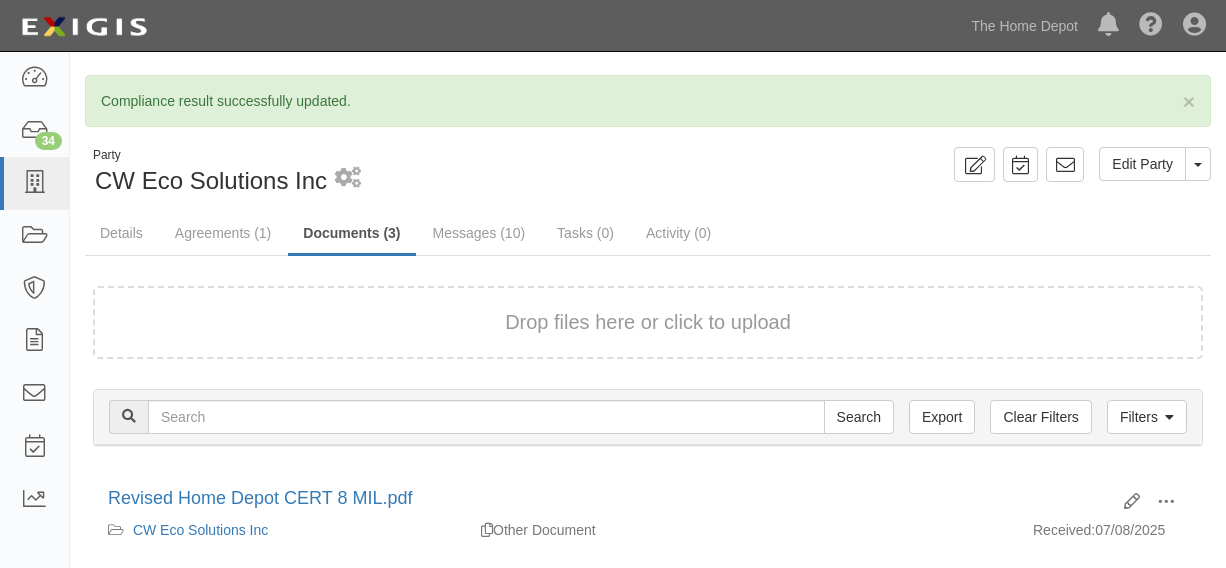 scroll, scrollTop: 0, scrollLeft: 0, axis: both 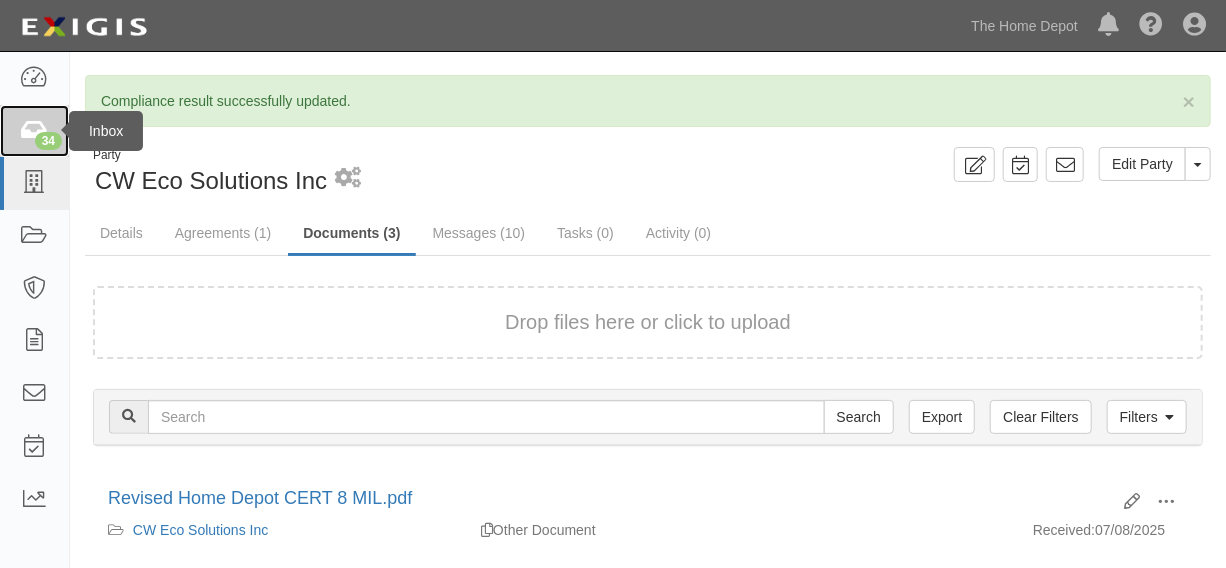click at bounding box center [34, 131] 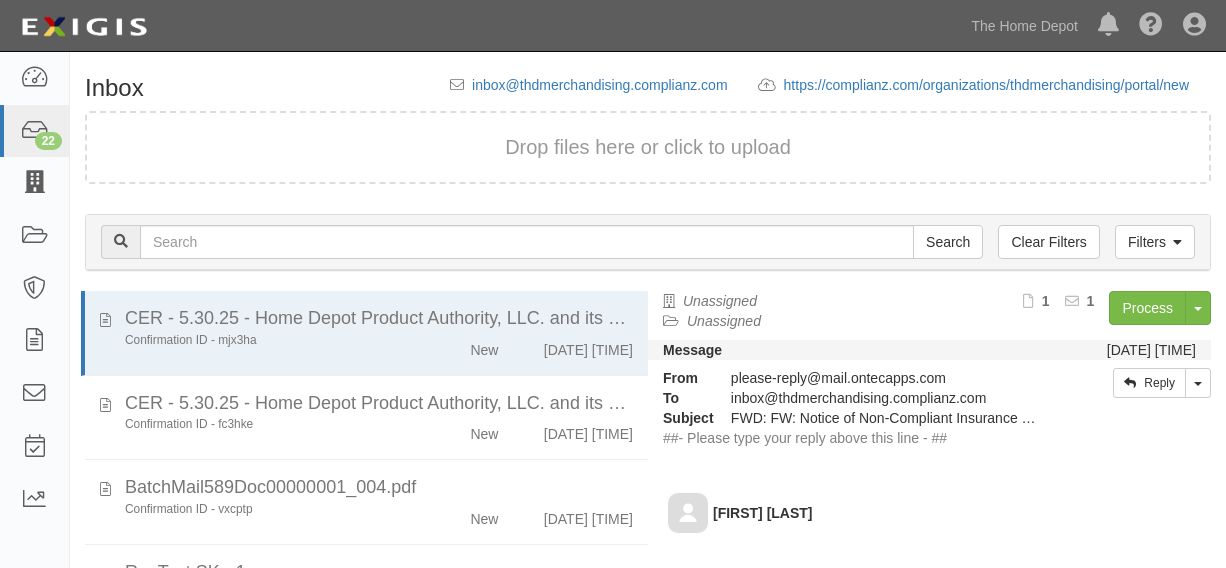scroll, scrollTop: 0, scrollLeft: 0, axis: both 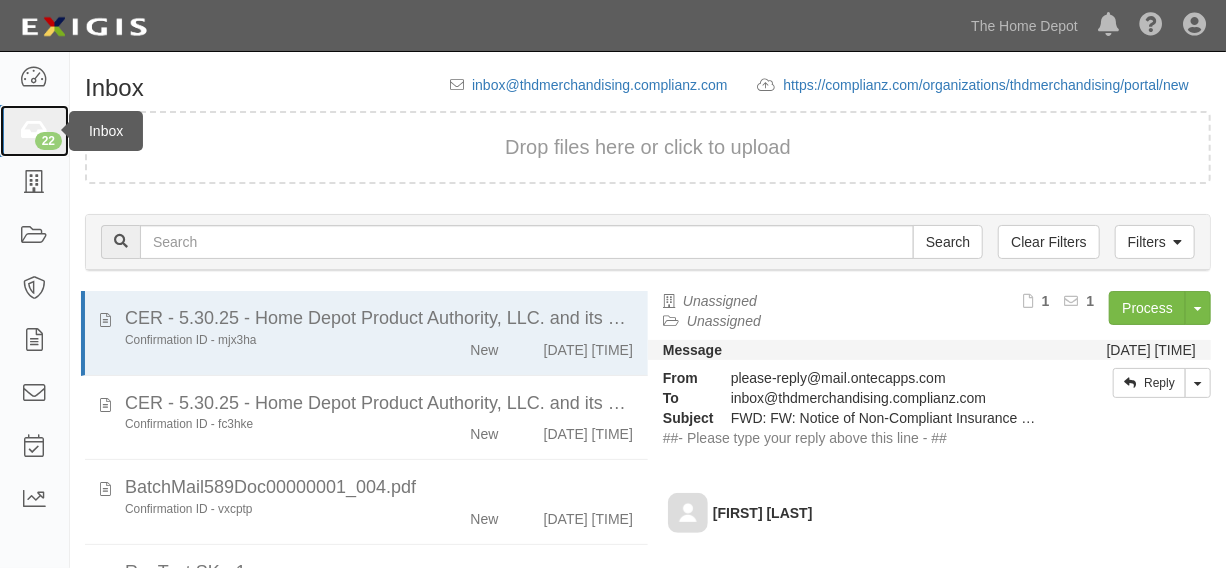 click on "22" at bounding box center (34, 131) 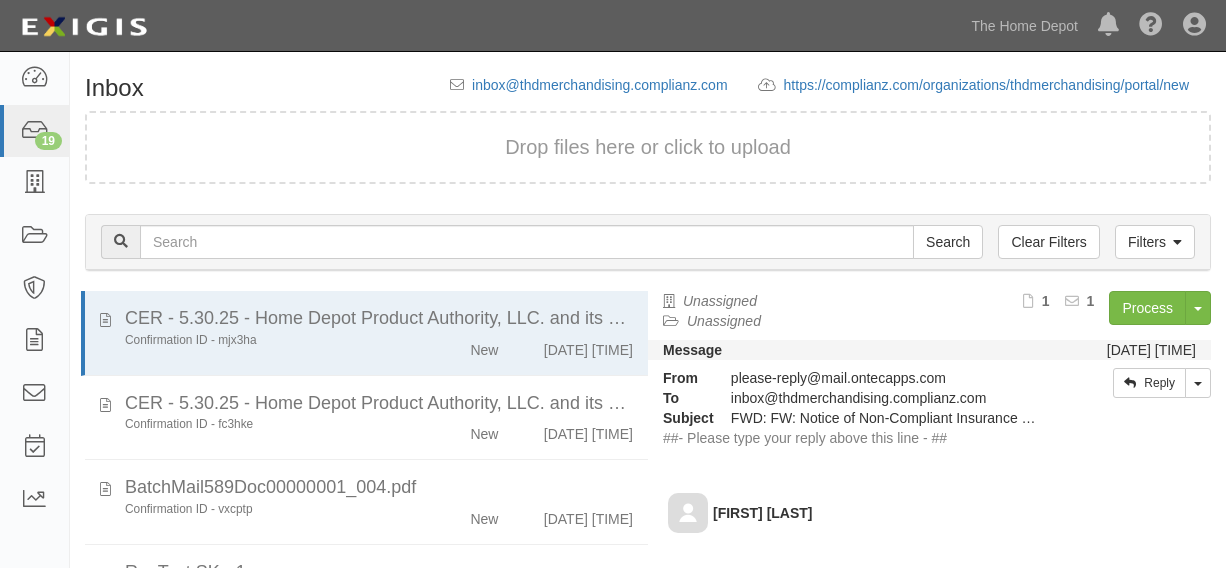 scroll, scrollTop: 0, scrollLeft: 0, axis: both 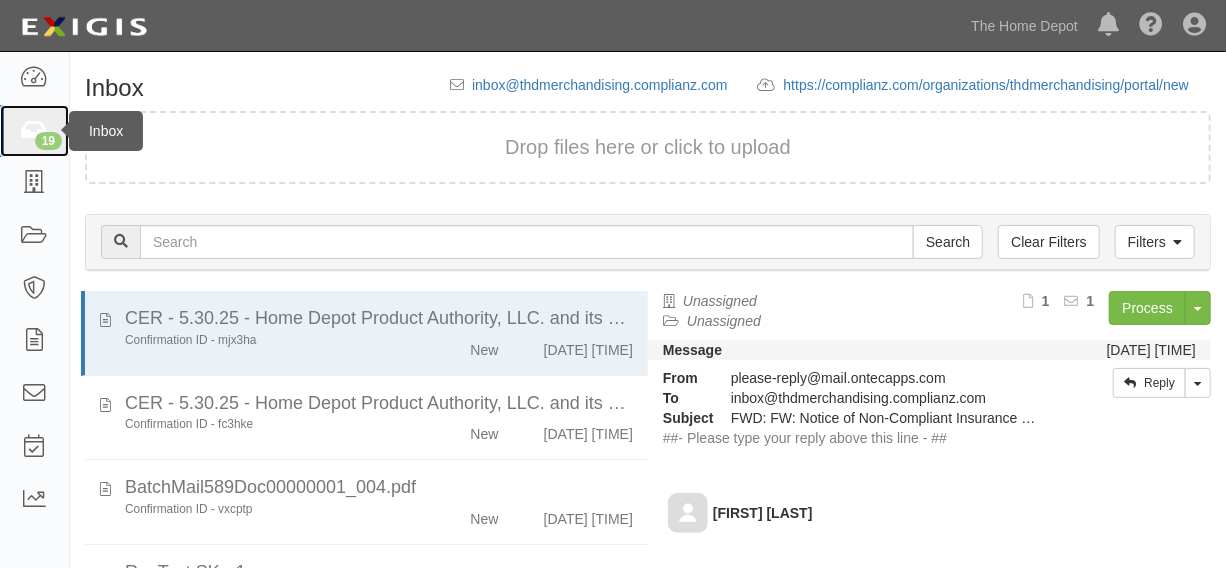 click on "19" at bounding box center (48, 141) 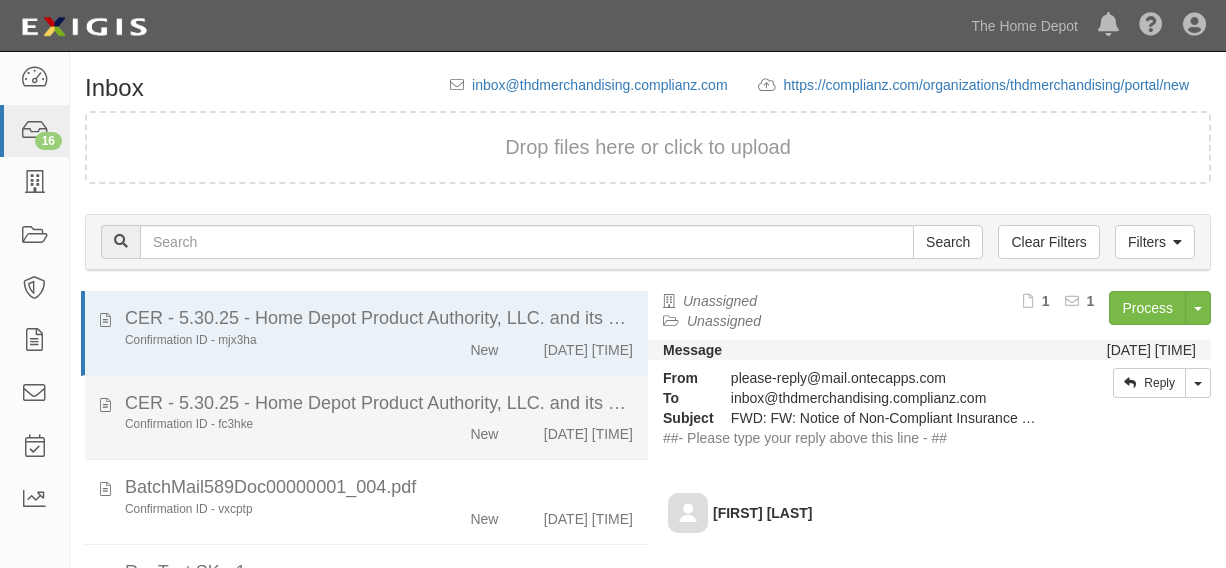scroll, scrollTop: 84, scrollLeft: 0, axis: vertical 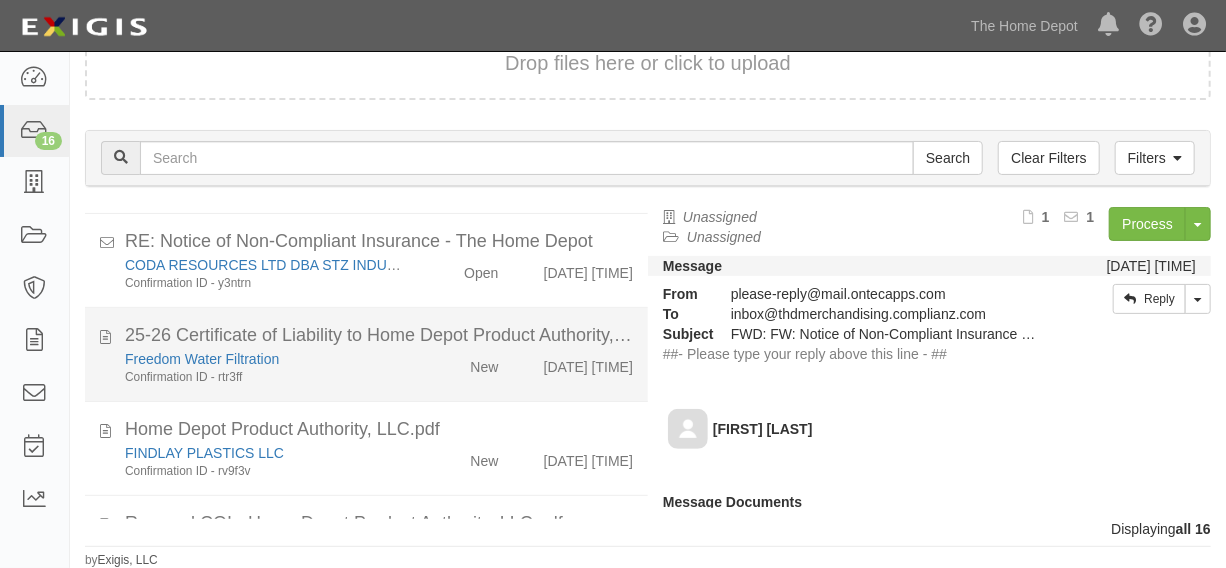 click on "Freedom Water Filtration" at bounding box center (267, 827) 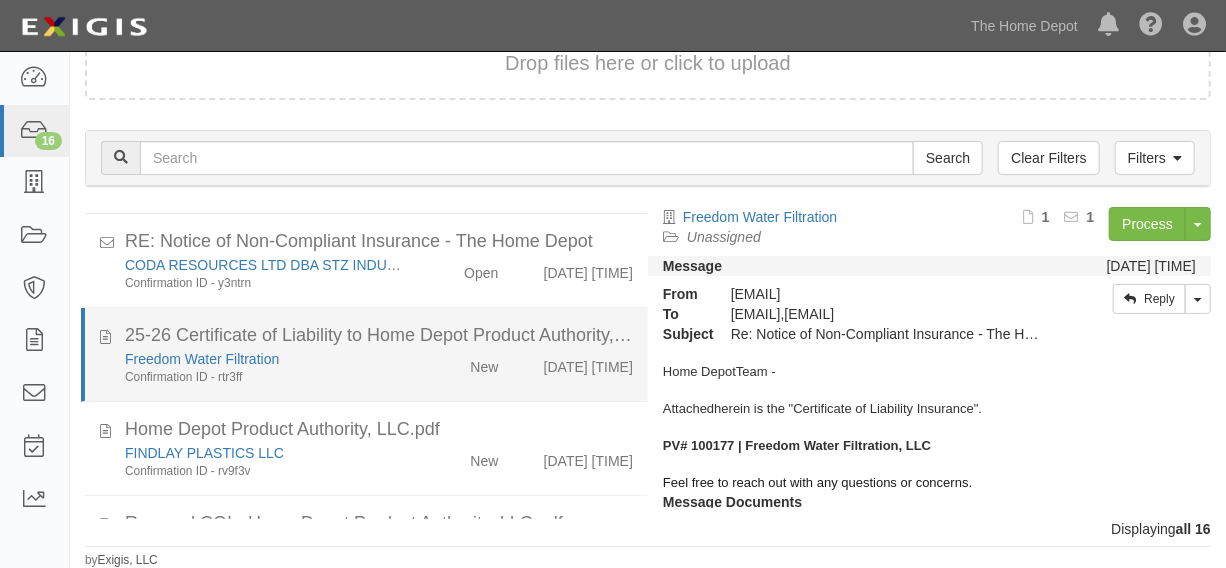 scroll, scrollTop: 606, scrollLeft: 0, axis: vertical 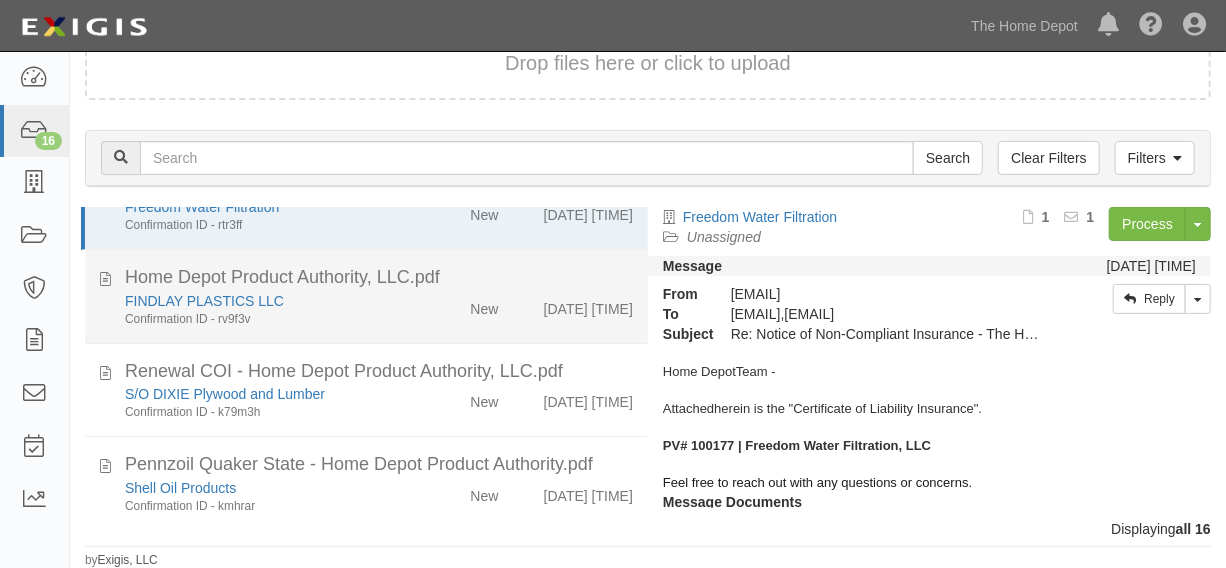 click on "FINDLAY PLASTICS LLC
Confirmation ID - rv9f3v
[DATE] [TIME]" at bounding box center (379, 685) 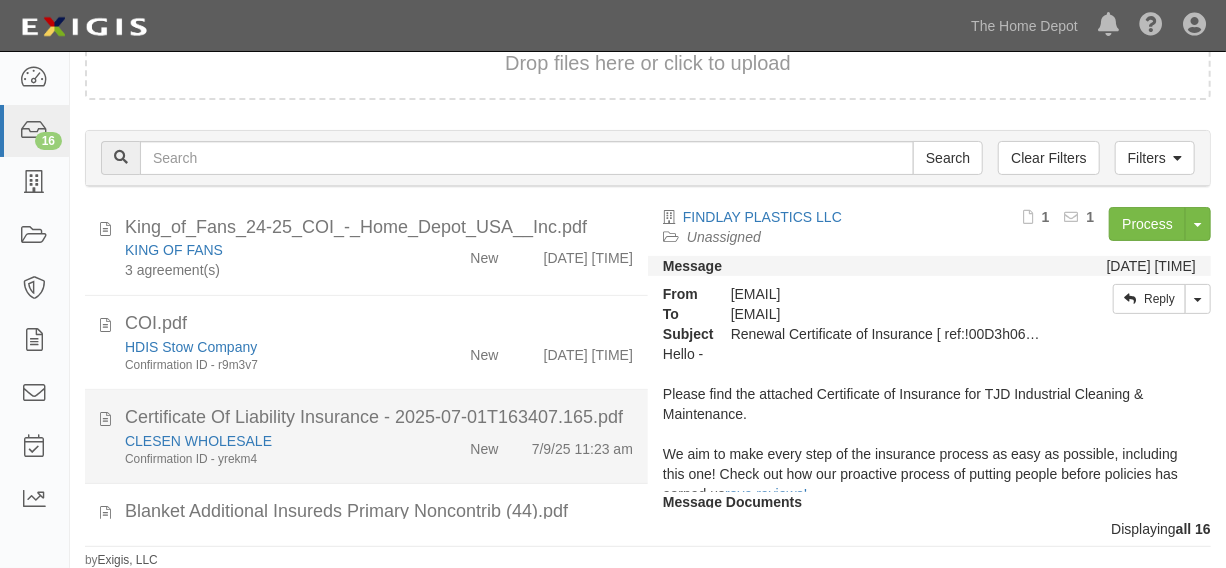 scroll, scrollTop: 1060, scrollLeft: 0, axis: vertical 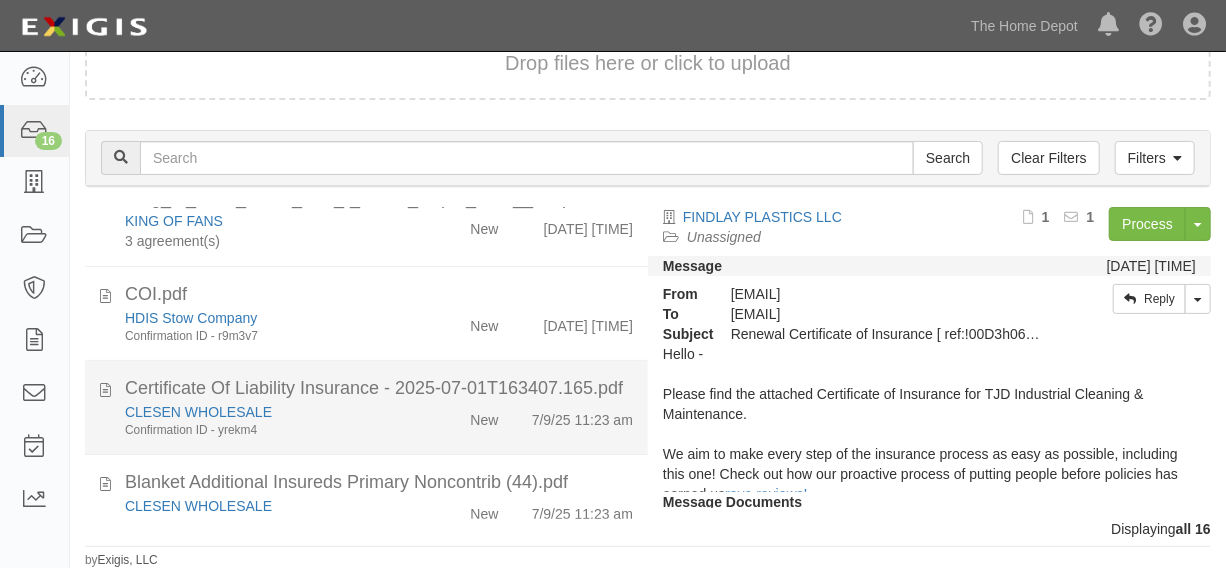 click on "7/9/25 11:23 am" at bounding box center (580, 225) 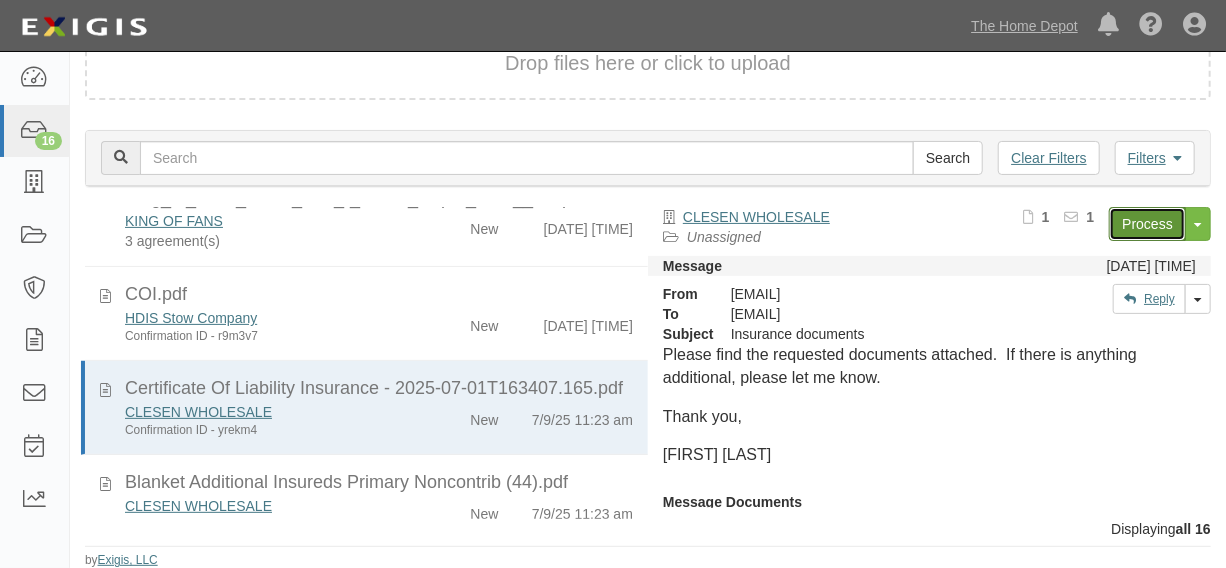 click on "Process" at bounding box center [1147, 224] 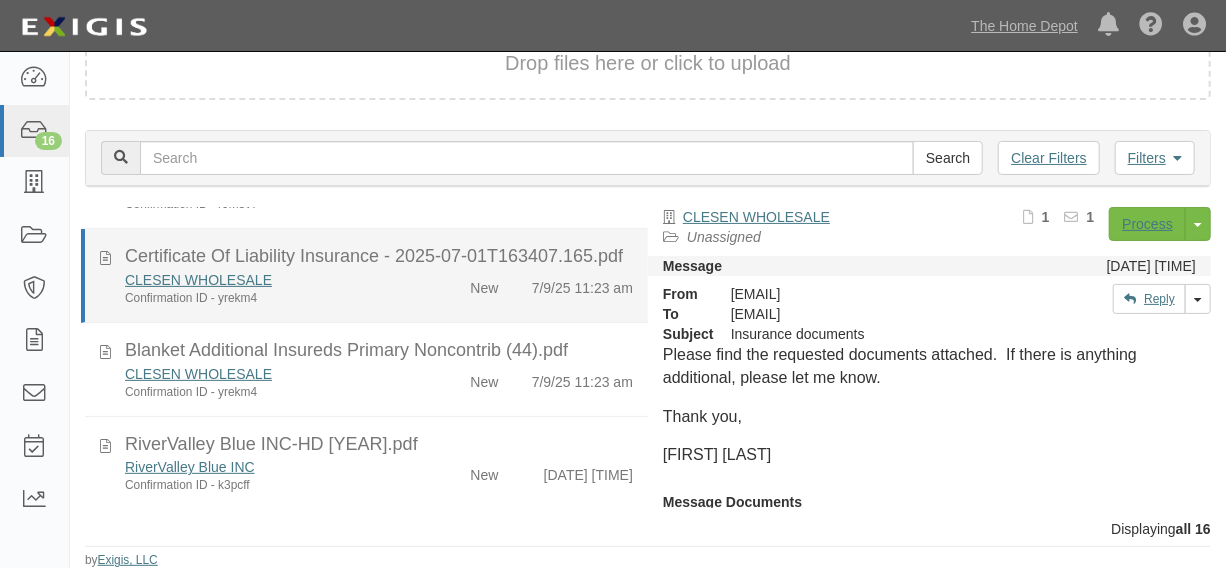 scroll, scrollTop: 1243, scrollLeft: 0, axis: vertical 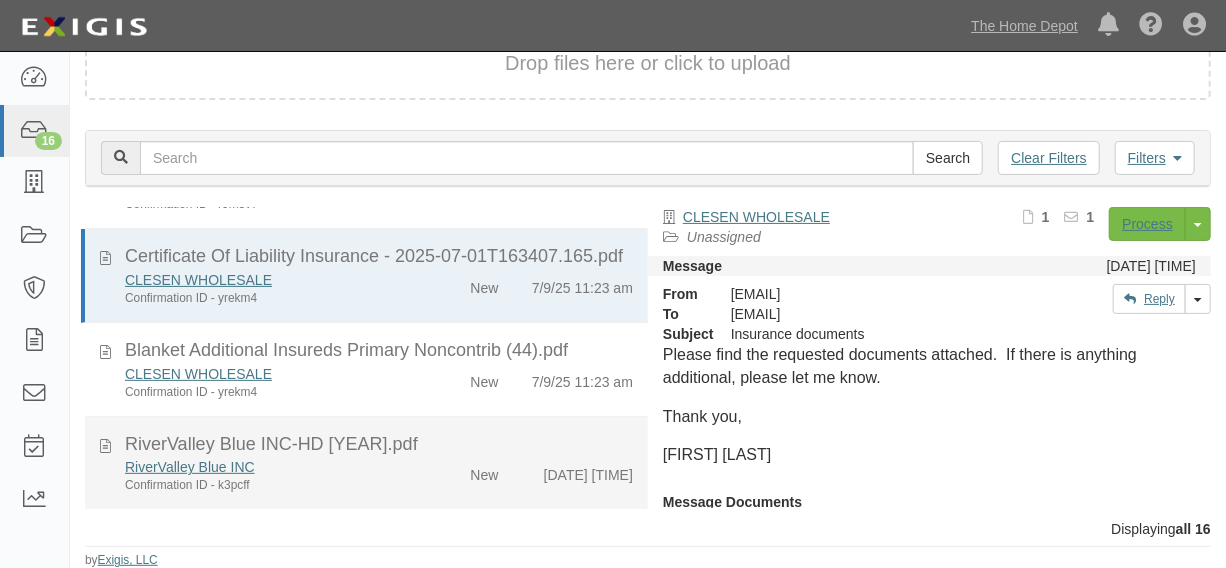 click on "New" at bounding box center (469, 93) 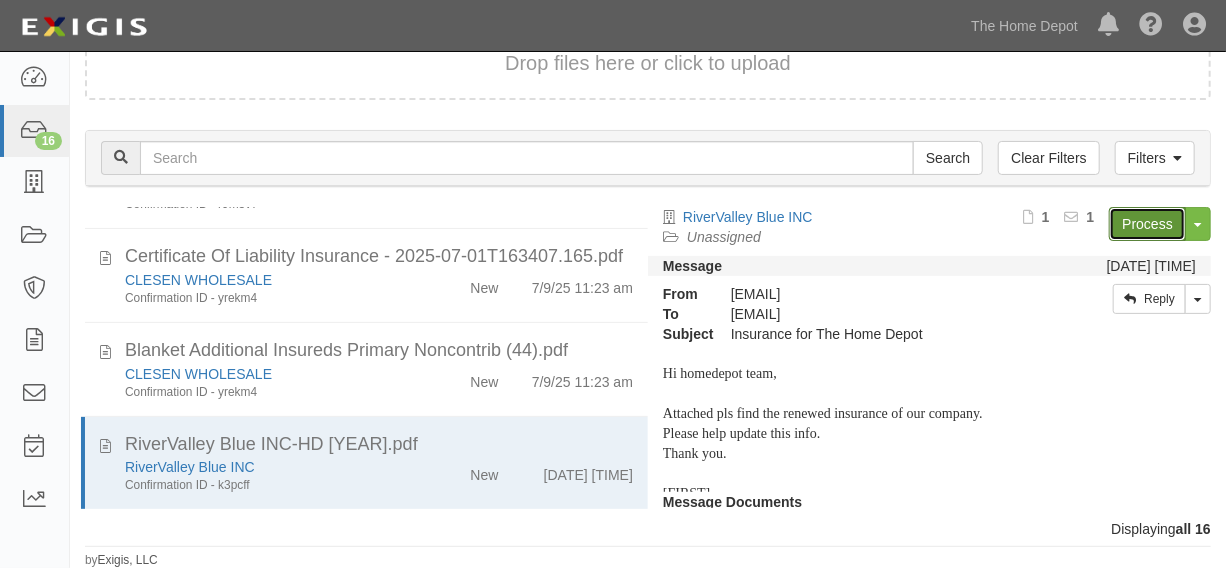 click on "Process" at bounding box center (1147, 224) 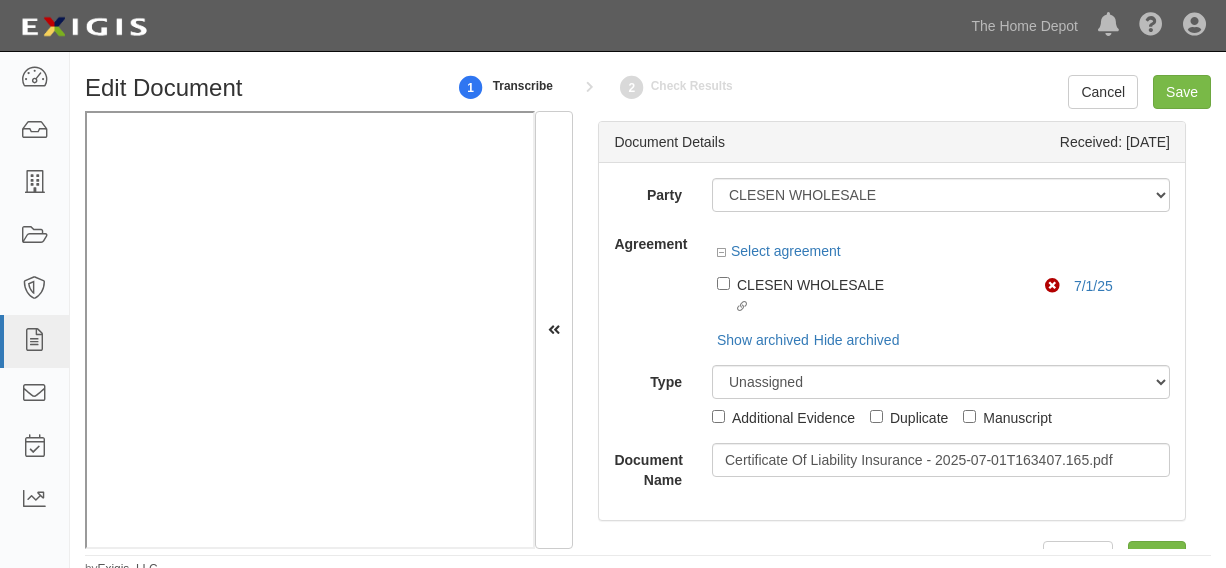 scroll, scrollTop: 0, scrollLeft: 0, axis: both 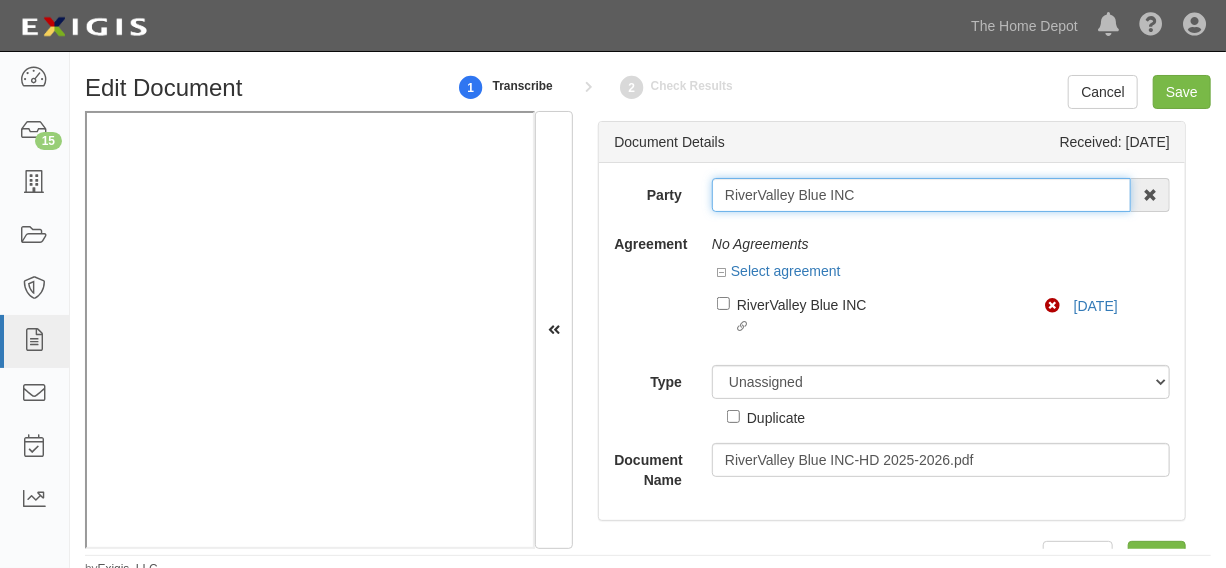 drag, startPoint x: 715, startPoint y: 190, endPoint x: 883, endPoint y: 210, distance: 169.1863 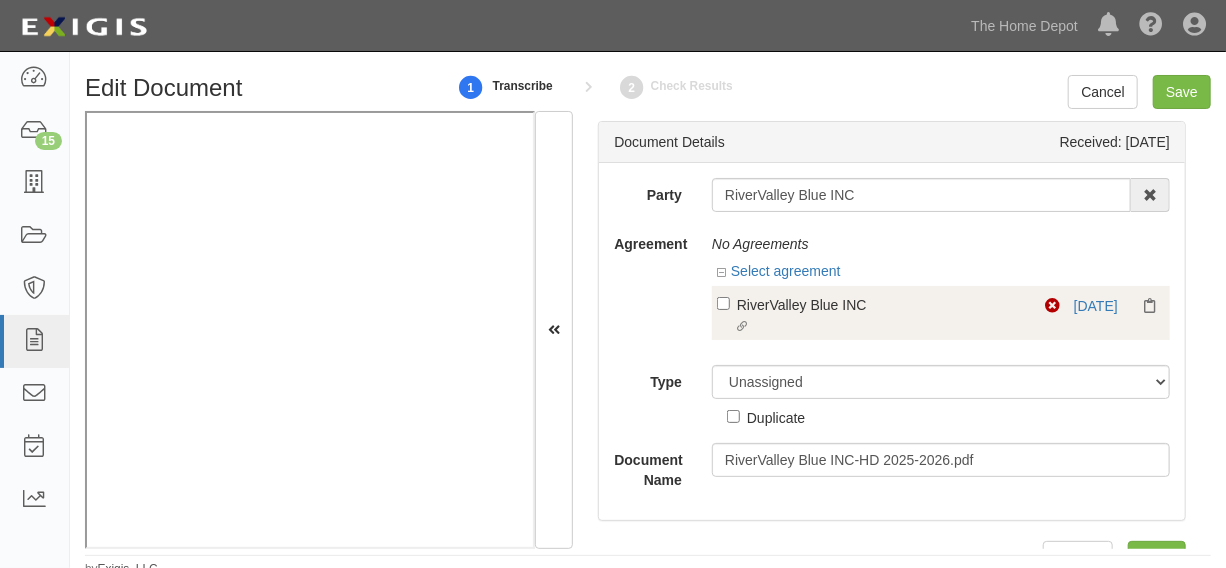 click on "Linked agreement
RiverValley Blue INC
Linked agreement" at bounding box center [881, 316] 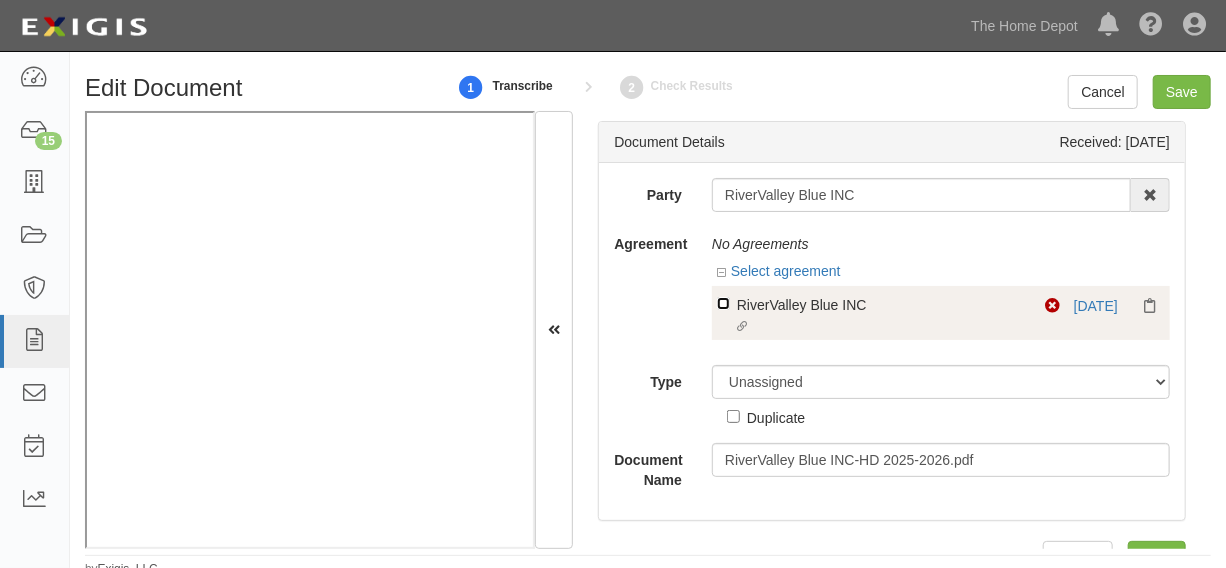 click on "Linked agreement
RiverValley Blue INC
Linked agreement" at bounding box center [723, 303] 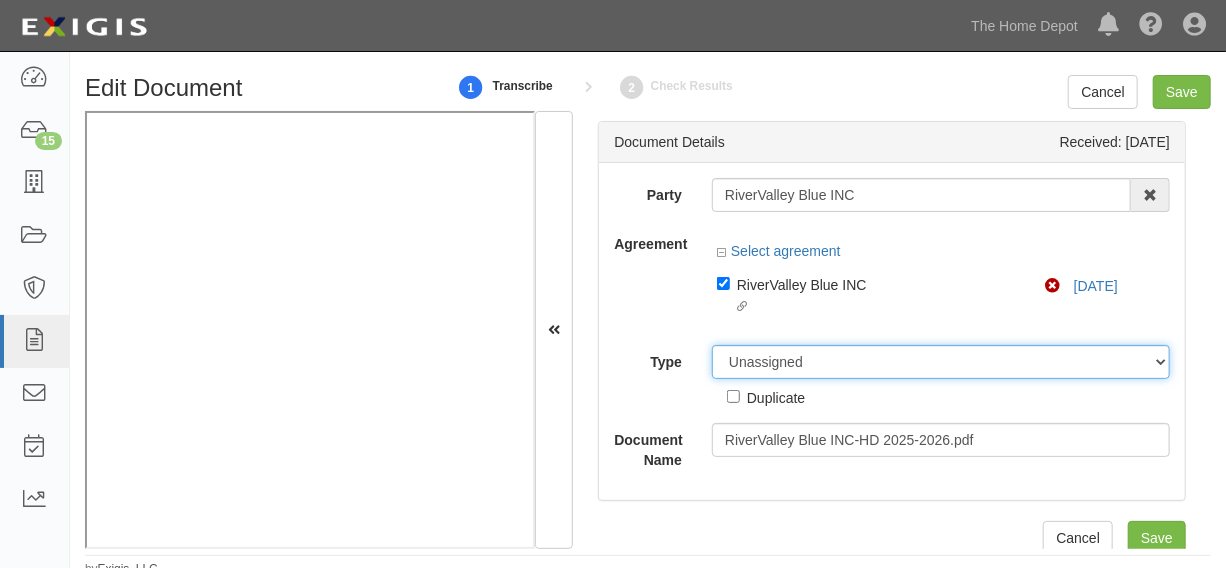 click on "Unassigned
Binder
Cancellation Notice
Certificate
Contract
Endorsement
Insurance Policy
Junk
Other Document
Policy Declarations
Reinstatement Notice
Requirements
Waiver Request" at bounding box center [941, 362] 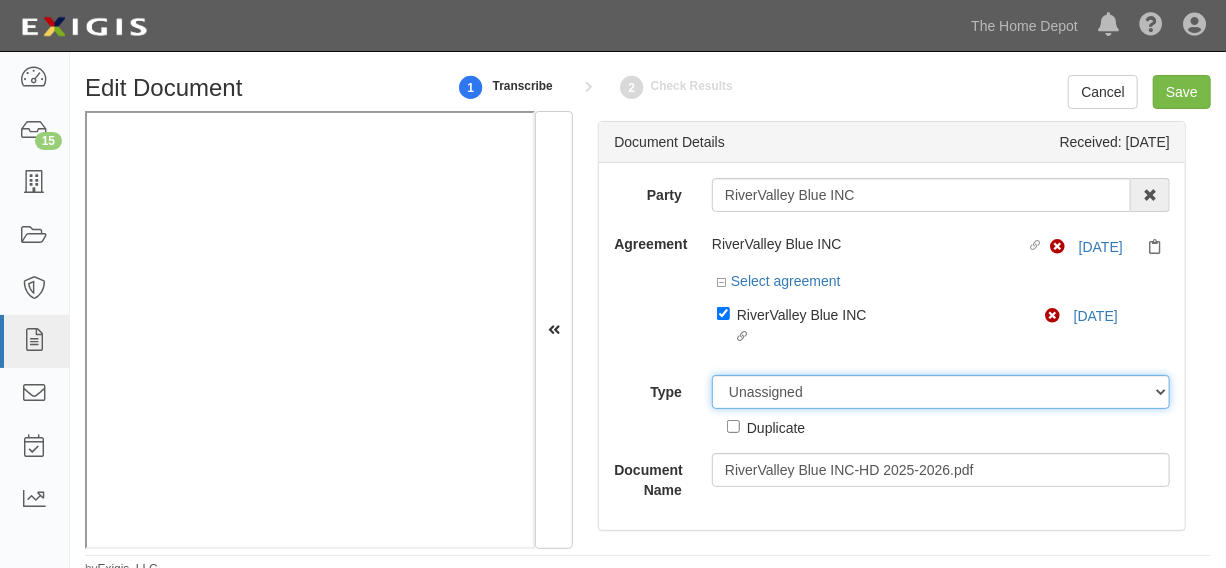 select on "CertificateDetail" 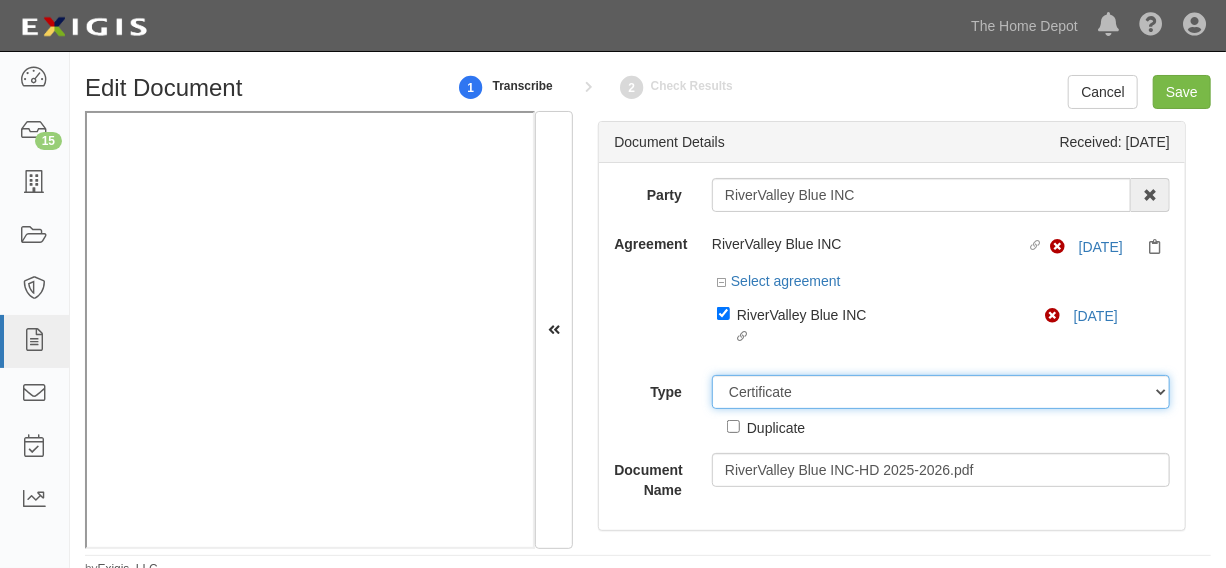 click on "Unassigned
Binder
Cancellation Notice
Certificate
Contract
Endorsement
Insurance Policy
Junk
Other Document
Policy Declarations
Reinstatement Notice
Requirements
Waiver Request" at bounding box center (941, 392) 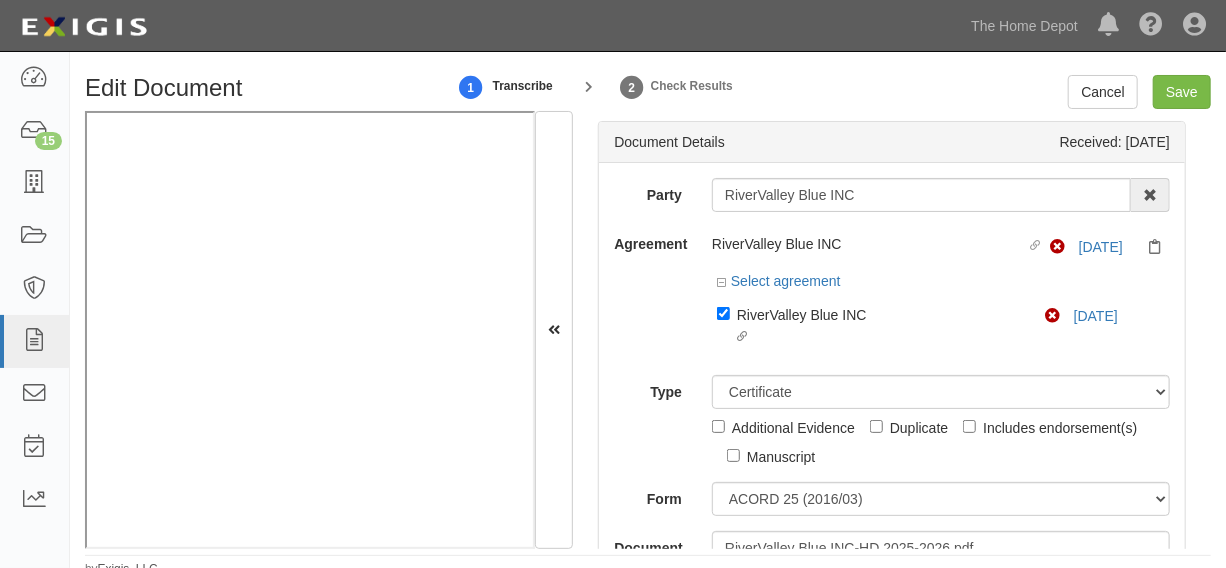 scroll, scrollTop: 151, scrollLeft: 0, axis: vertical 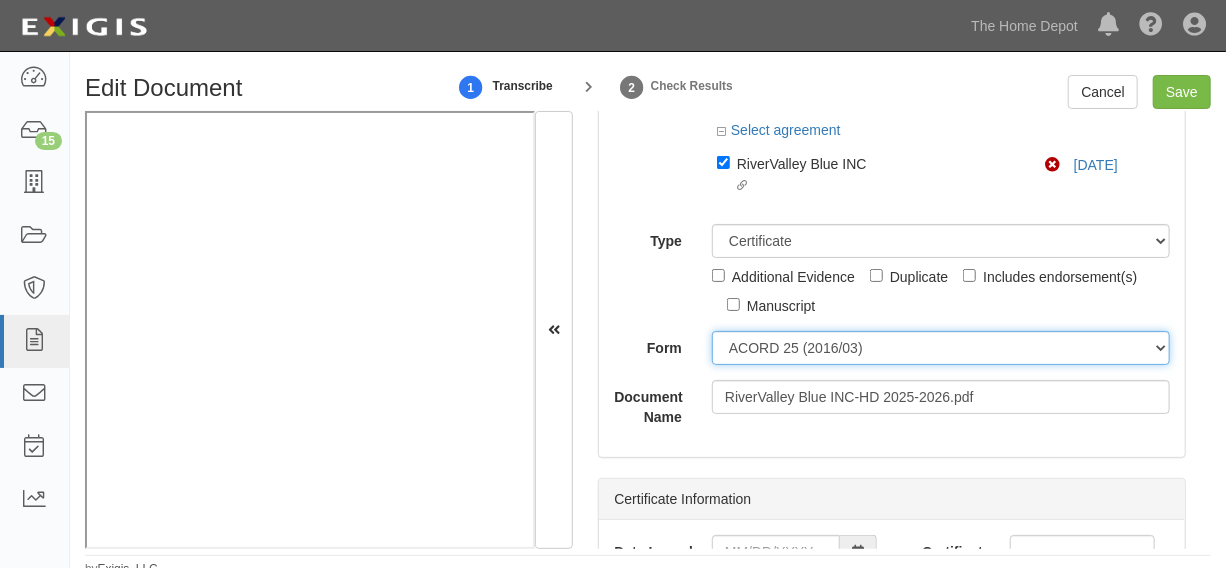 drag, startPoint x: 800, startPoint y: 343, endPoint x: 797, endPoint y: 356, distance: 13.341664 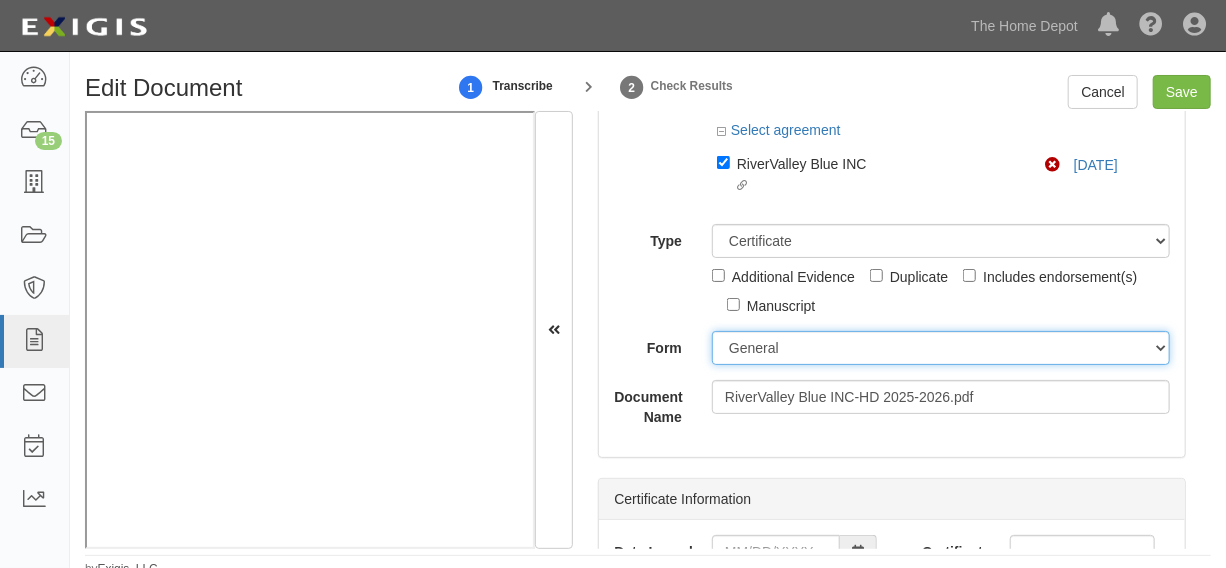 click on "ACORD 25 (2016/03)
ACORD 101
ACORD 855 NY (2014/05)
General" at bounding box center [941, 348] 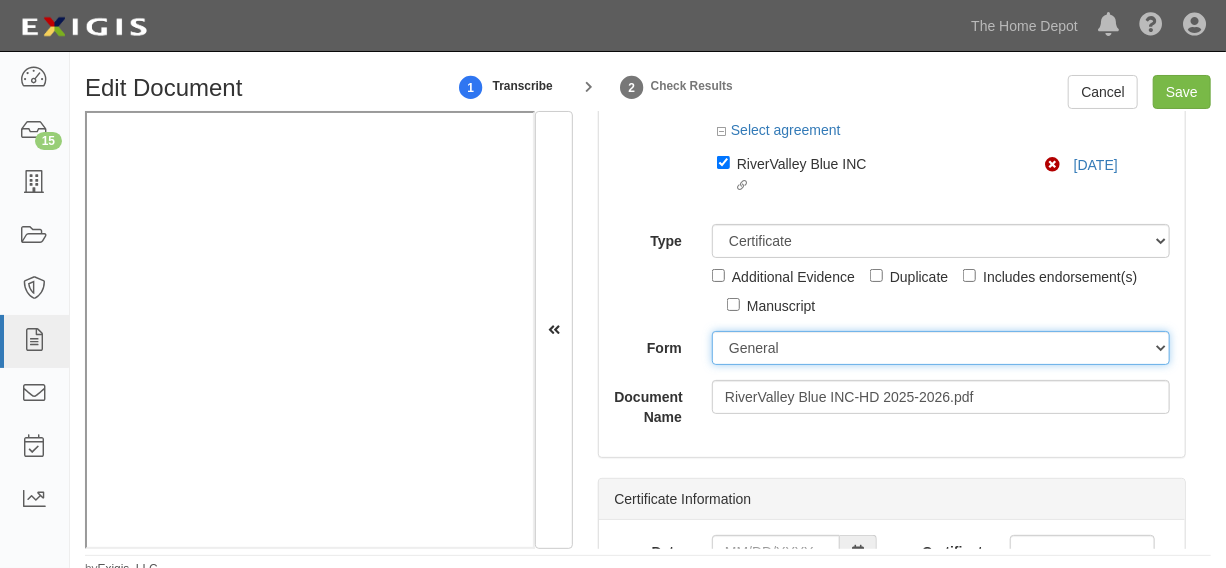 scroll, scrollTop: 302, scrollLeft: 0, axis: vertical 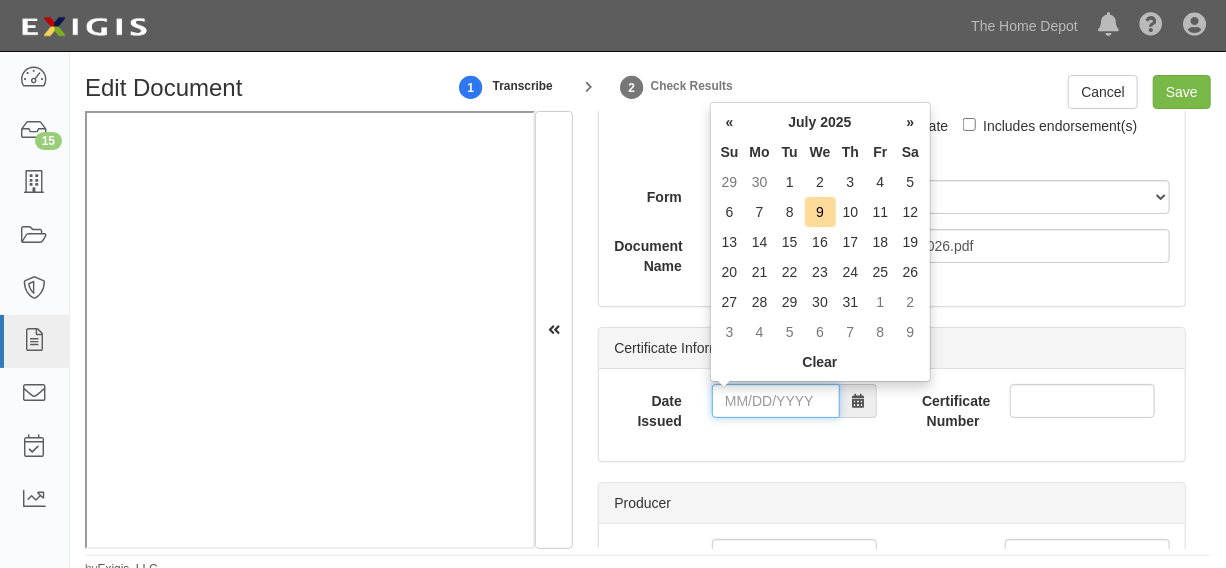 click on "Date Issued" at bounding box center (776, 401) 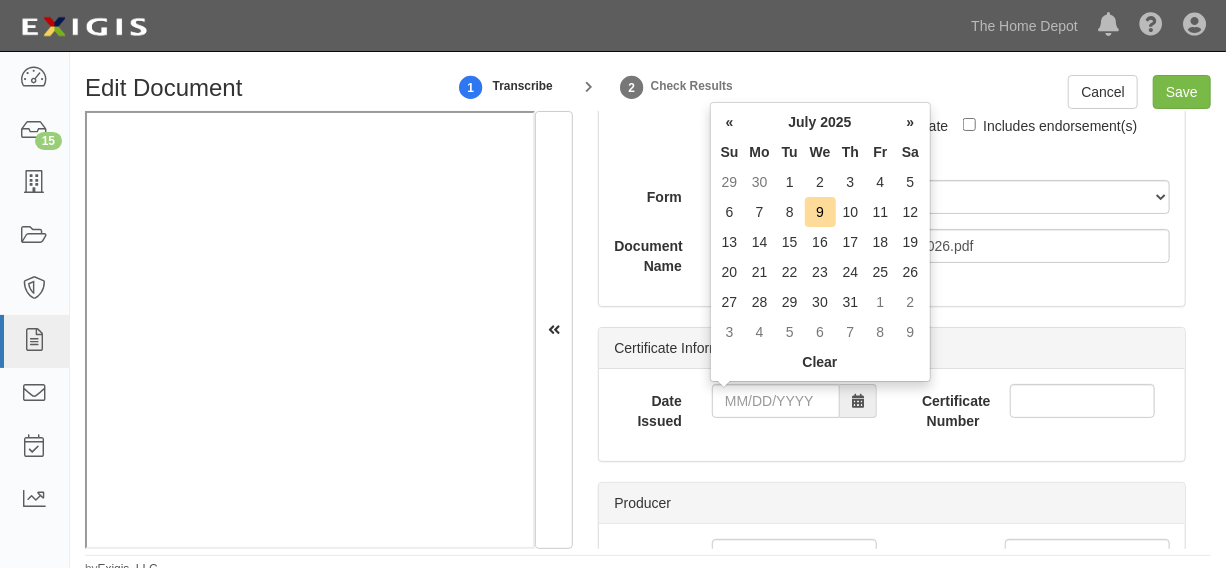 click on "We" at bounding box center (820, 152) 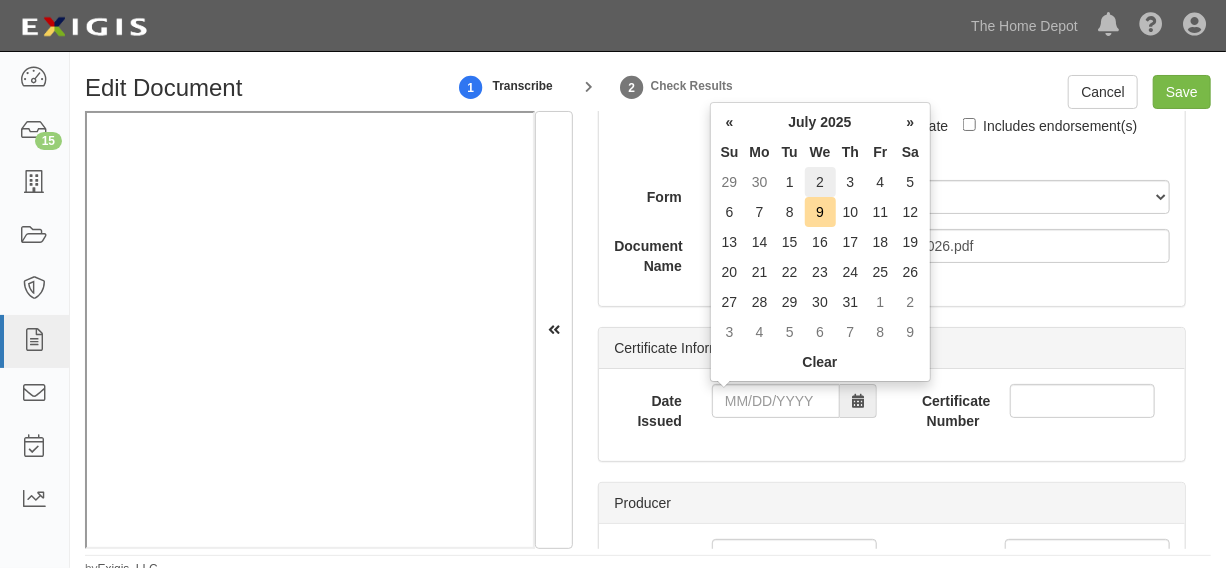 click on "2" at bounding box center (820, 182) 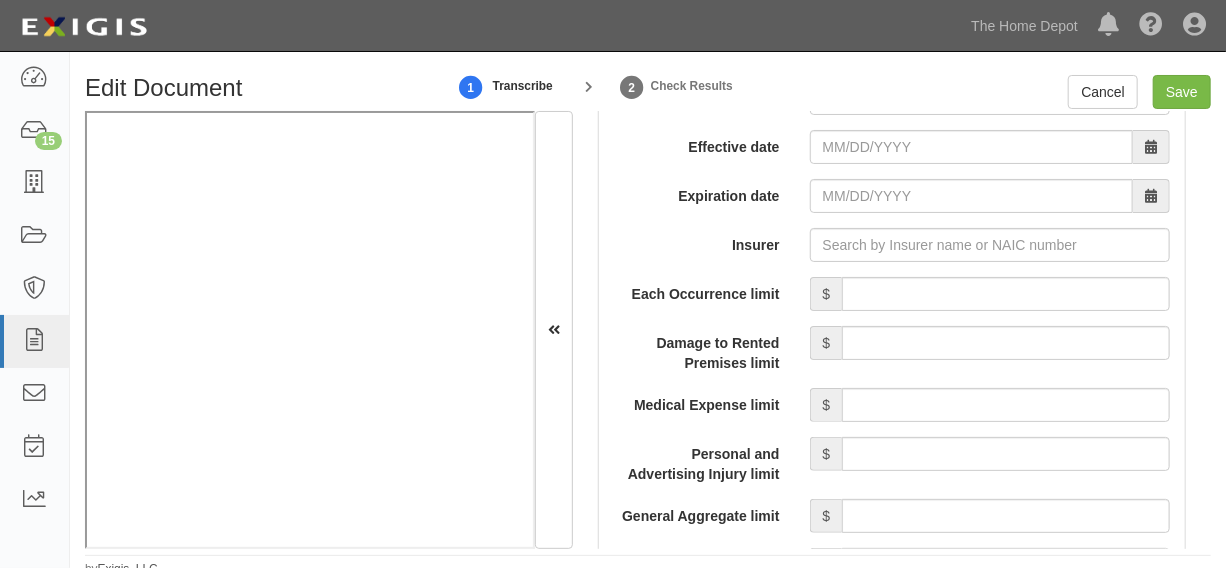 scroll, scrollTop: 1666, scrollLeft: 0, axis: vertical 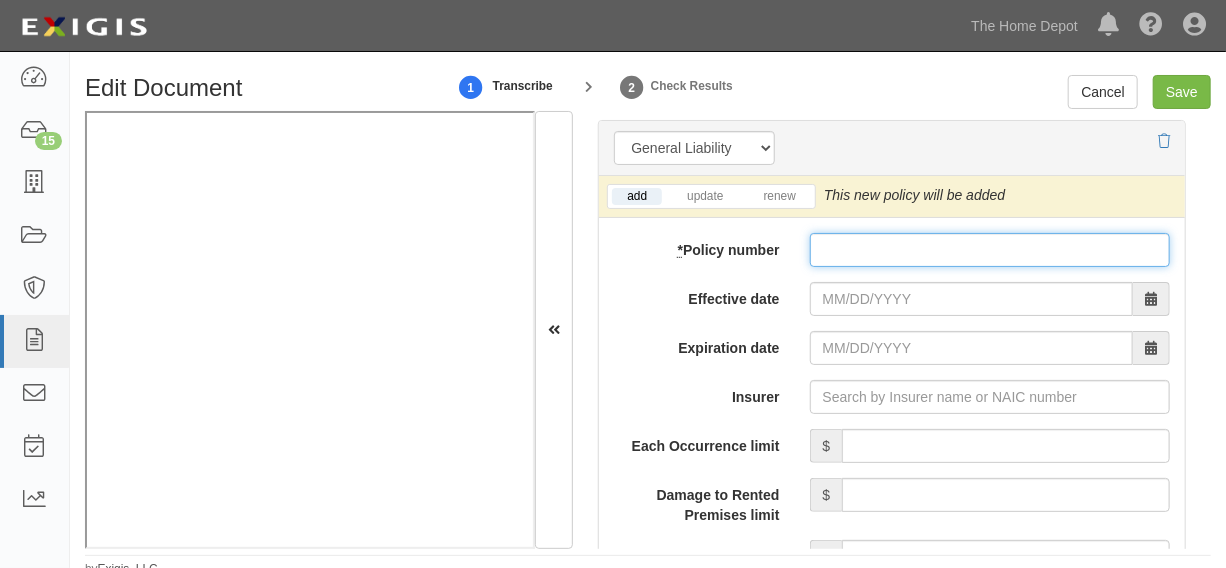 click on "*  Policy number" at bounding box center [990, 250] 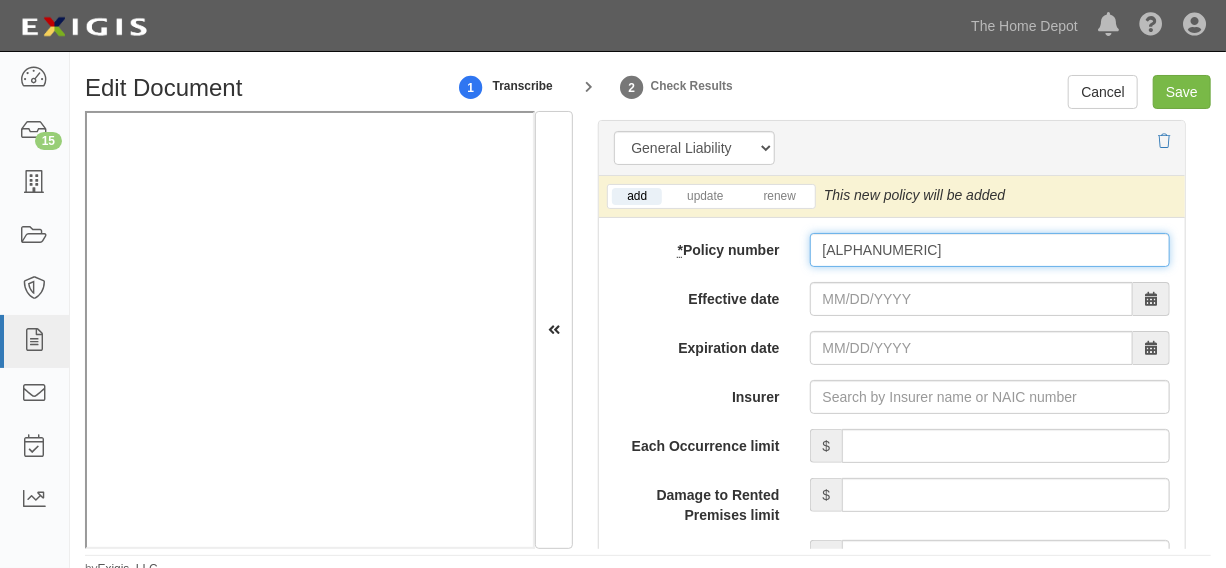 type on "TZD220254419 0000000096" 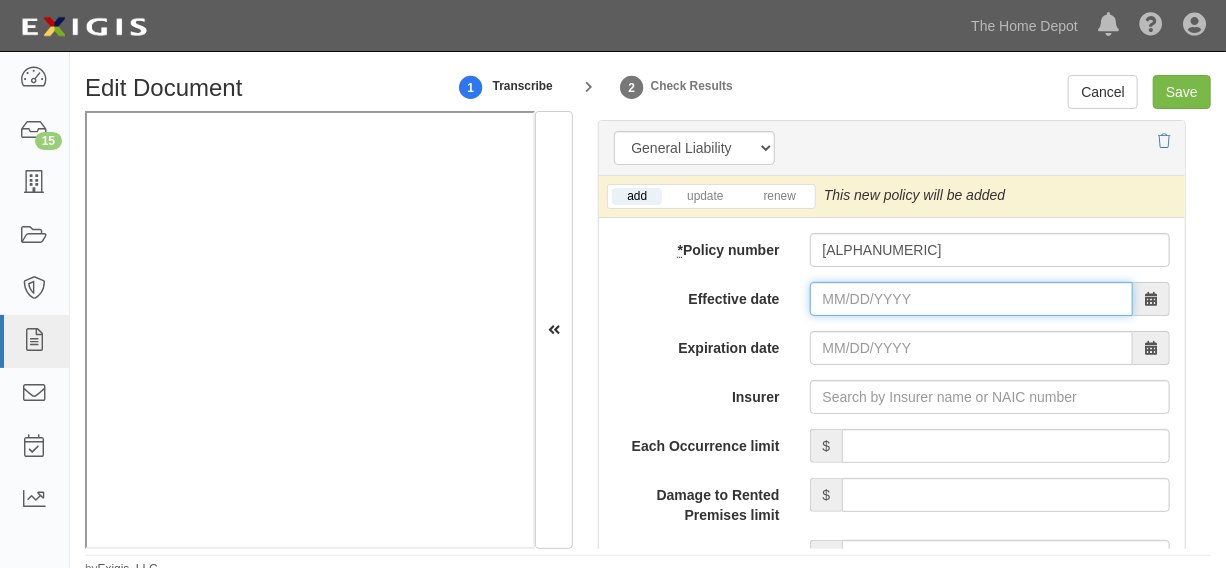 click on "Effective date" at bounding box center (971, 299) 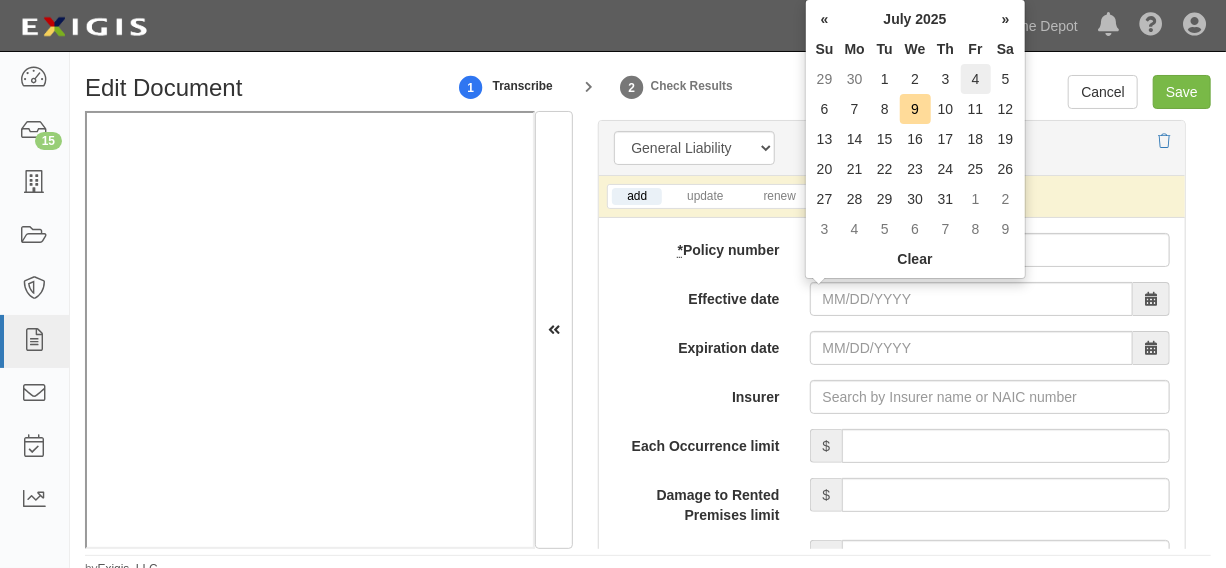 click on "4" at bounding box center [976, 79] 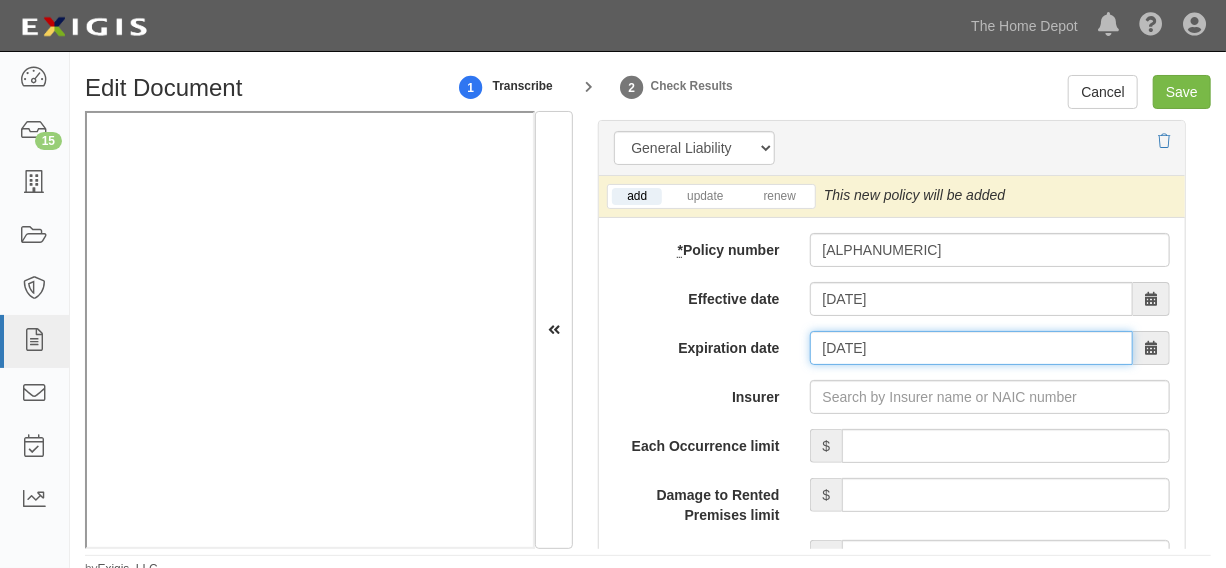 click on "07/04/2026" at bounding box center [971, 348] 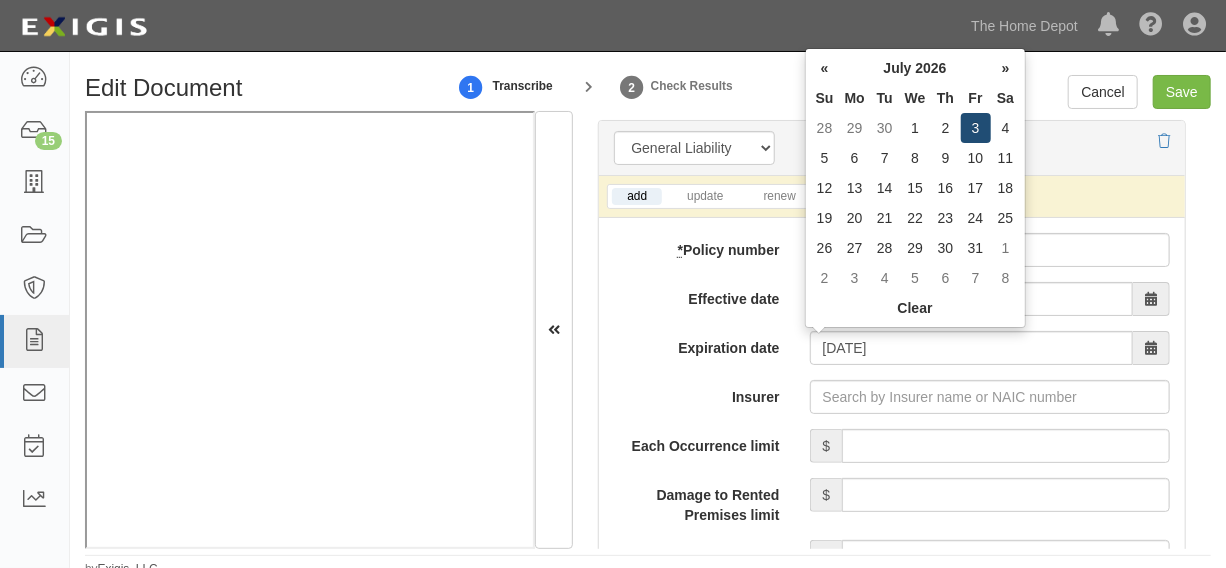 click on "3" at bounding box center (976, 128) 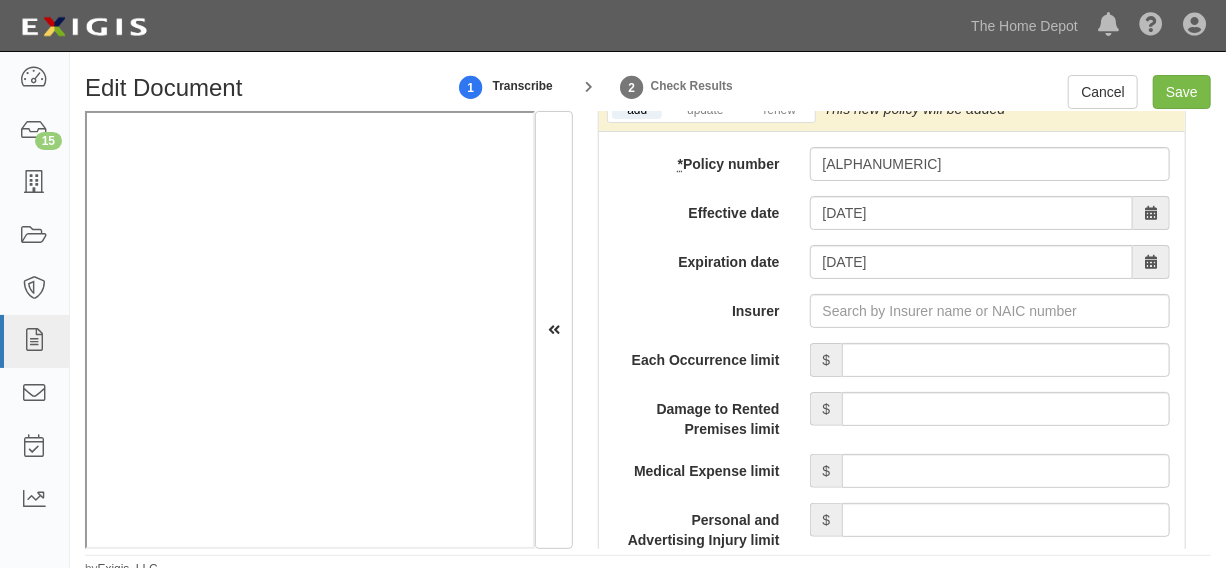 scroll, scrollTop: 1818, scrollLeft: 0, axis: vertical 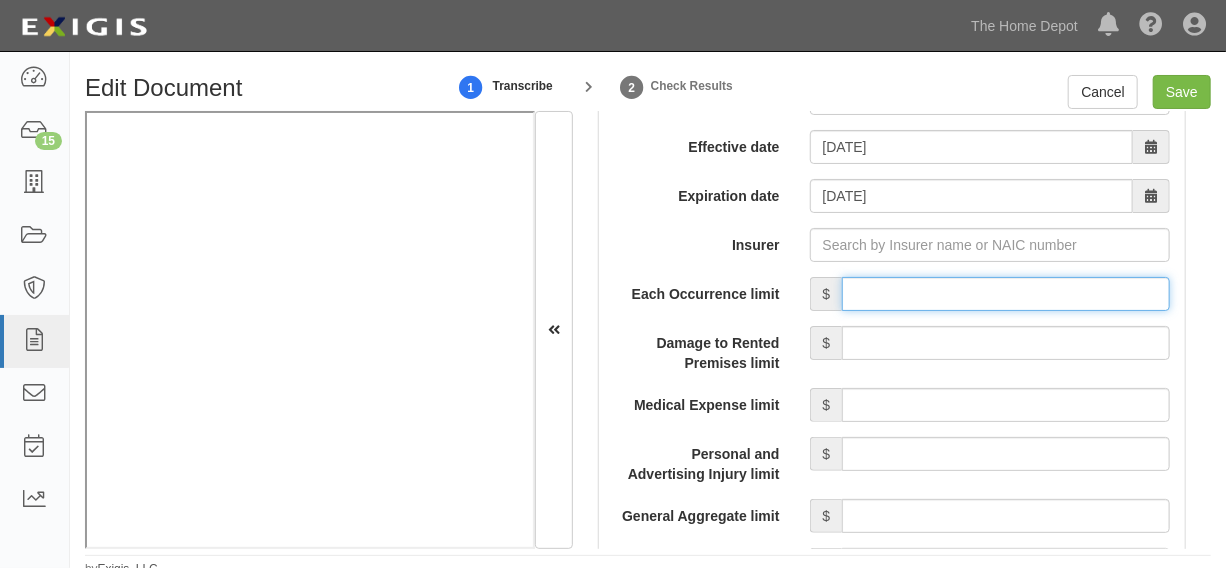 click on "Each Occurrence limit" at bounding box center (1006, 294) 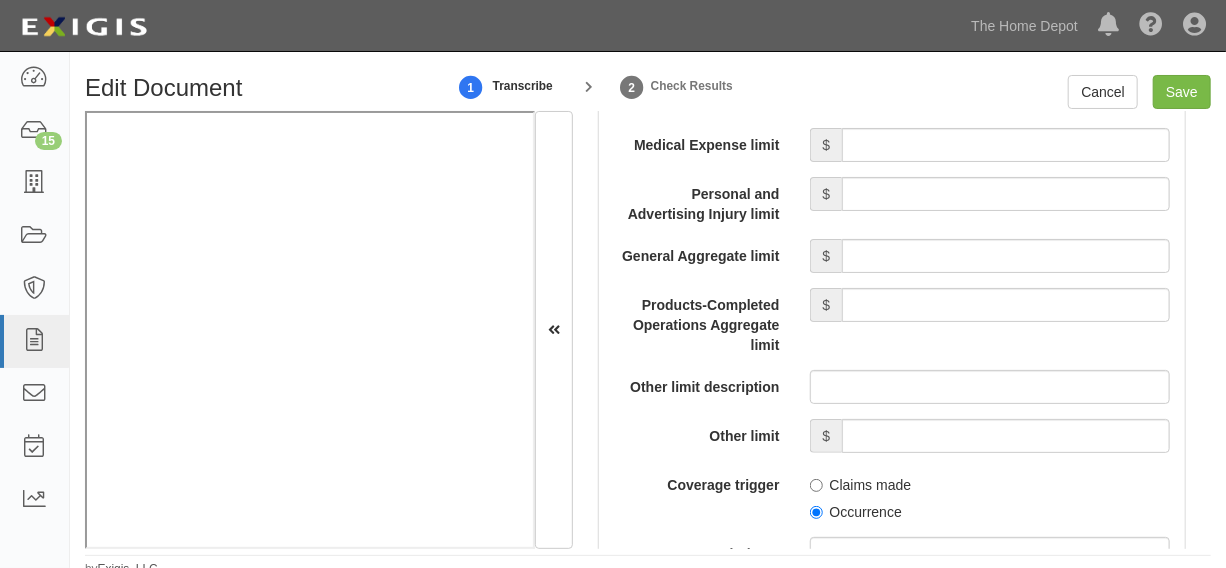 scroll, scrollTop: 2120, scrollLeft: 0, axis: vertical 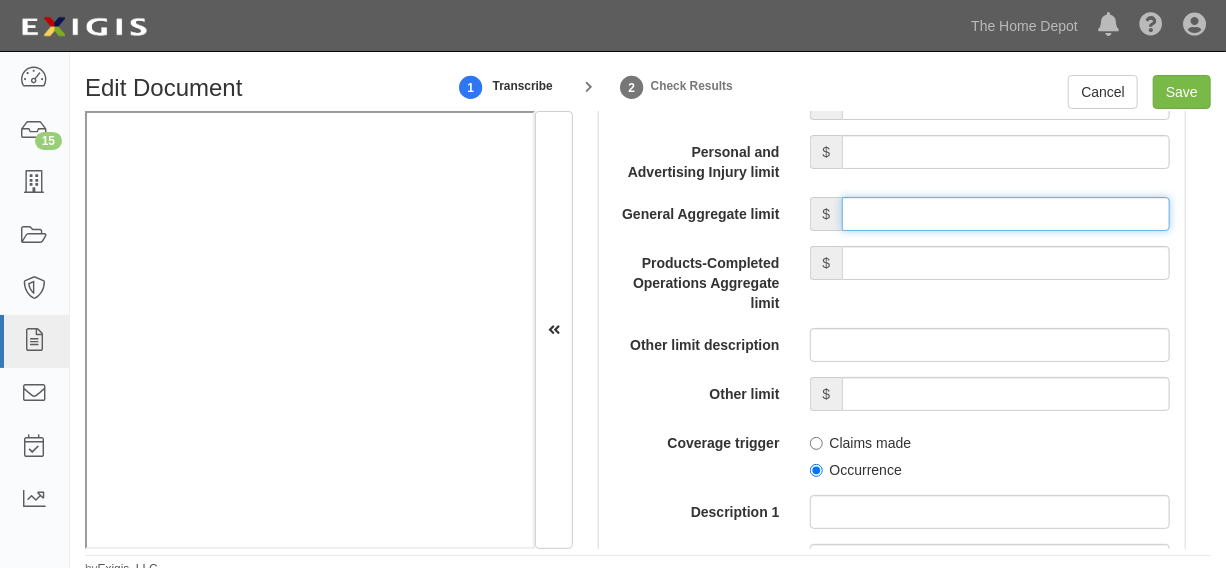 click on "General Aggregate limit" at bounding box center (1006, 214) 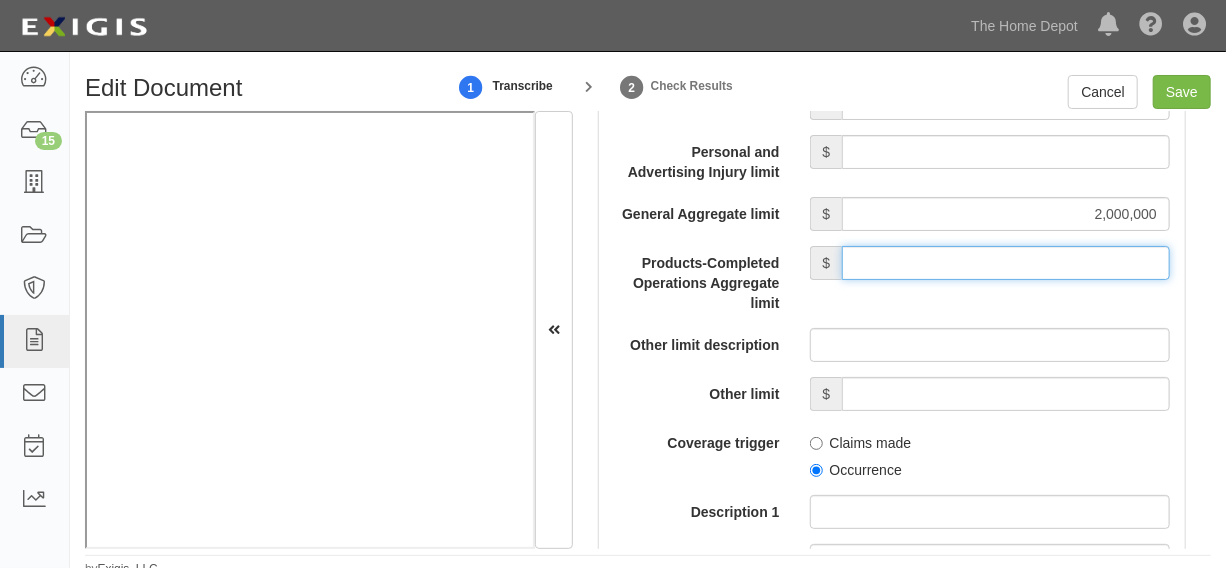 click on "Products-Completed Operations Aggregate limit" at bounding box center [1006, 263] 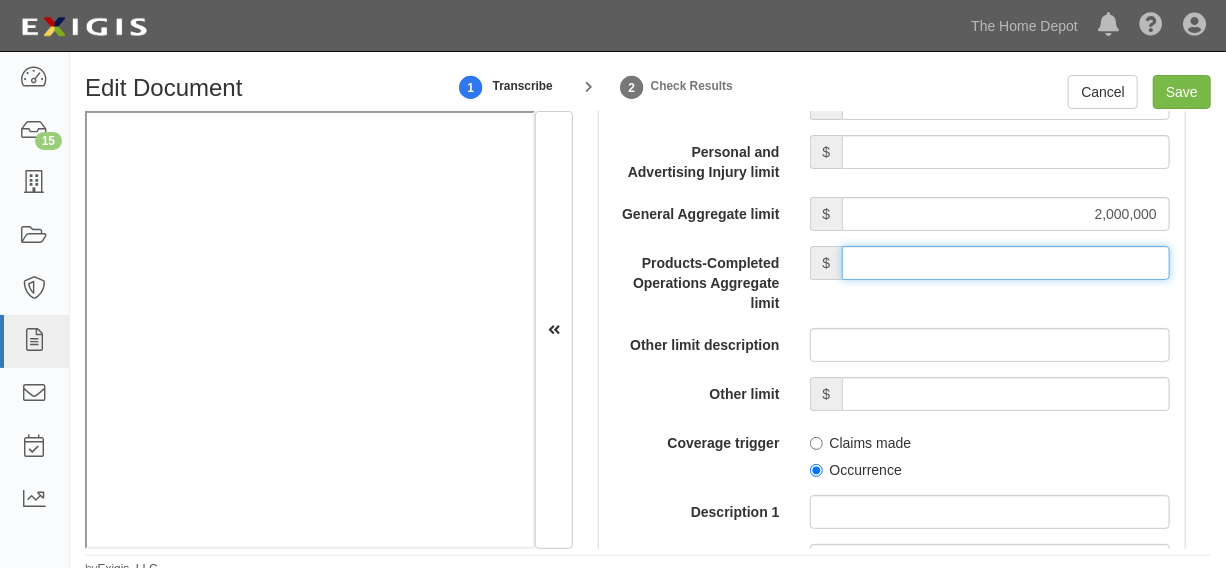 type on "4,000,000" 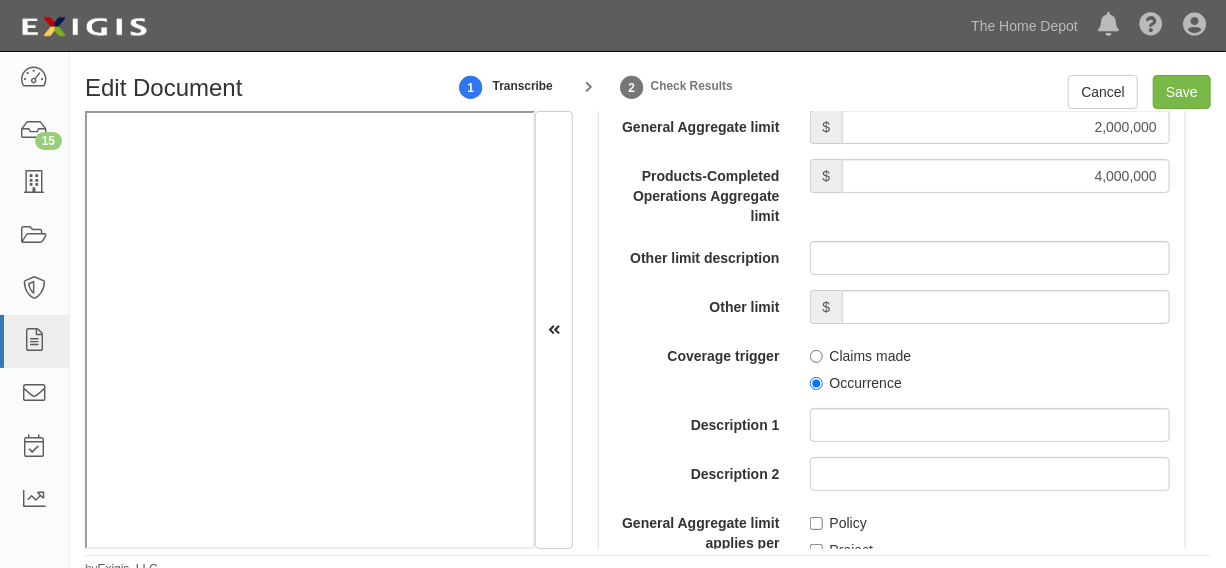 scroll, scrollTop: 2272, scrollLeft: 0, axis: vertical 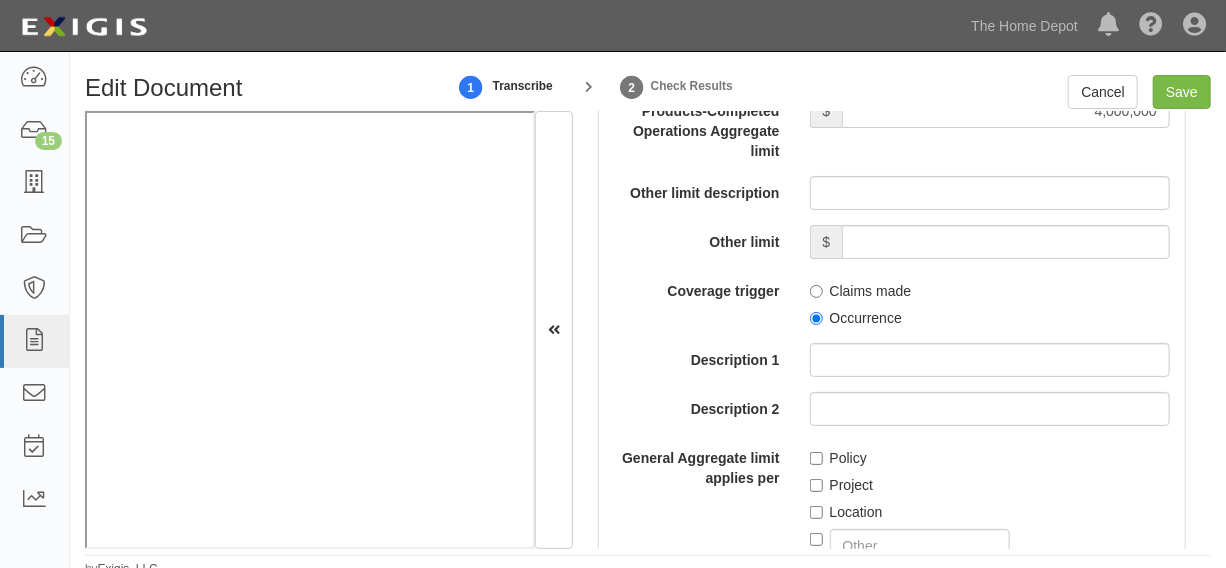 click on "Occurrence" at bounding box center (856, 318) 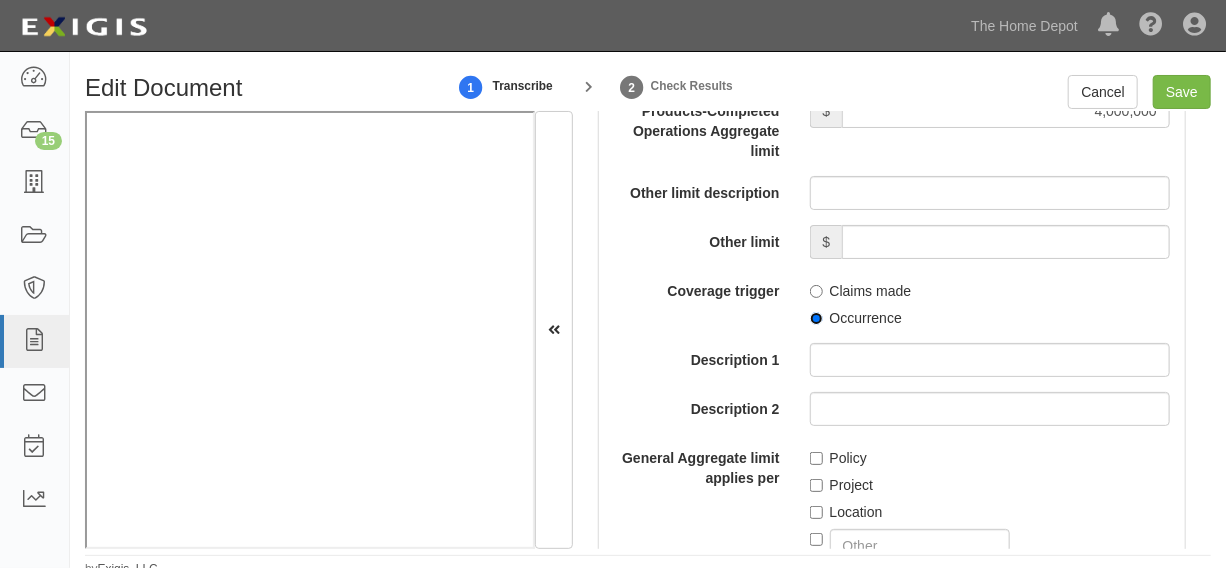 click on "Occurrence" at bounding box center (816, 318) 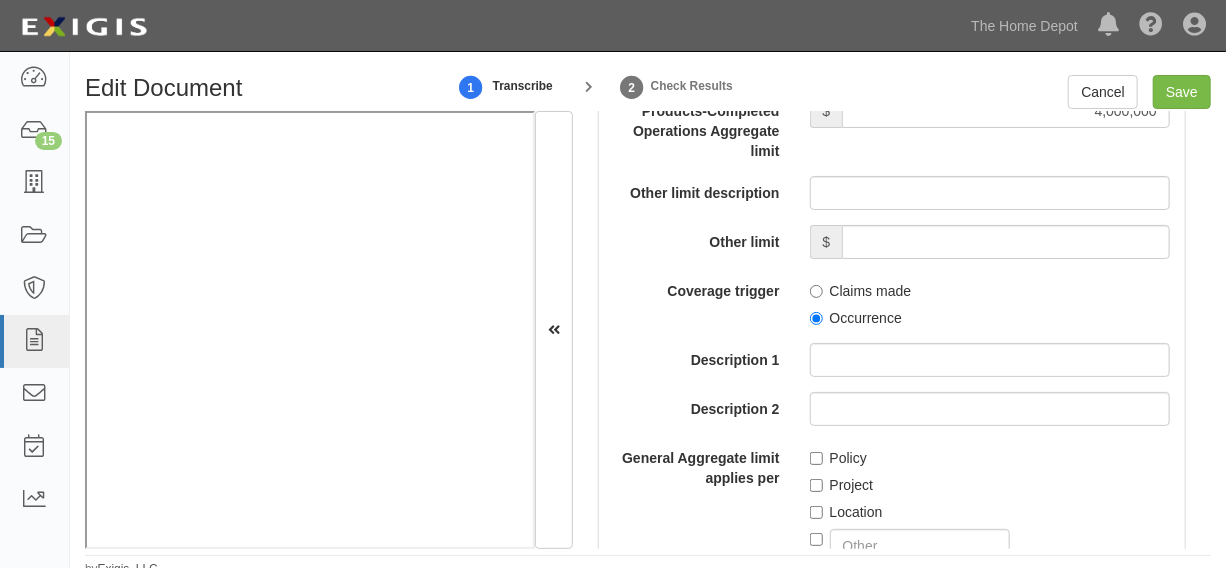click on "Policy" at bounding box center [838, 458] 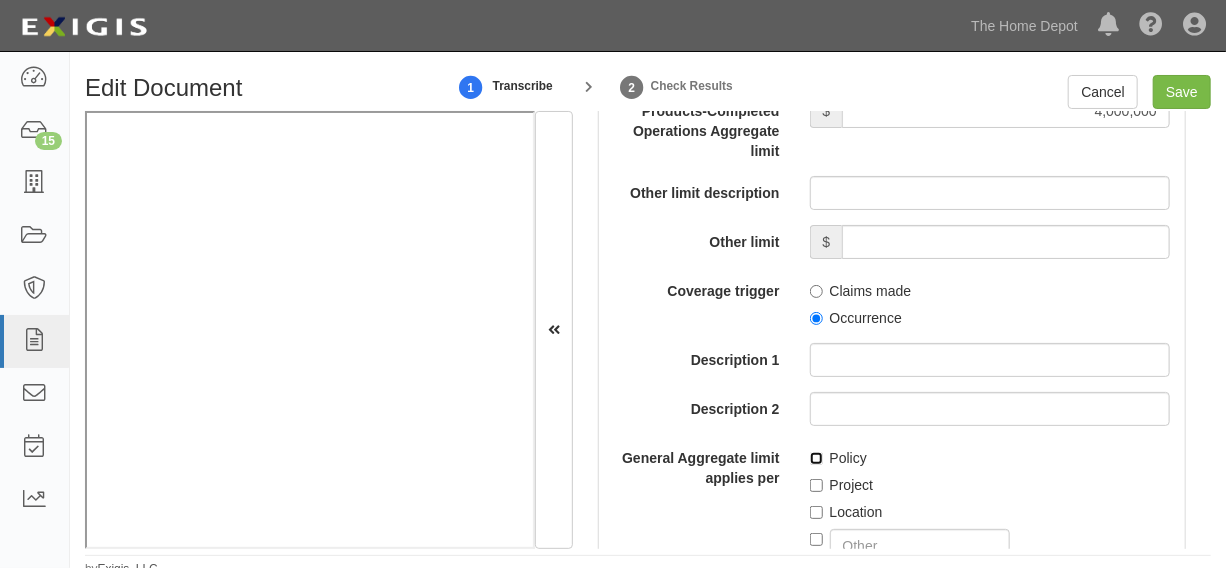 click on "Policy" at bounding box center (816, 458) 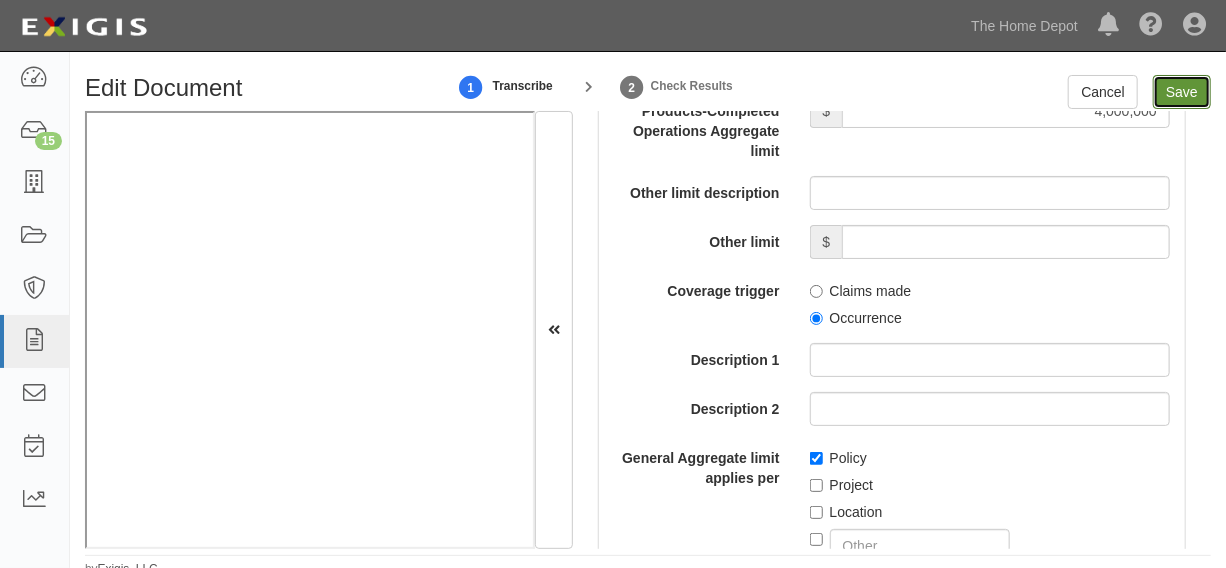 click on "Save" at bounding box center [1182, 92] 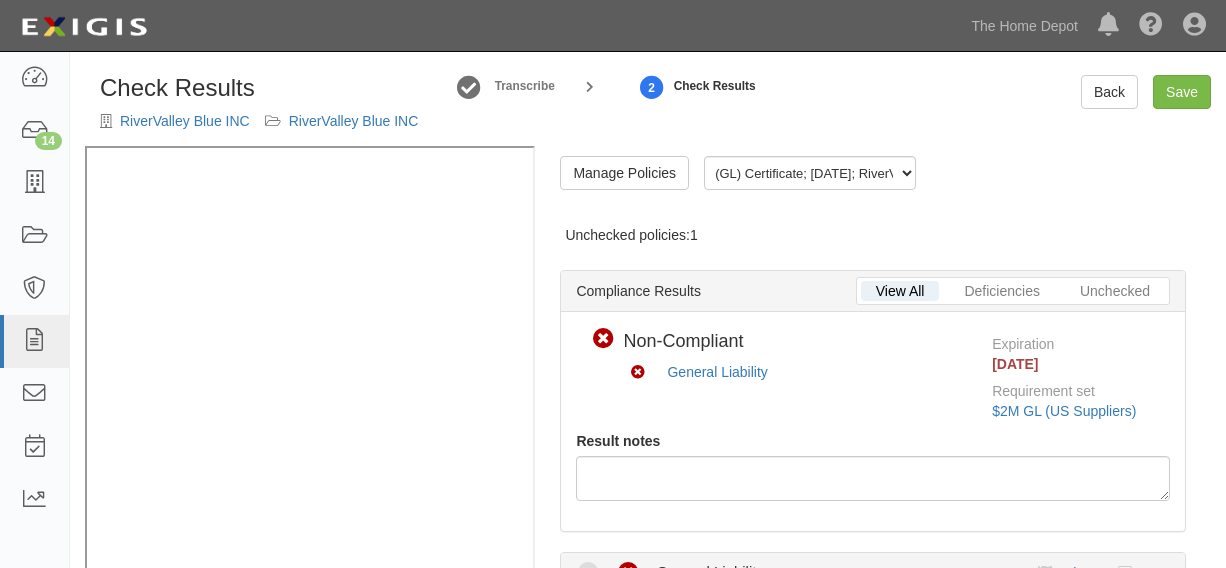 scroll, scrollTop: 0, scrollLeft: 0, axis: both 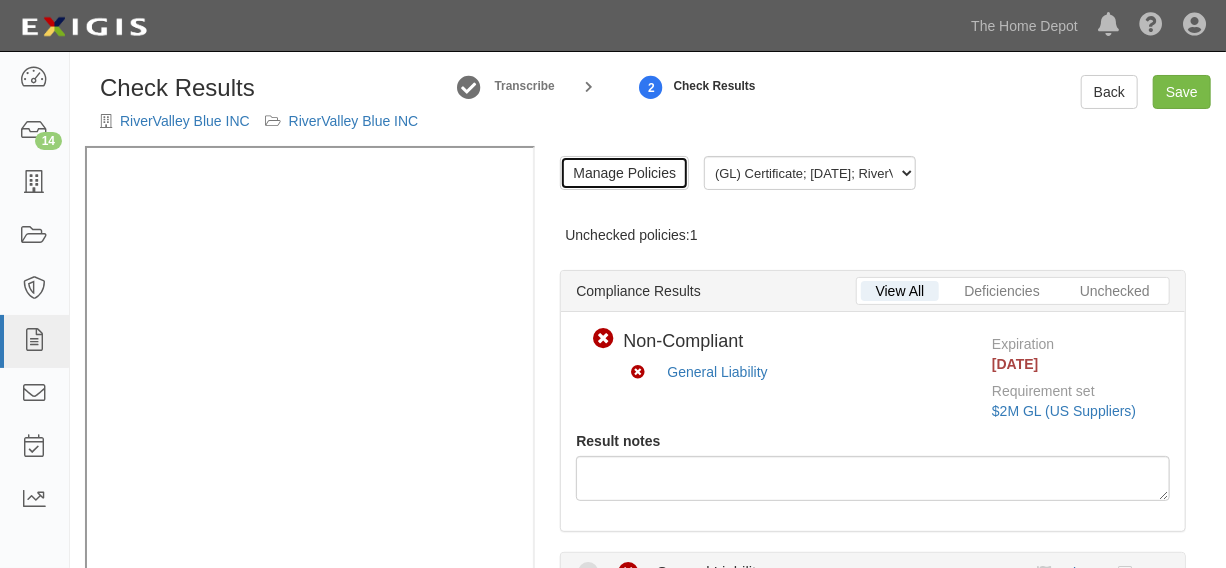 click on "Manage Policies" at bounding box center (624, 173) 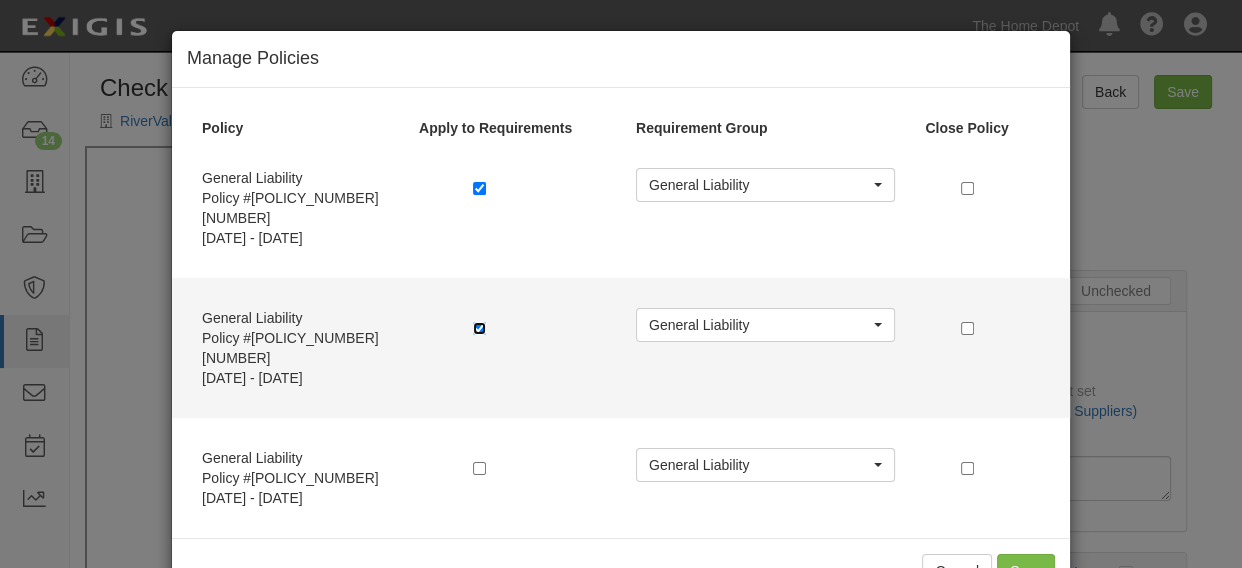 click at bounding box center (479, 328) 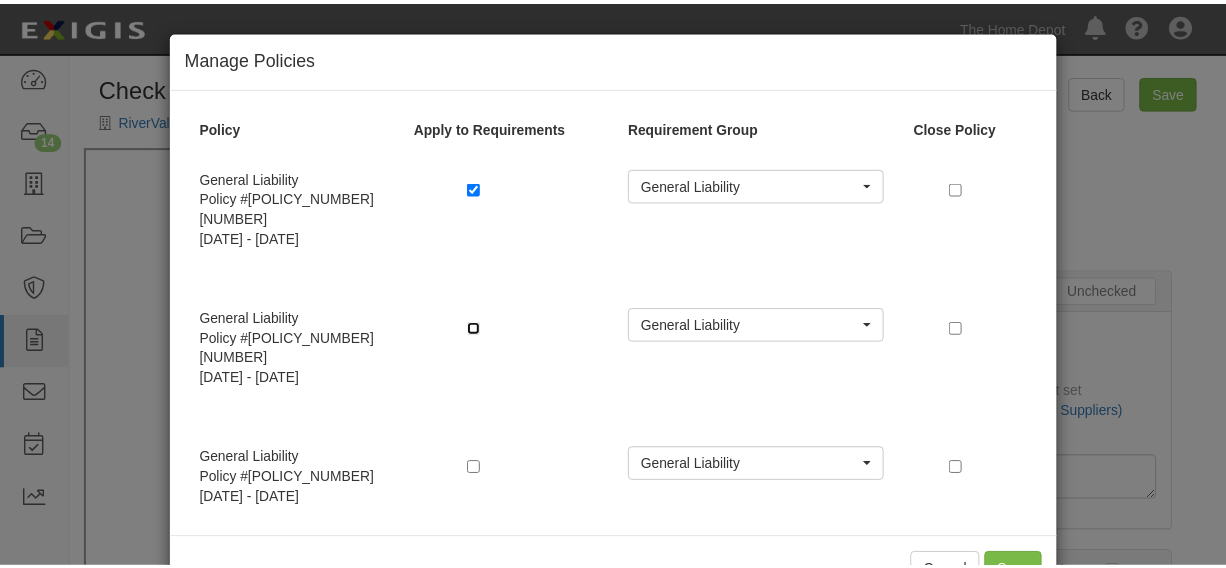 scroll, scrollTop: 64, scrollLeft: 0, axis: vertical 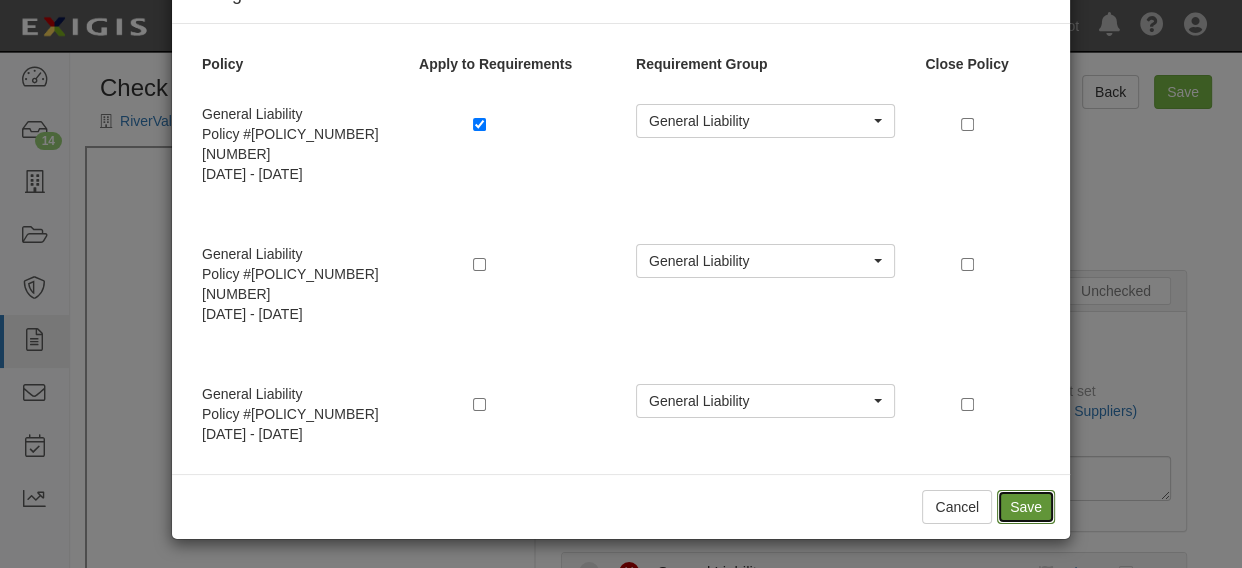 click on "Save" at bounding box center (1026, 507) 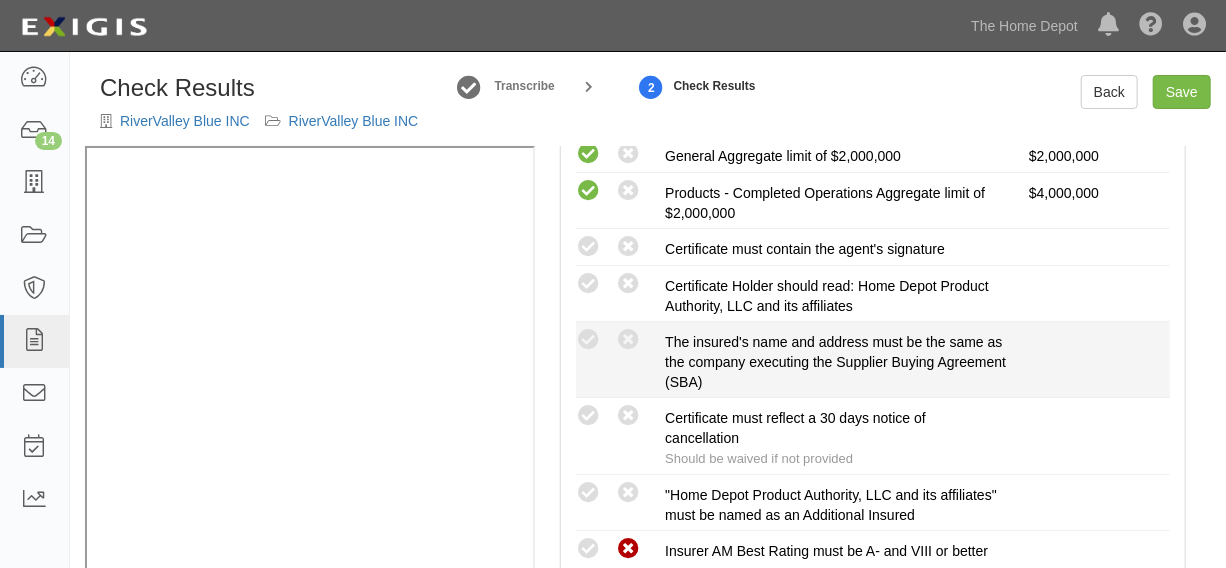 scroll, scrollTop: 606, scrollLeft: 0, axis: vertical 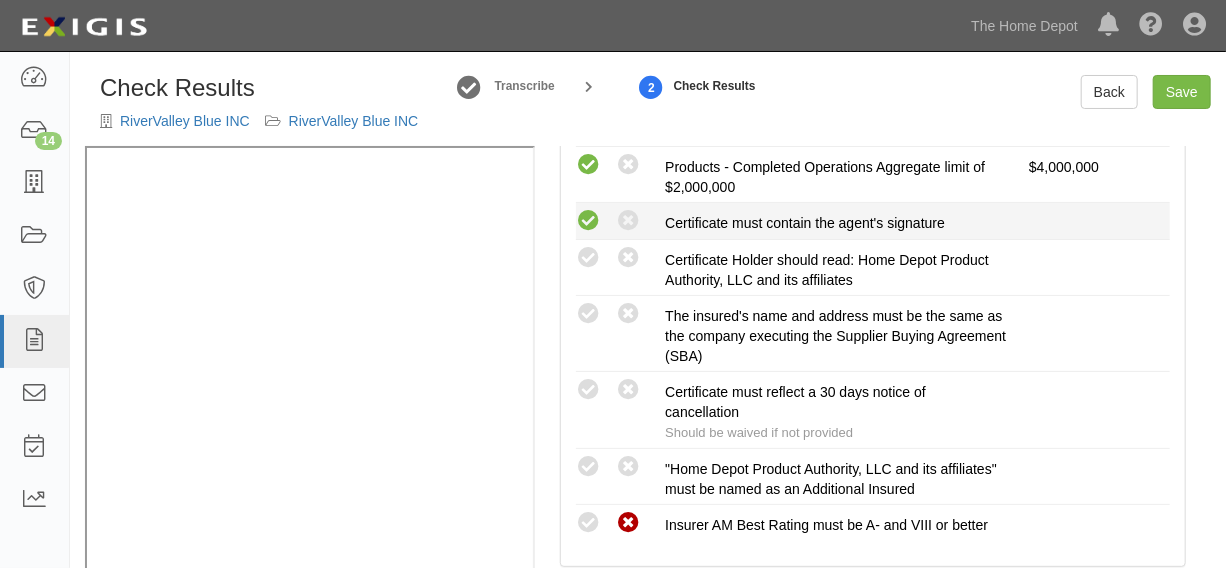 click at bounding box center [588, 221] 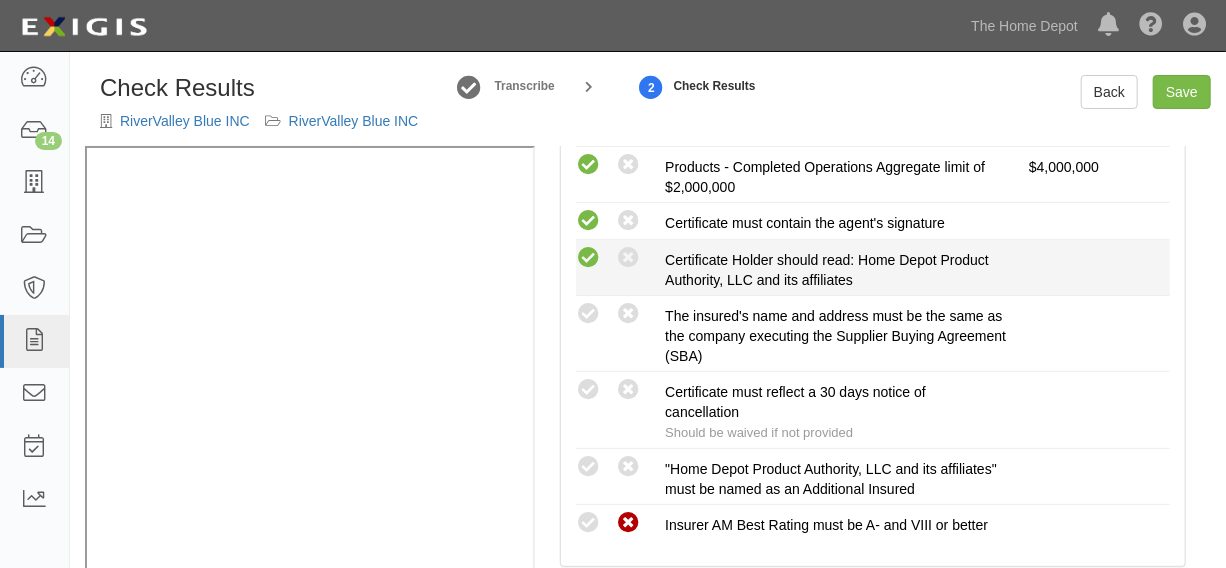 click at bounding box center (588, 221) 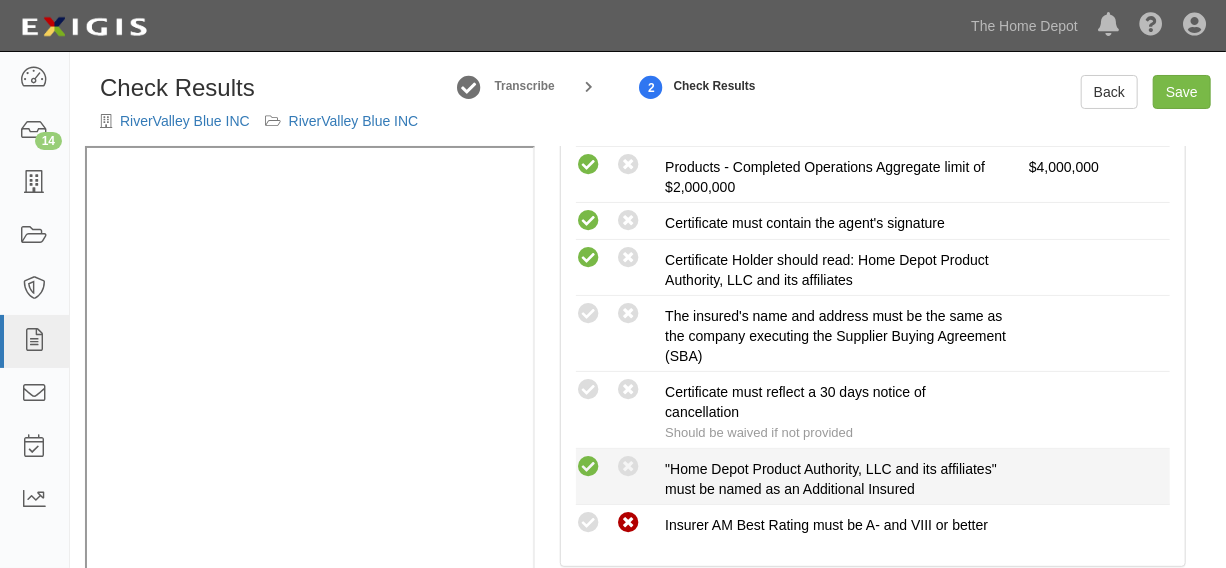 click at bounding box center [588, 221] 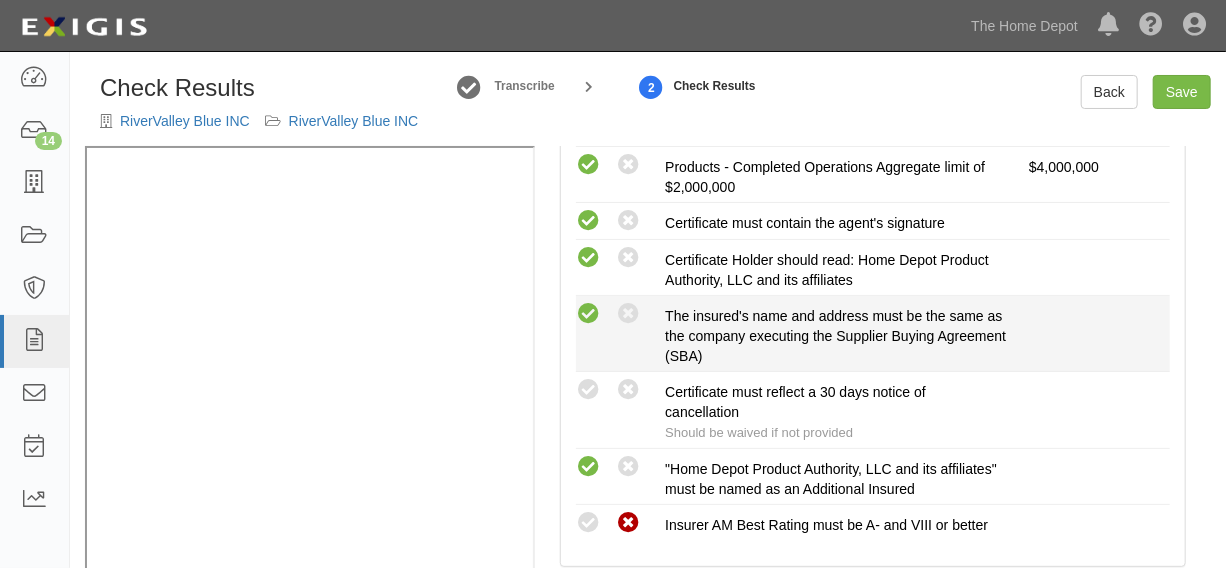 click at bounding box center (588, 221) 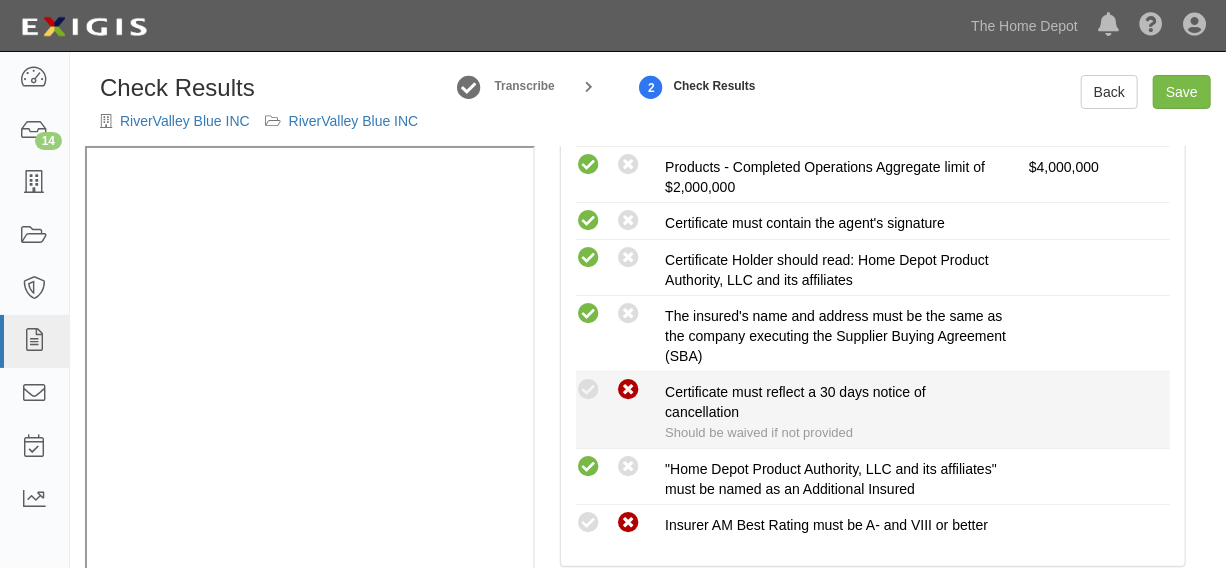 click at bounding box center (628, 221) 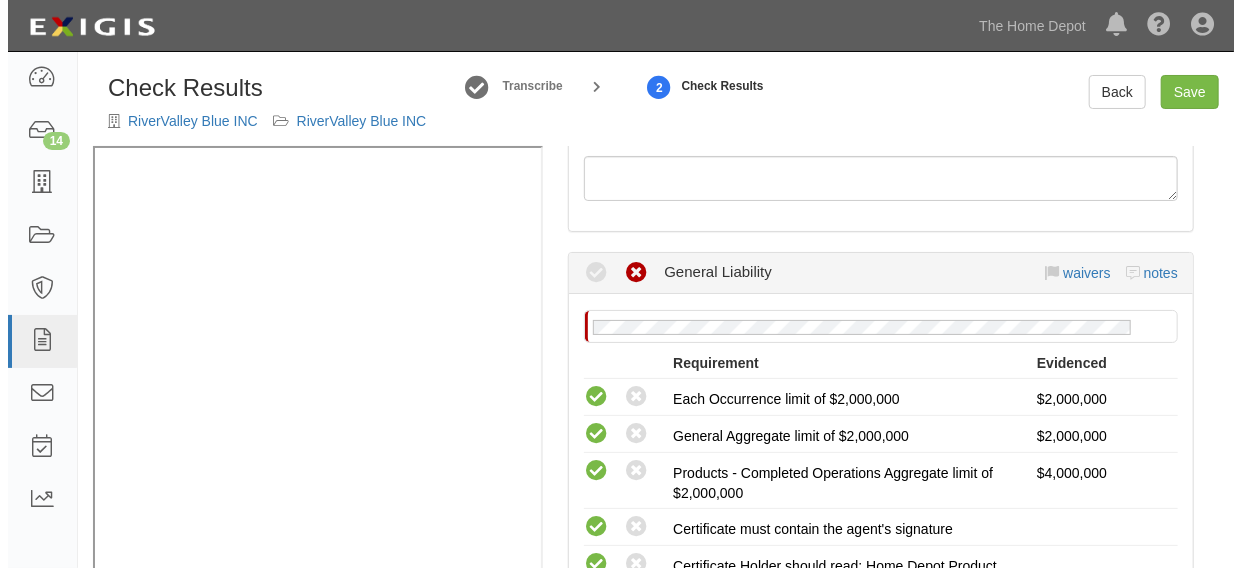 scroll, scrollTop: 151, scrollLeft: 0, axis: vertical 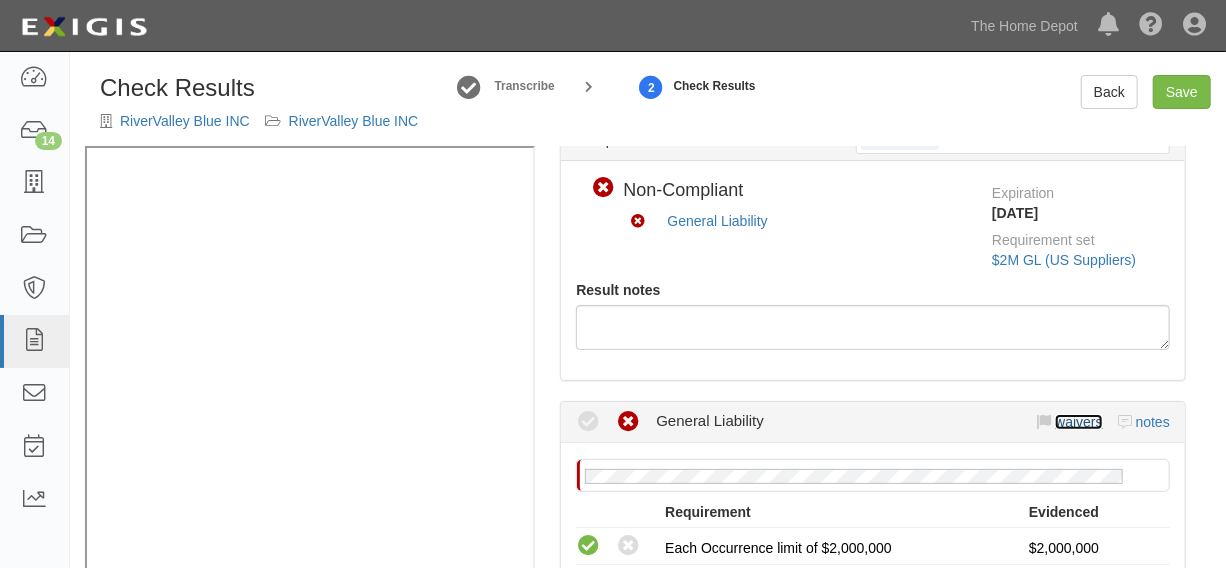 click on "waivers" at bounding box center (1078, 422) 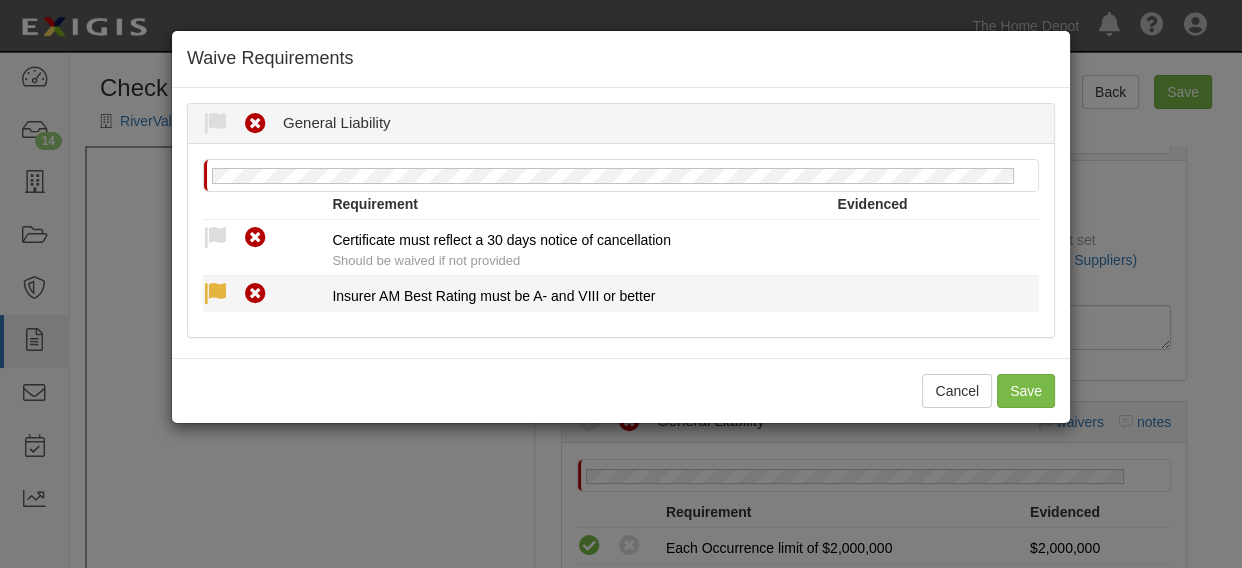 click at bounding box center [0, 0] 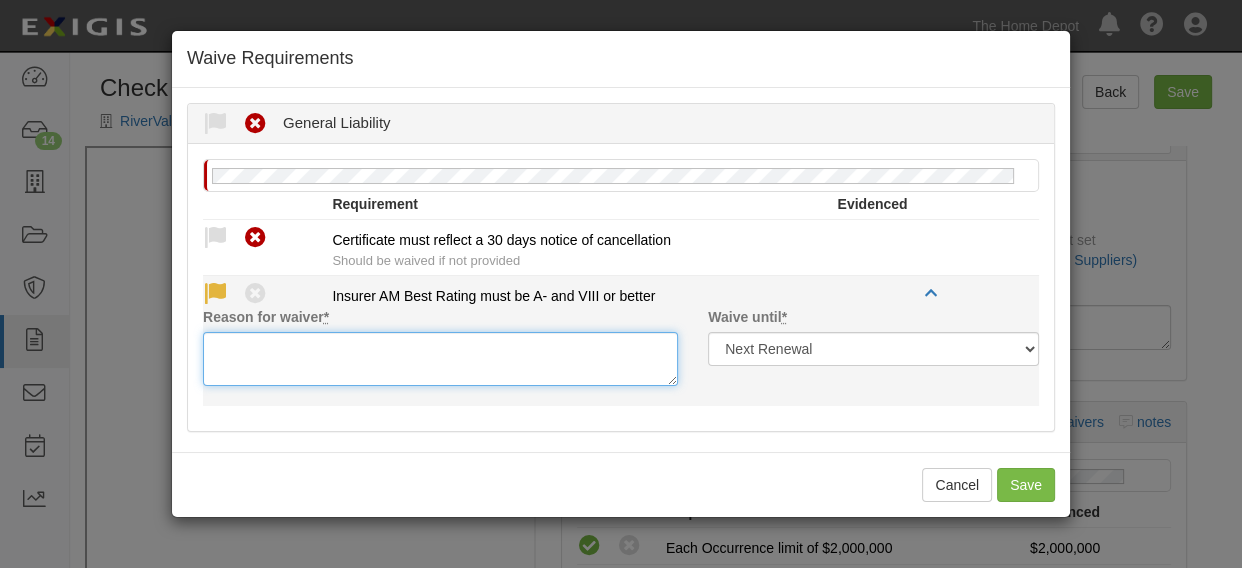 click on "Reason for waiver  *" at bounding box center [440, 359] 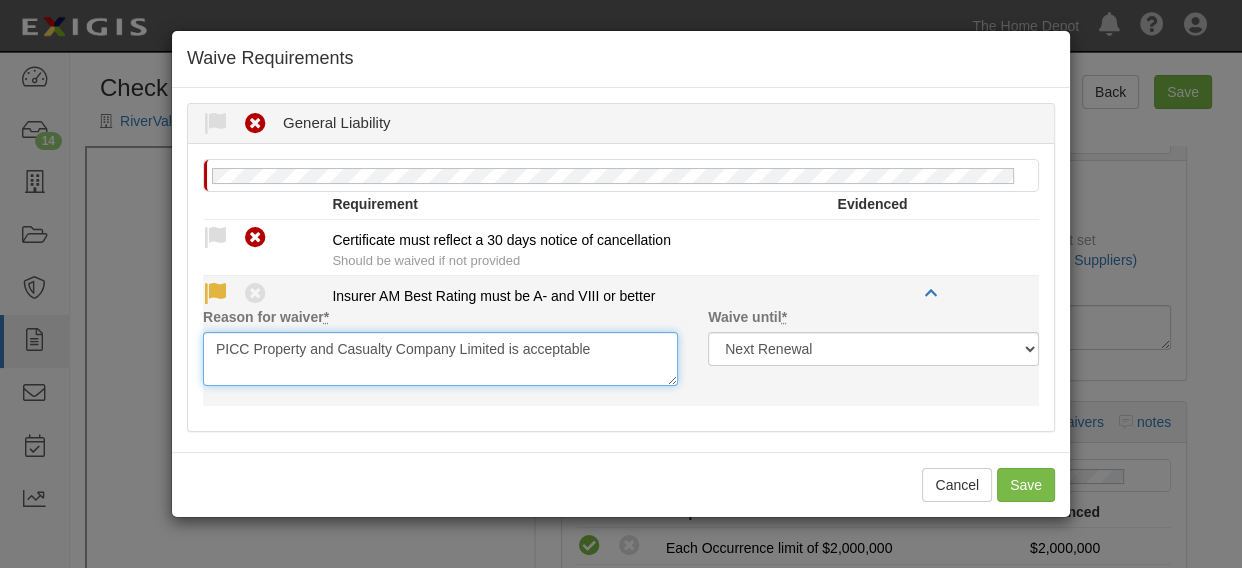 type on "PICC Property and Casualty Company Limited is acceptable" 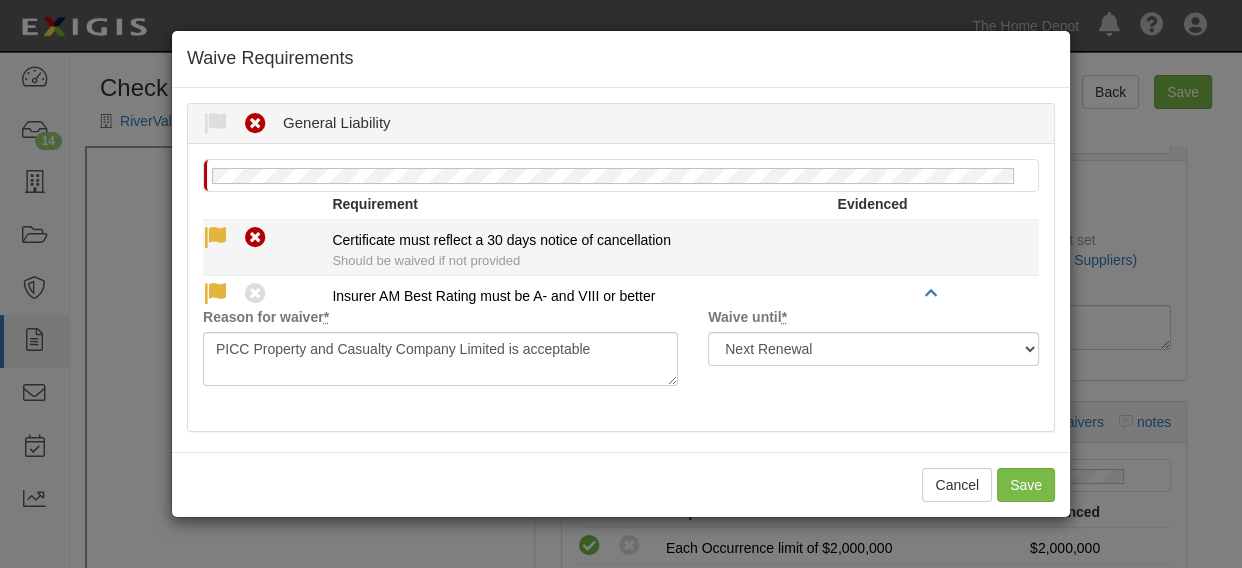 click at bounding box center (0, 0) 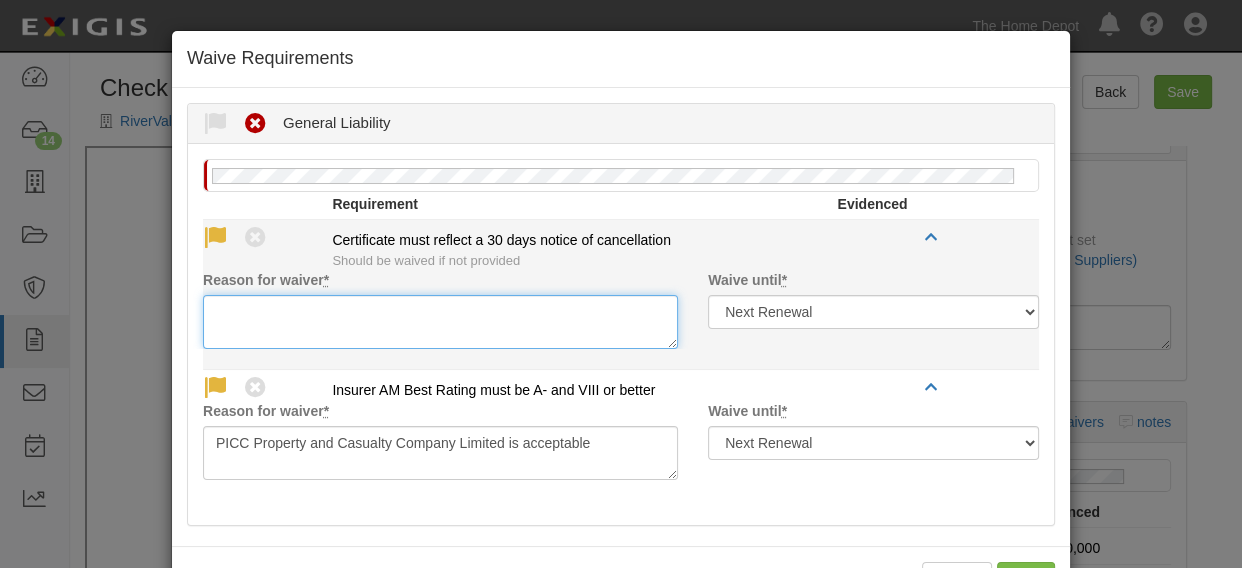 click on "Reason for waiver  *" at bounding box center (440, 322) 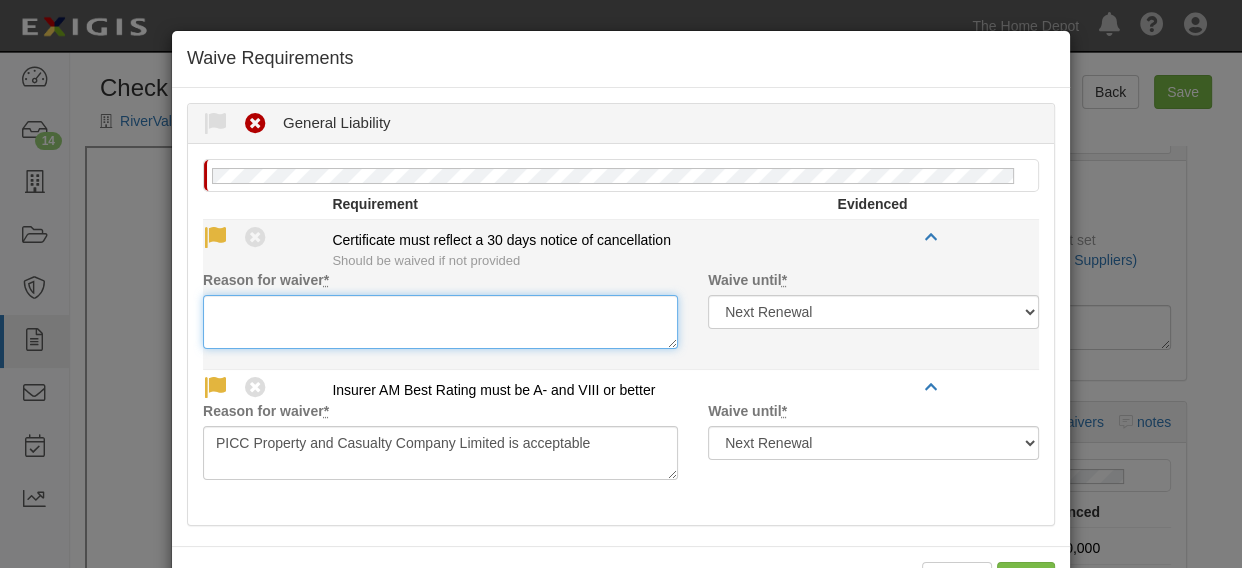 paste on "waived per client" 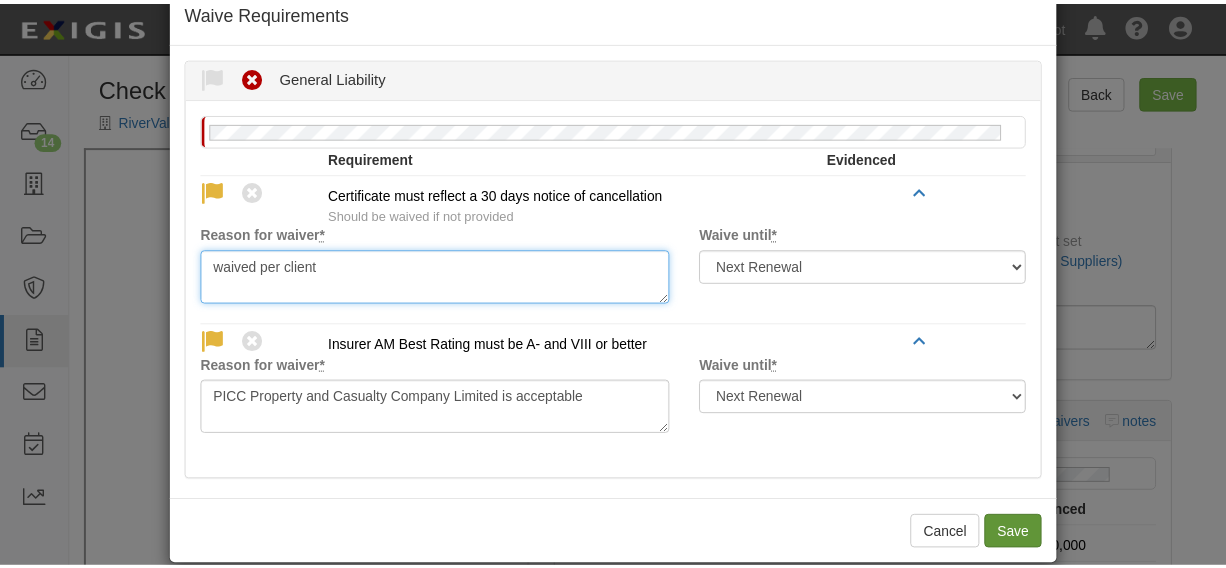 scroll, scrollTop: 71, scrollLeft: 0, axis: vertical 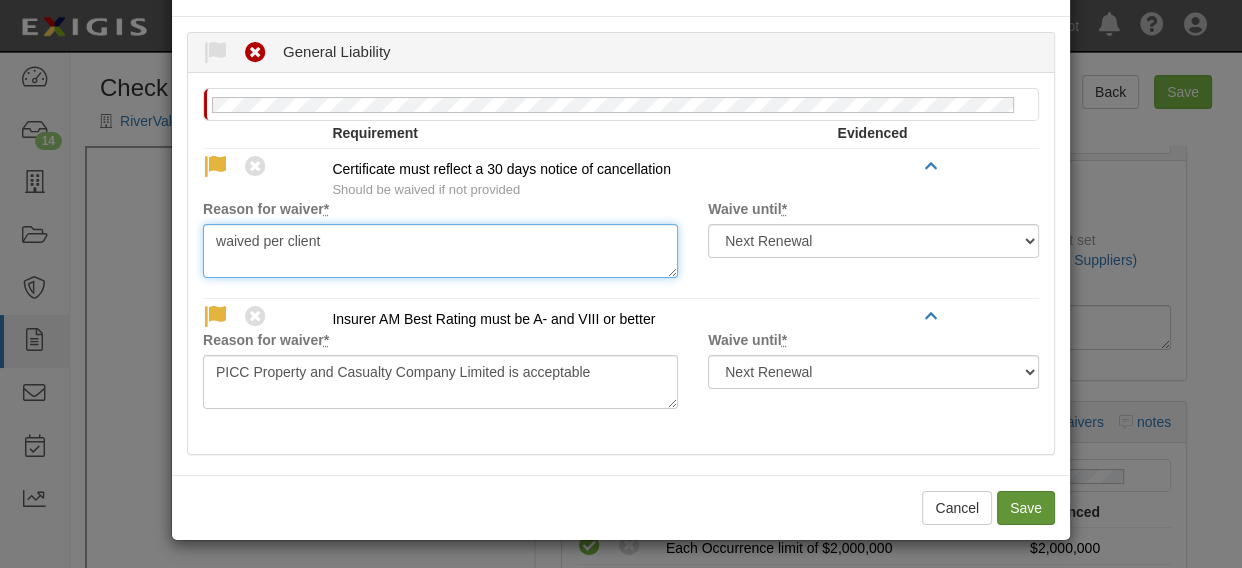 type on "waived per client" 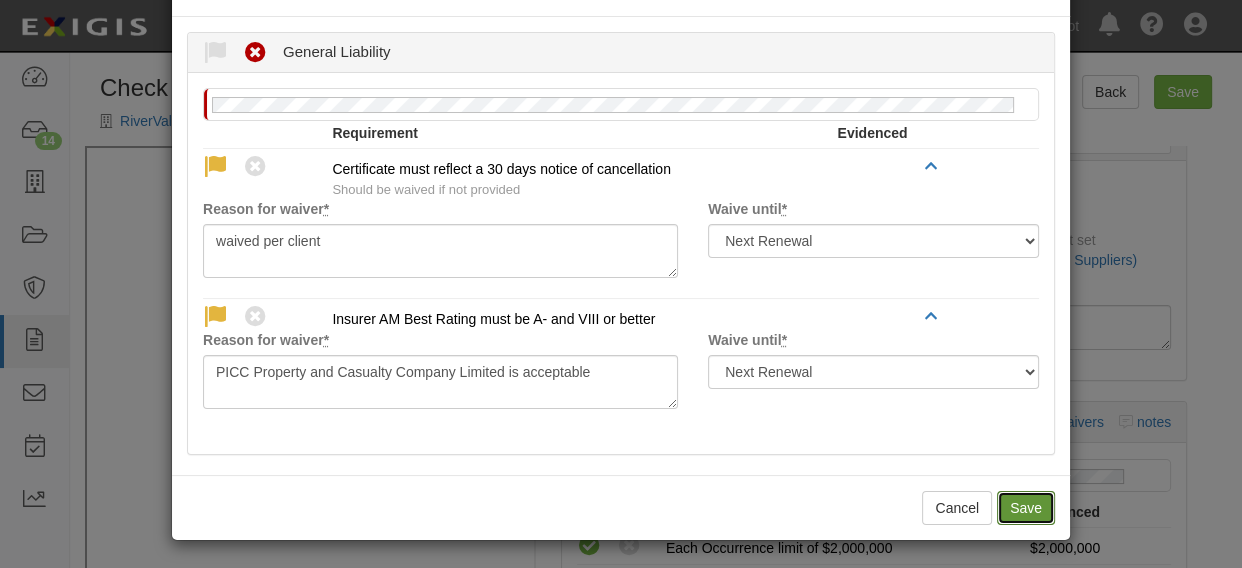 click on "Save" at bounding box center [1026, 508] 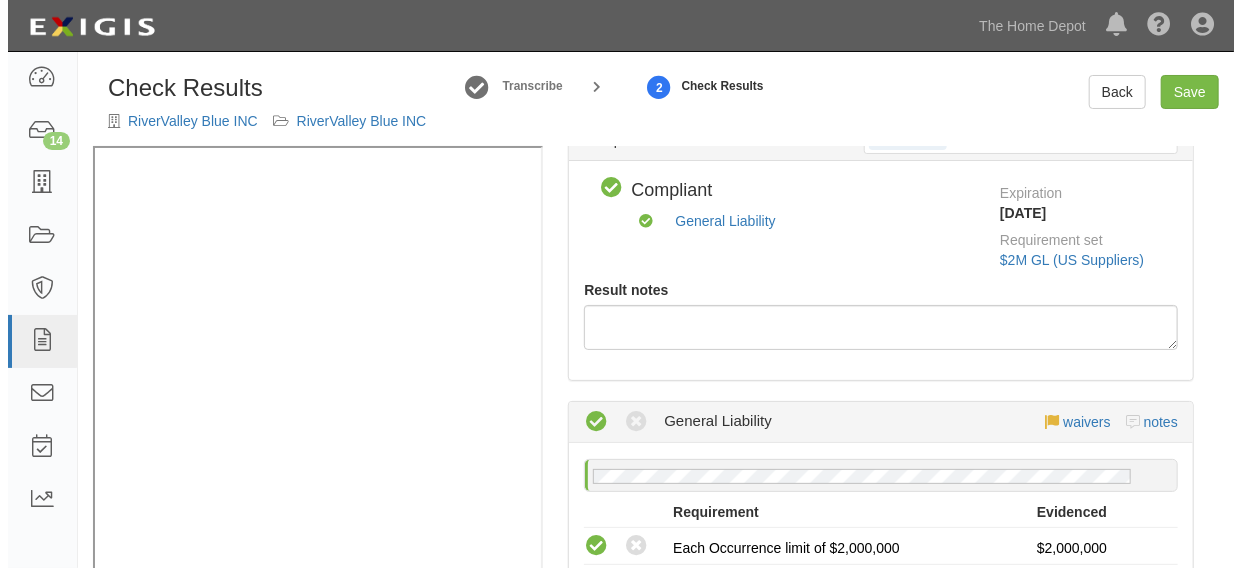 scroll, scrollTop: 0, scrollLeft: 0, axis: both 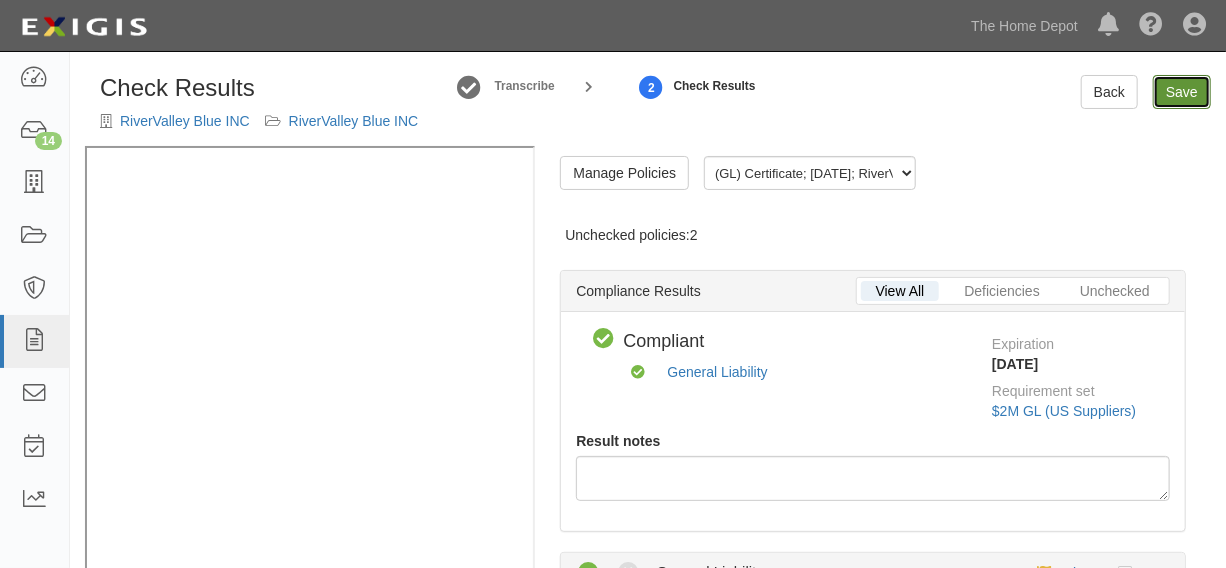 click on "Save" at bounding box center (1182, 92) 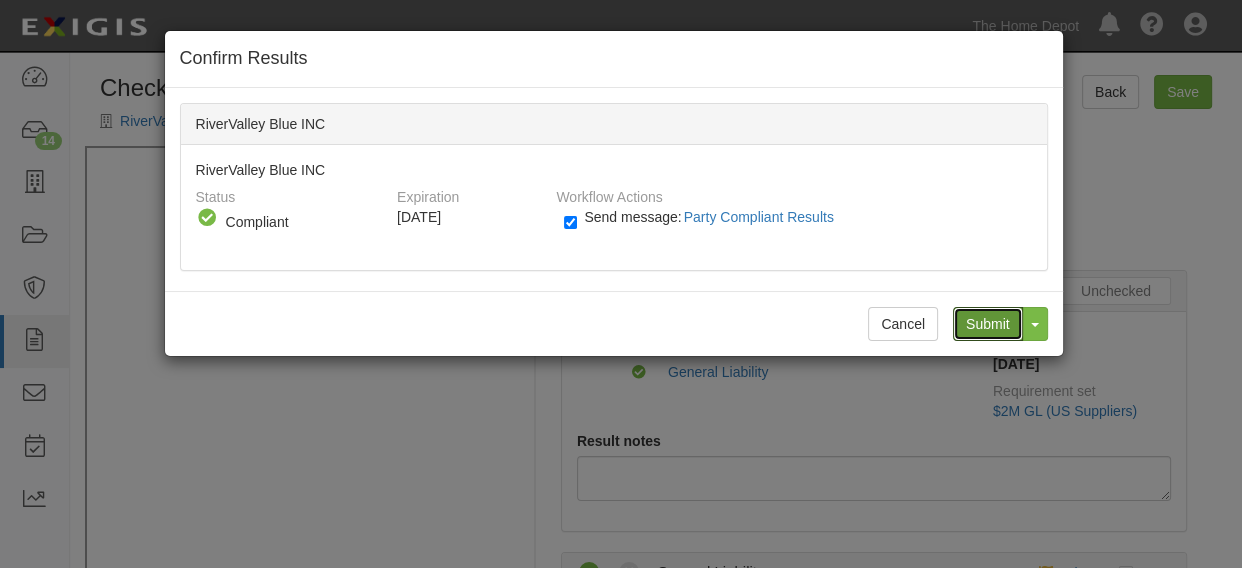 drag, startPoint x: 965, startPoint y: 330, endPoint x: 938, endPoint y: 296, distance: 43.416588 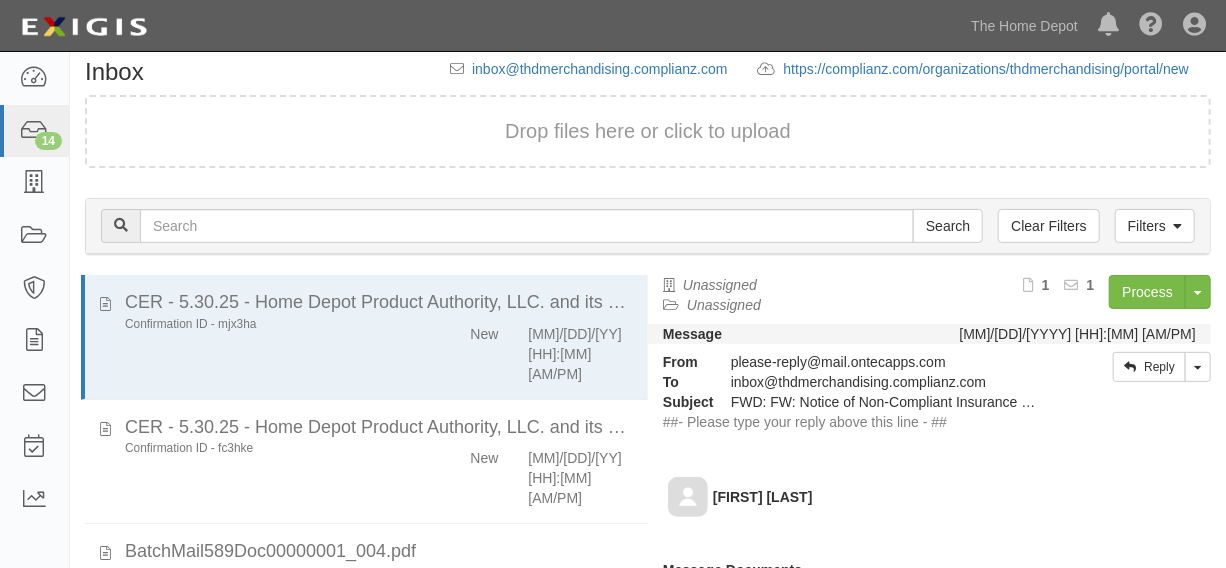 scroll, scrollTop: 156, scrollLeft: 0, axis: vertical 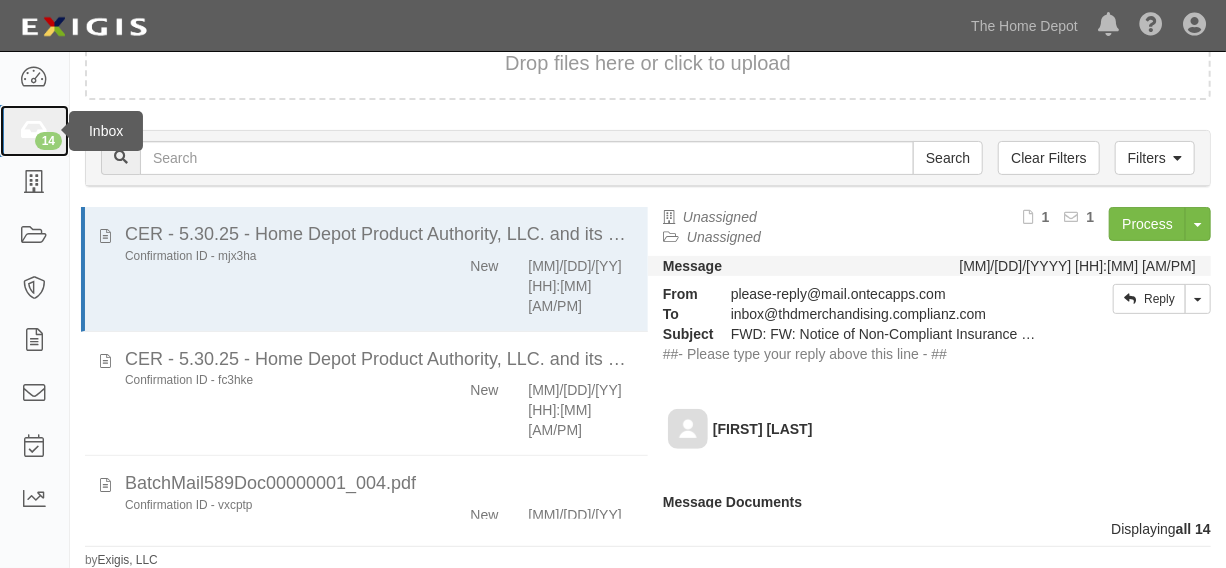 click on "14" at bounding box center (34, 131) 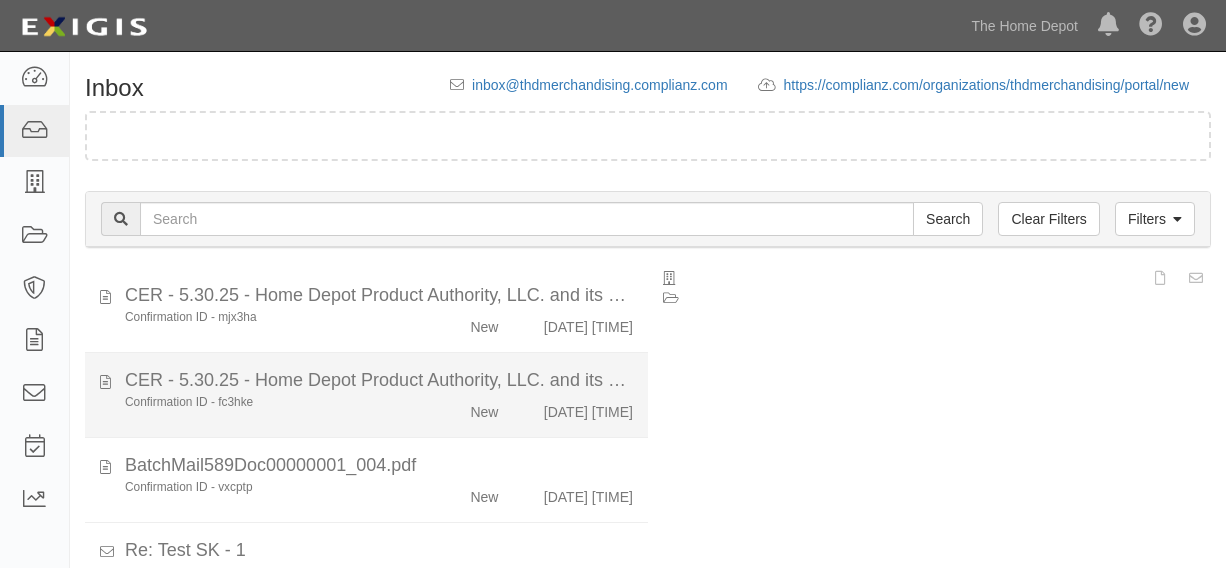 scroll, scrollTop: 12, scrollLeft: 0, axis: vertical 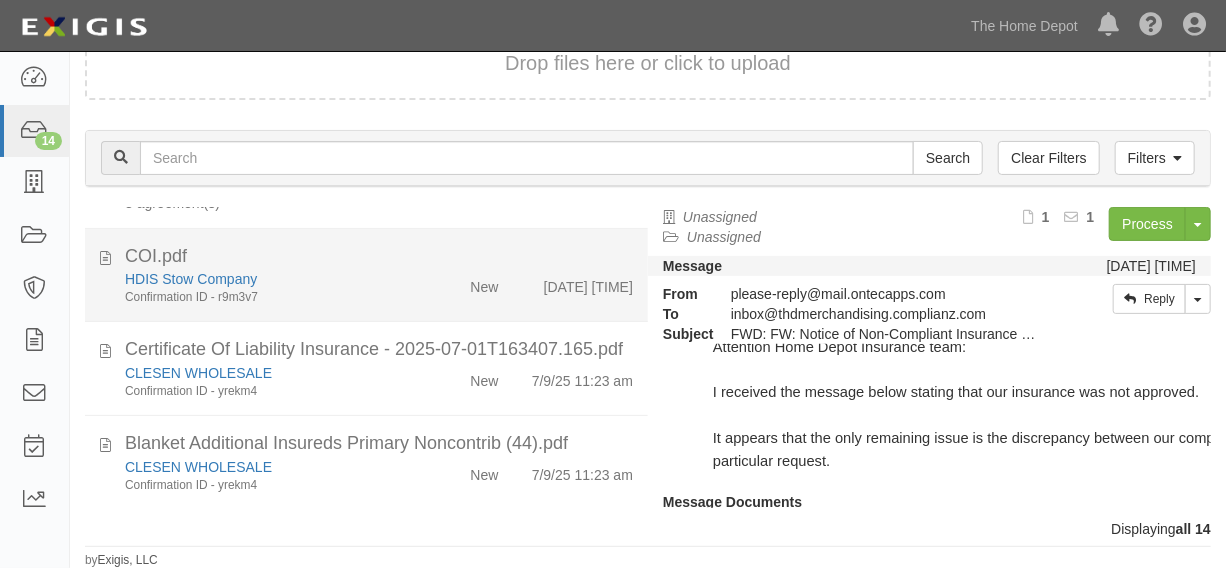 click on "HDIS Stow Company
Confirmation ID - [ID]" at bounding box center (267, 3) 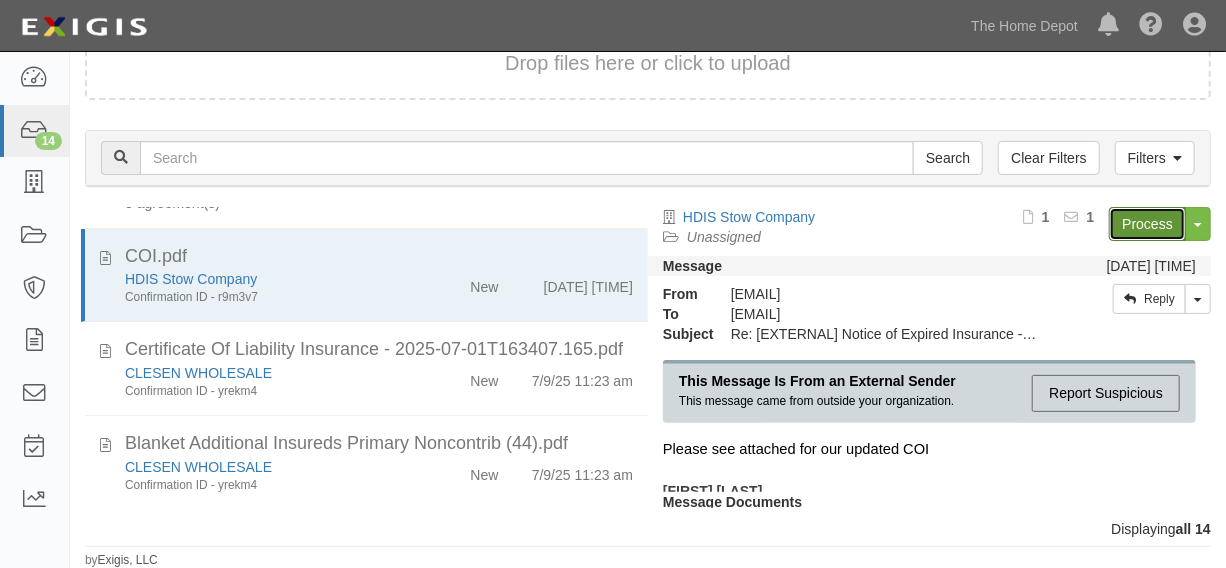 click on "Process" at bounding box center [1147, 224] 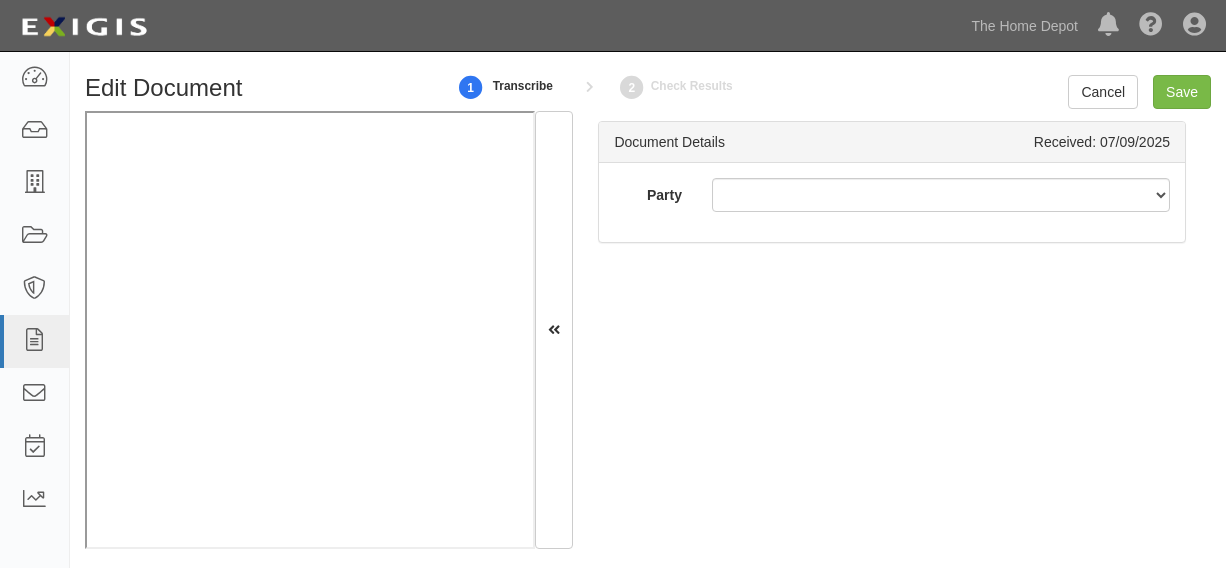 scroll, scrollTop: 0, scrollLeft: 0, axis: both 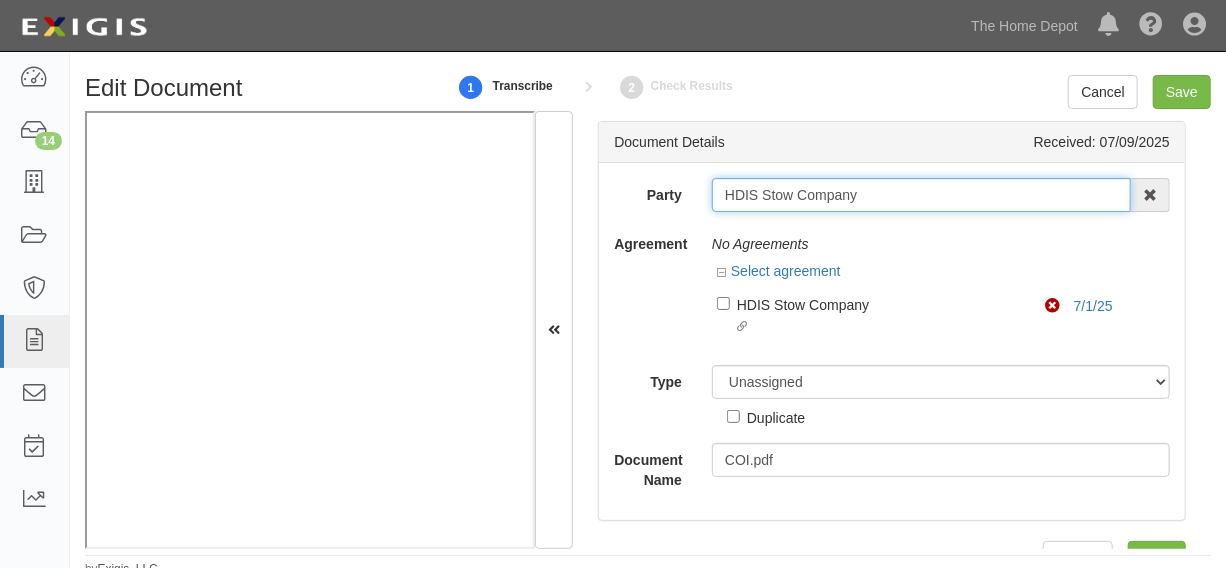 drag, startPoint x: 717, startPoint y: 200, endPoint x: 888, endPoint y: 199, distance: 171.00293 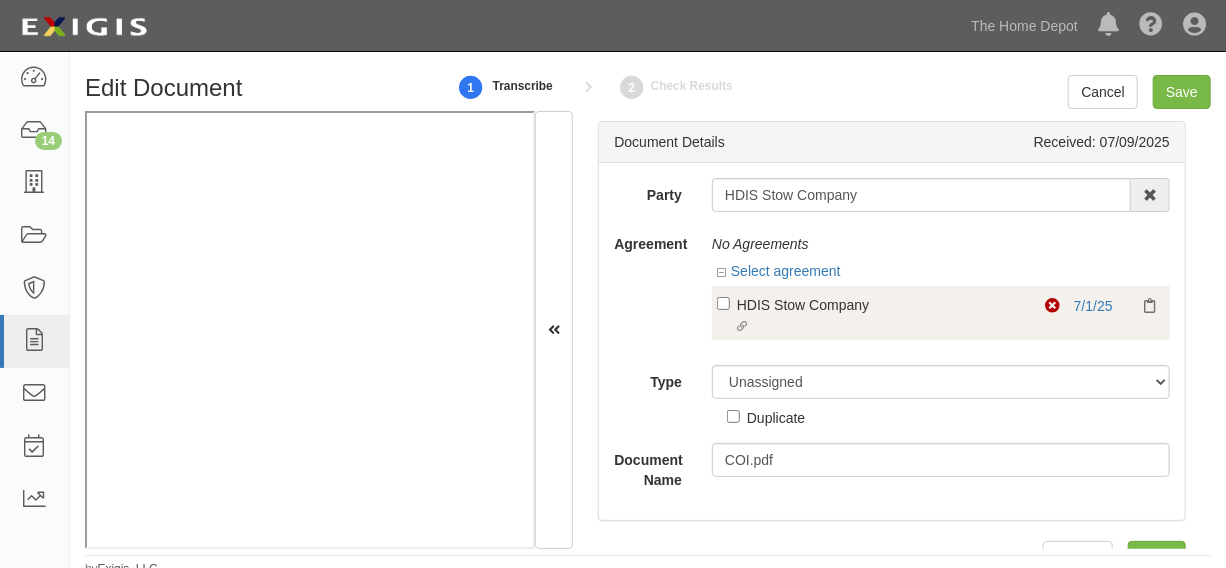 click on "Linked agreement
HDIS Stow Company
Linked agreement" at bounding box center [881, 316] 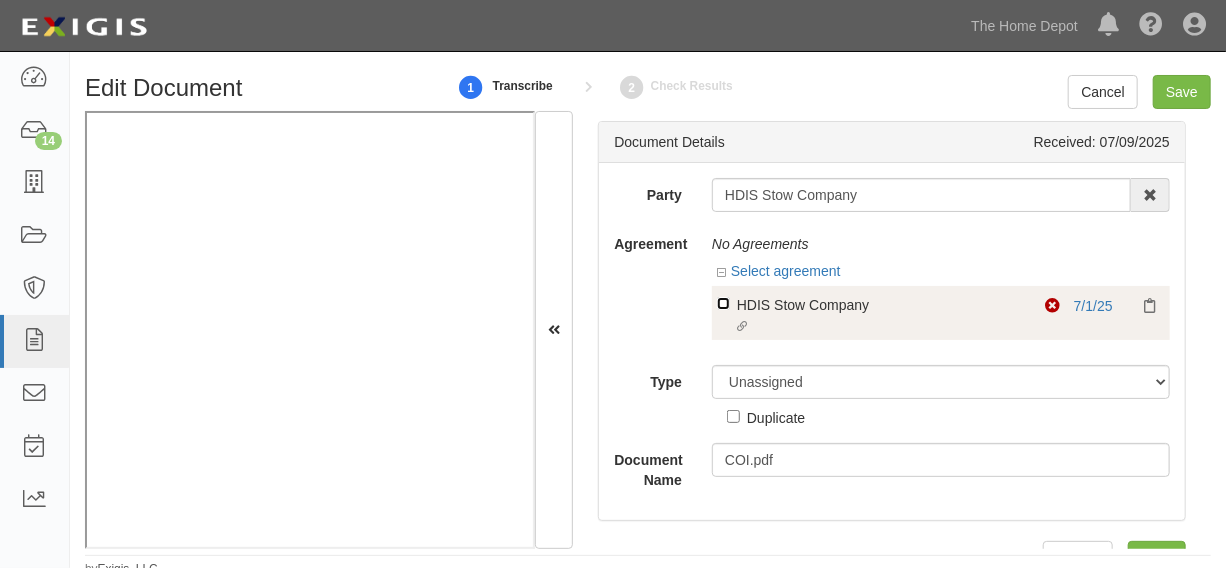 click on "Linked agreement
HDIS Stow Company
Linked agreement" at bounding box center [723, 303] 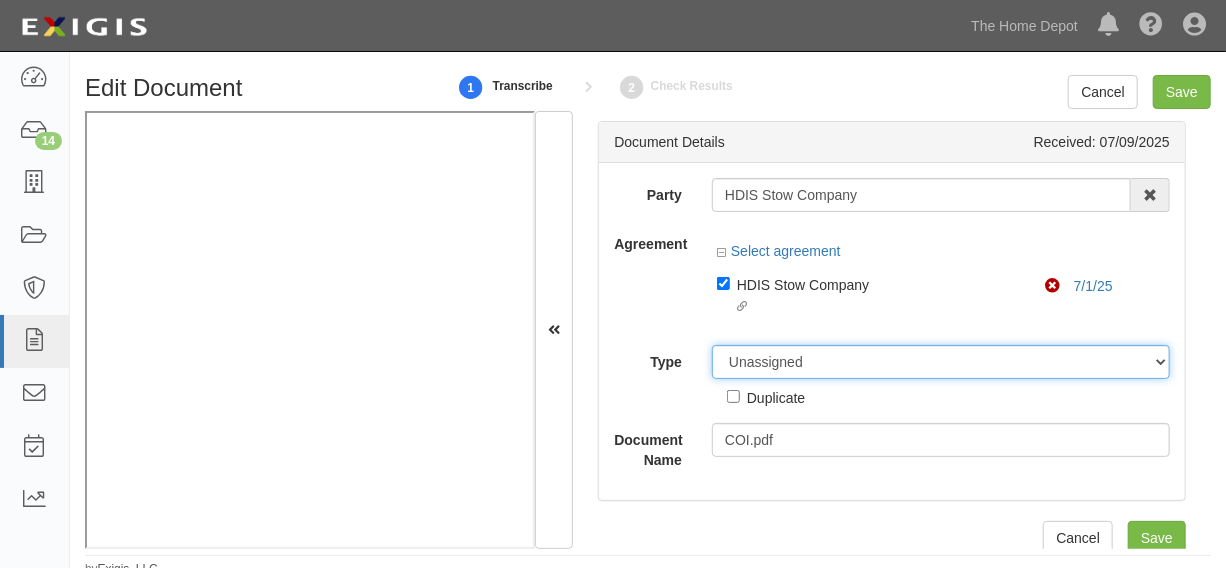drag, startPoint x: 800, startPoint y: 365, endPoint x: 800, endPoint y: 350, distance: 15 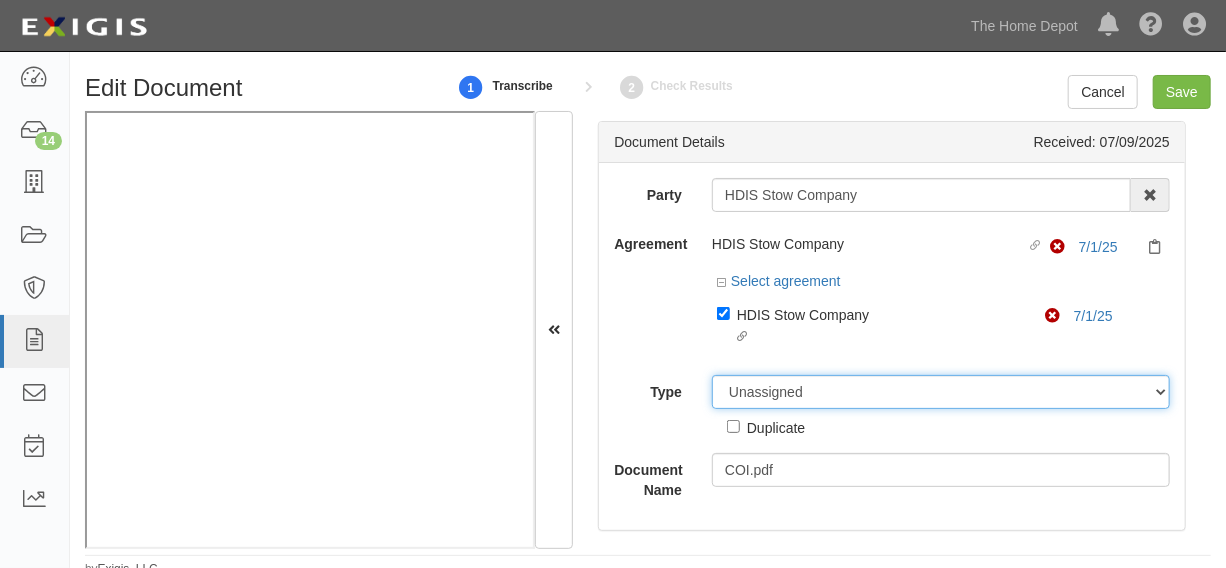 select on "CertificateDetail" 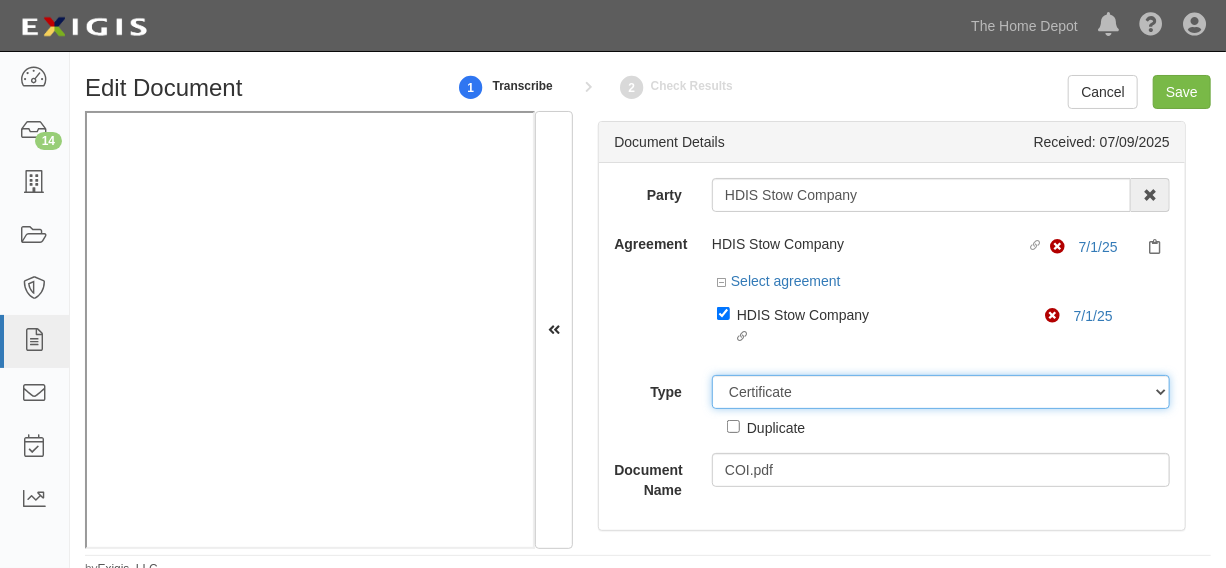 click on "Unassigned
Binder
Cancellation Notice
Certificate
Contract
Endorsement
Insurance Policy
Junk
Other Document
Policy Declarations
Reinstatement Notice
Requirements
Waiver Request" at bounding box center [941, 392] 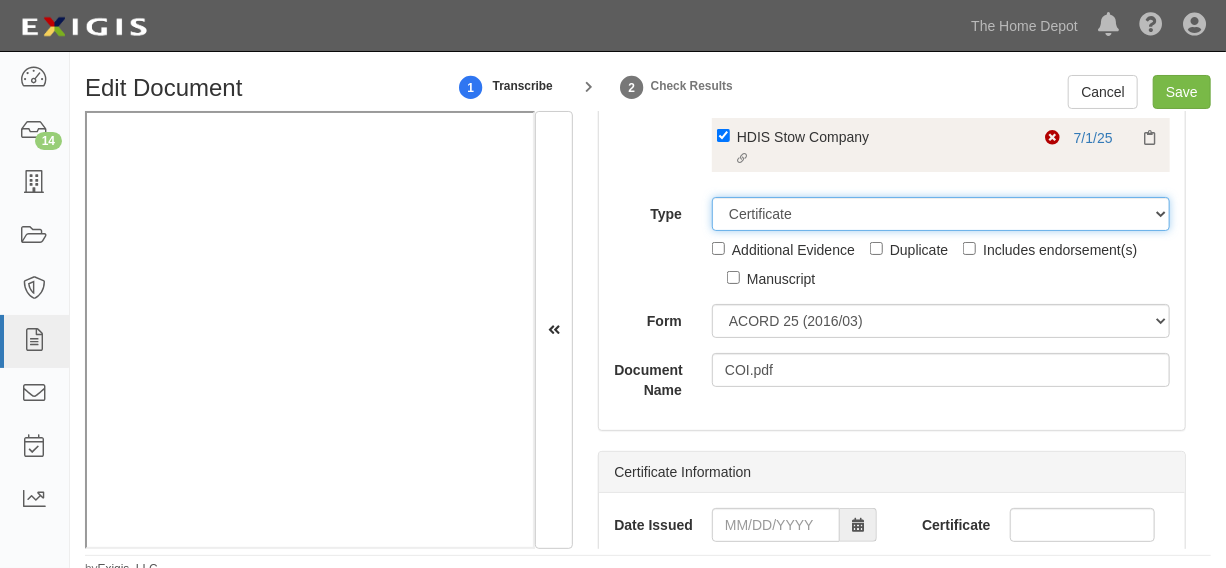 scroll, scrollTop: 302, scrollLeft: 0, axis: vertical 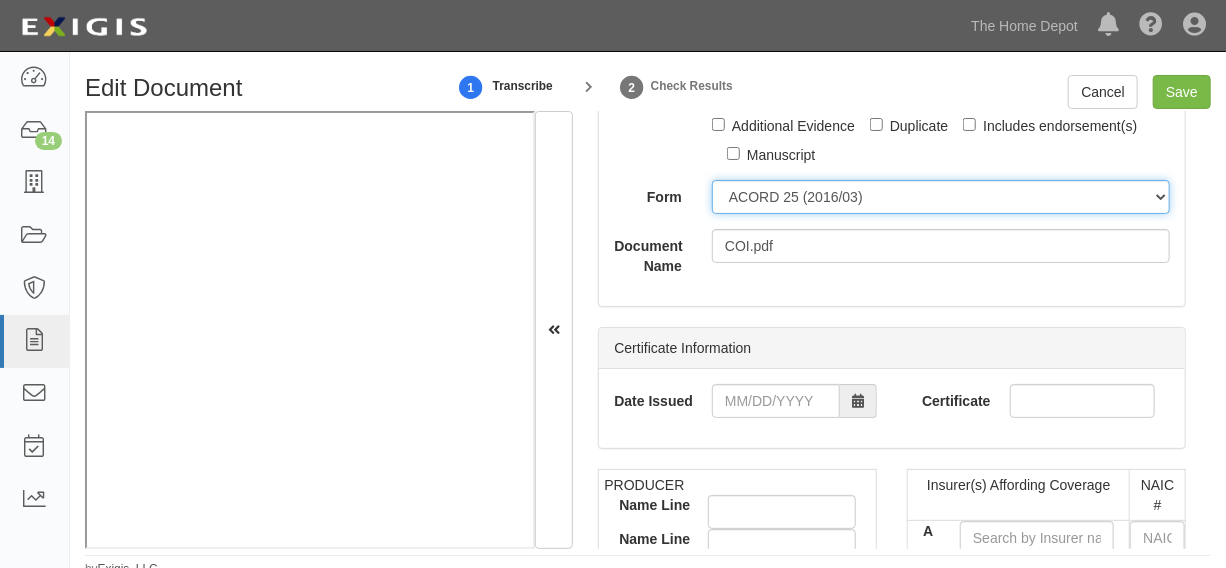 click on "ACORD 25 (2016/03)
ACORD 101
ACORD 855 NY (2014/05)
General" at bounding box center (941, 197) 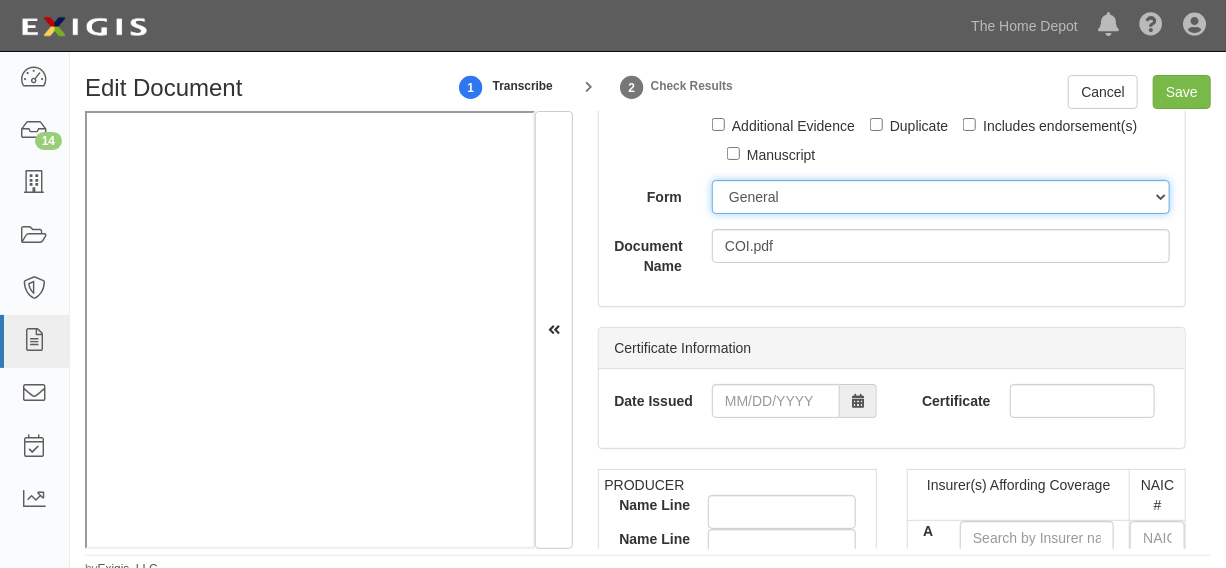 click on "ACORD 25 (2016/03)
ACORD 101
ACORD 855 NY (2014/05)
General" at bounding box center (941, 197) 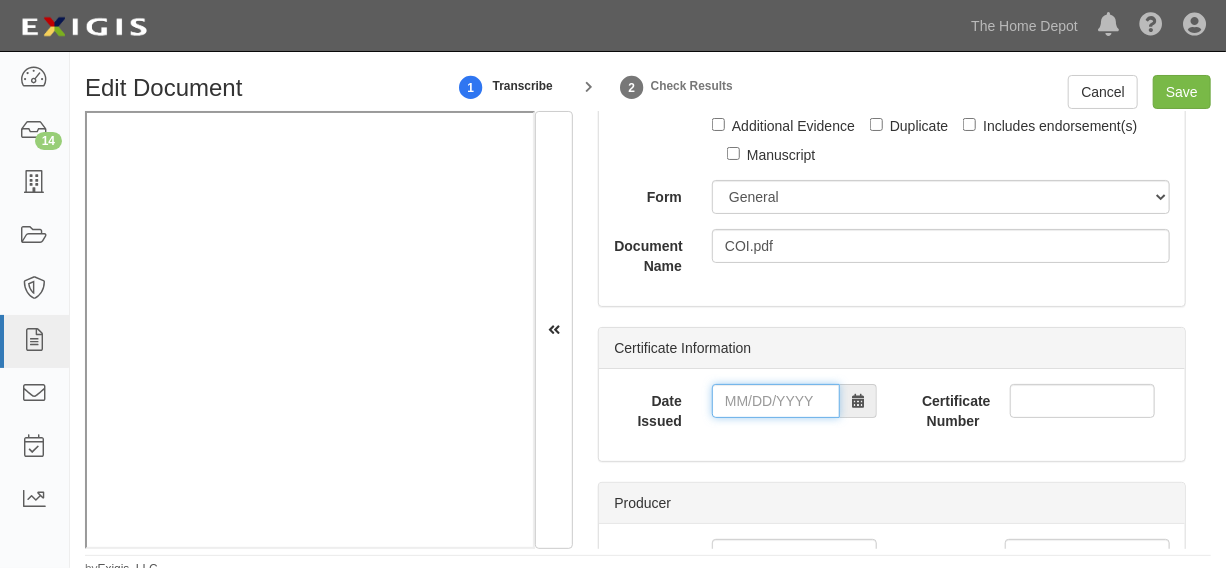 click on "Date Issued" at bounding box center [776, 401] 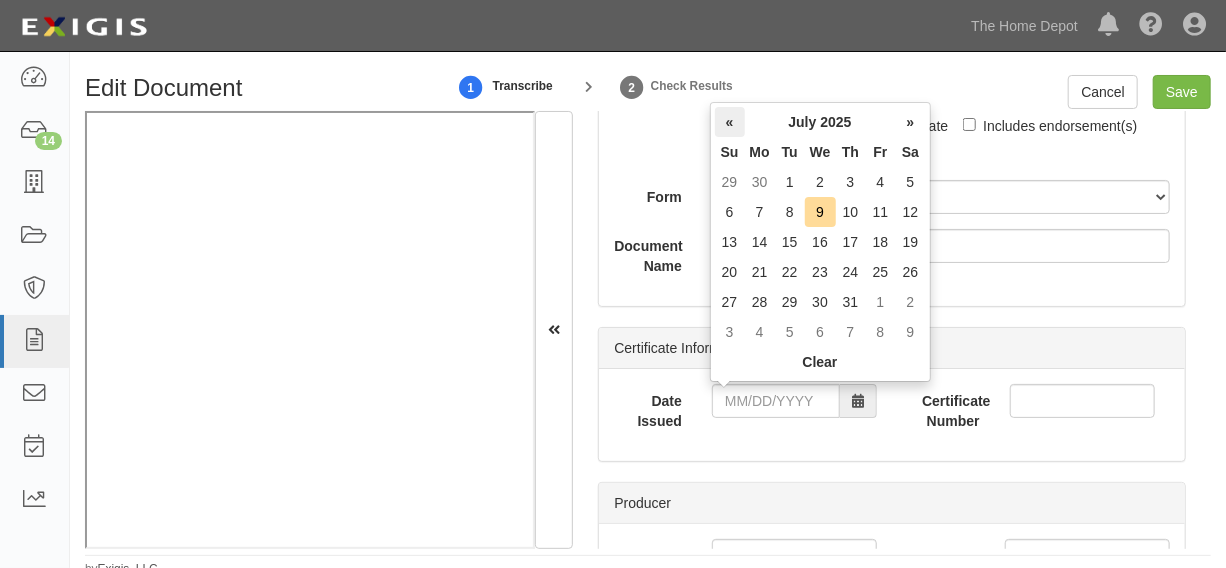 click on "«" at bounding box center [730, 122] 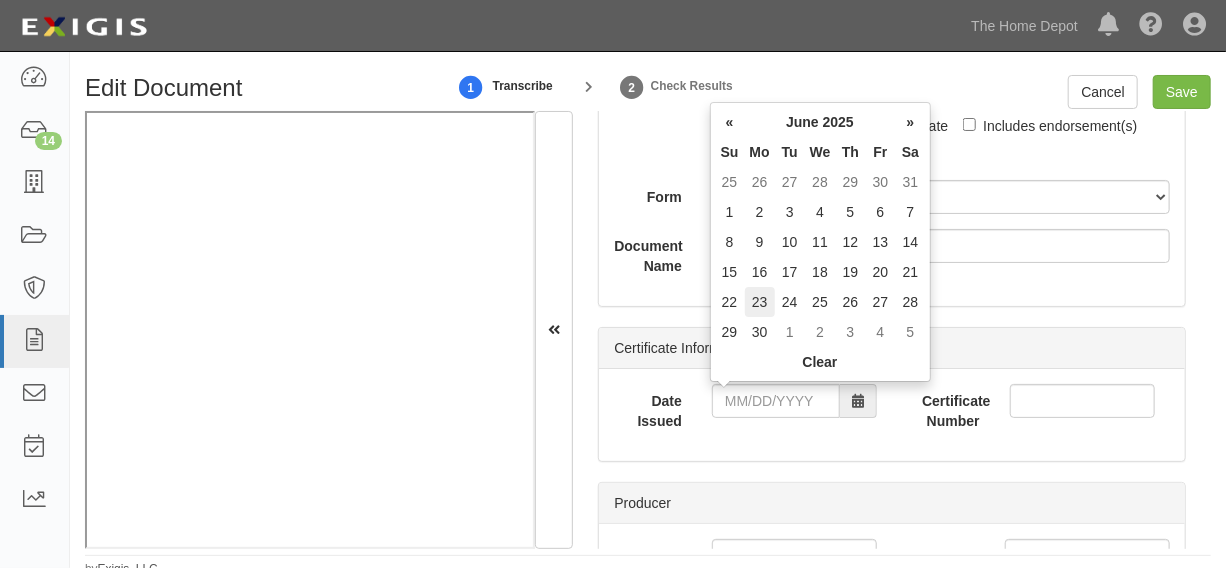 click on "23" at bounding box center [760, 182] 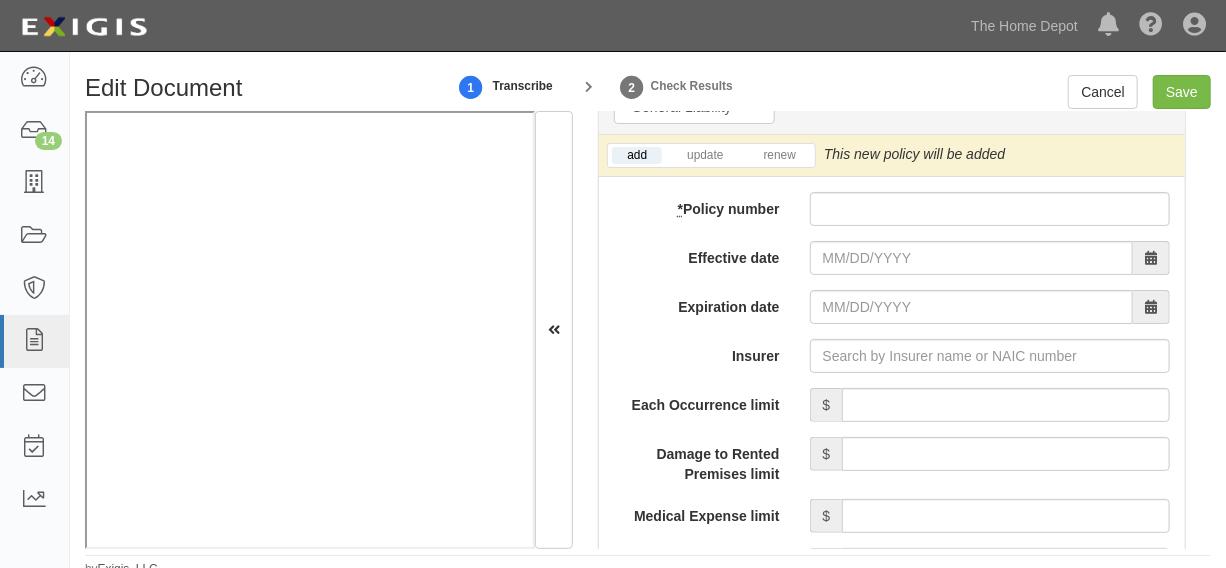 scroll, scrollTop: 1666, scrollLeft: 0, axis: vertical 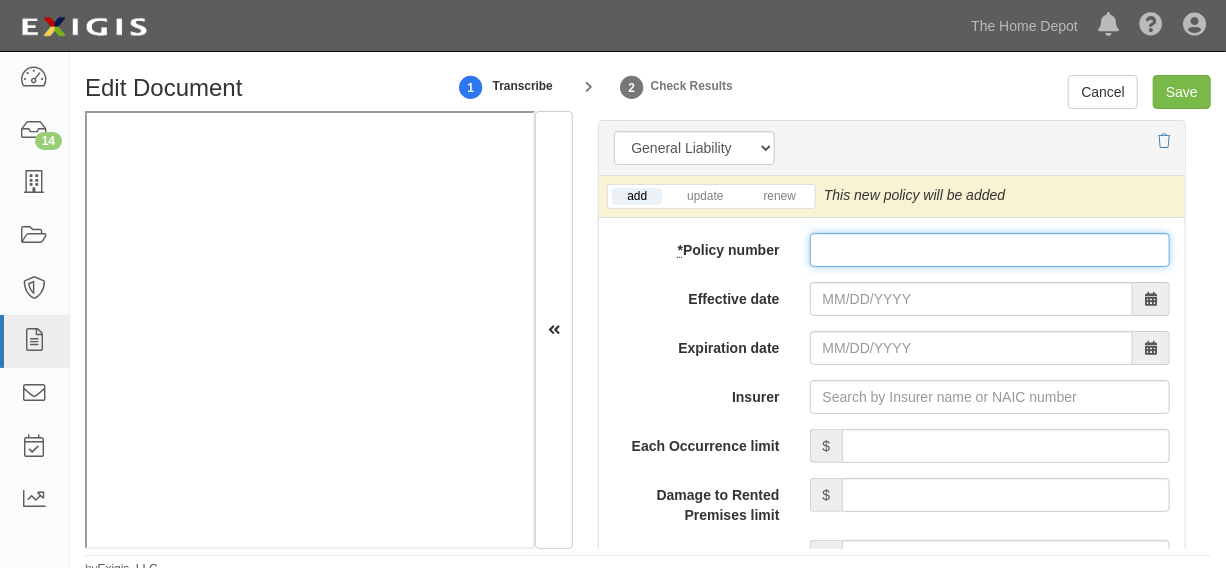 click on "*  Policy number" at bounding box center (990, 250) 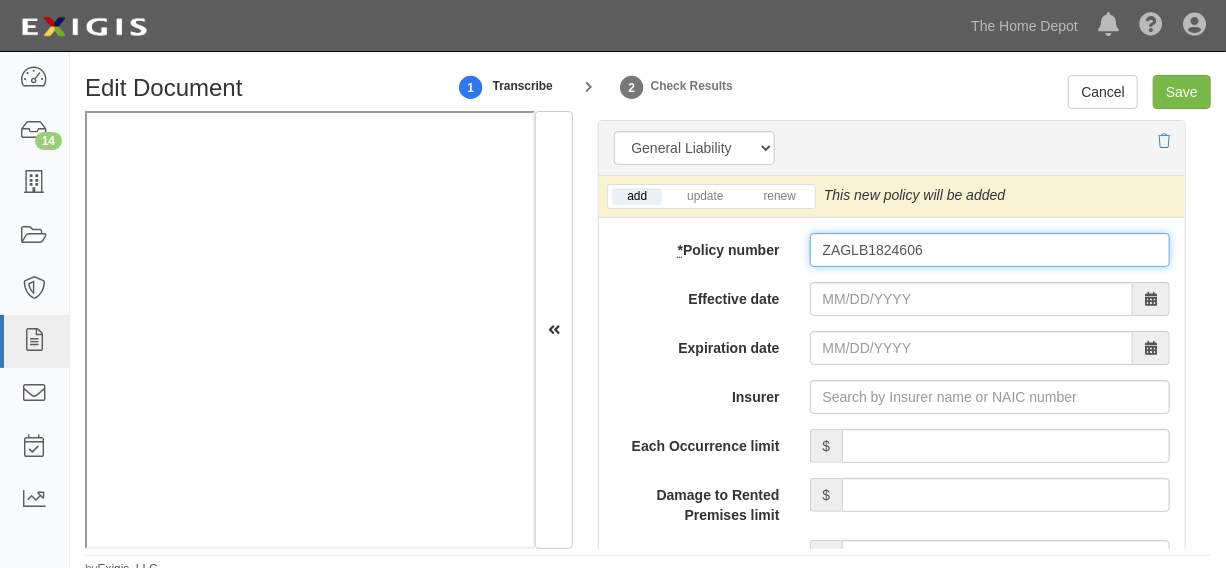 type on "ZAGLB1824606" 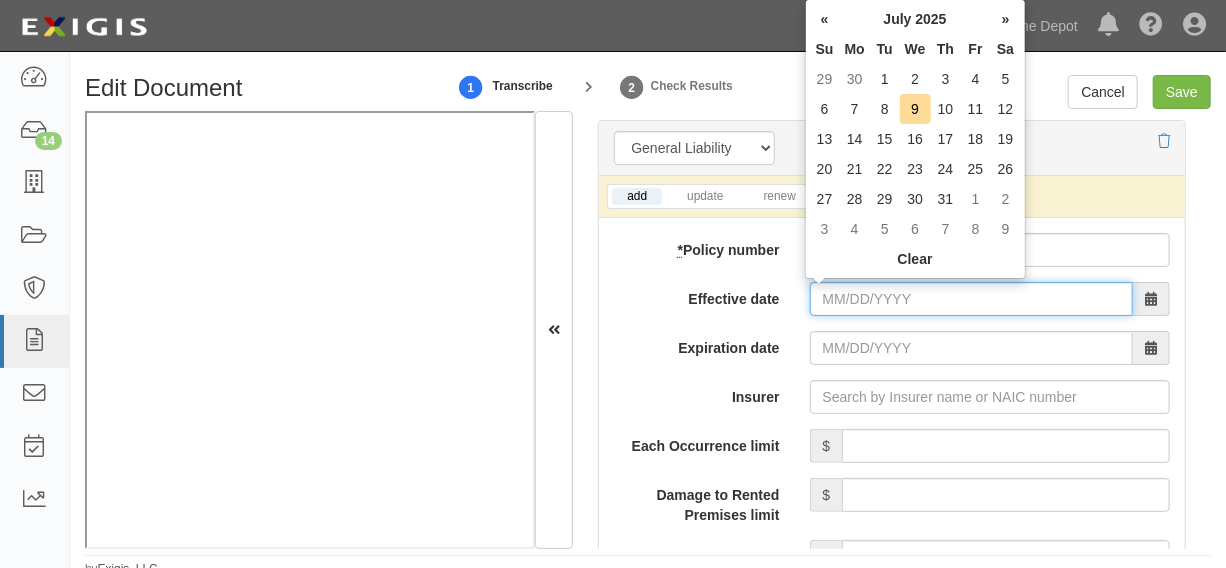 click on "Effective date" at bounding box center [971, 299] 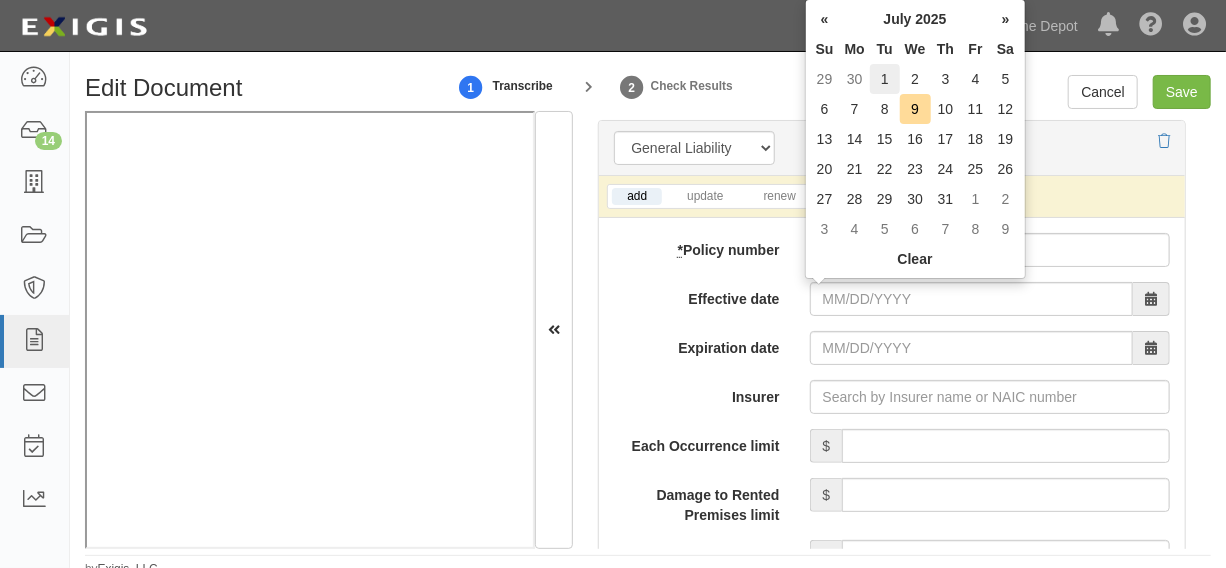 click on "1" at bounding box center (885, 79) 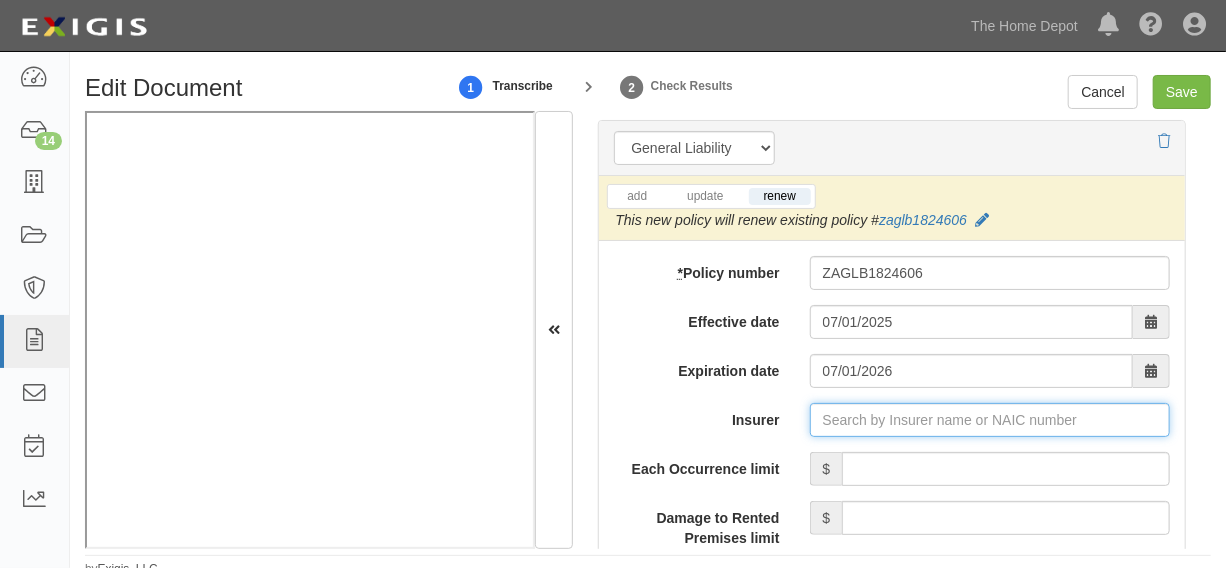 click on "Insurer" at bounding box center (990, 420) 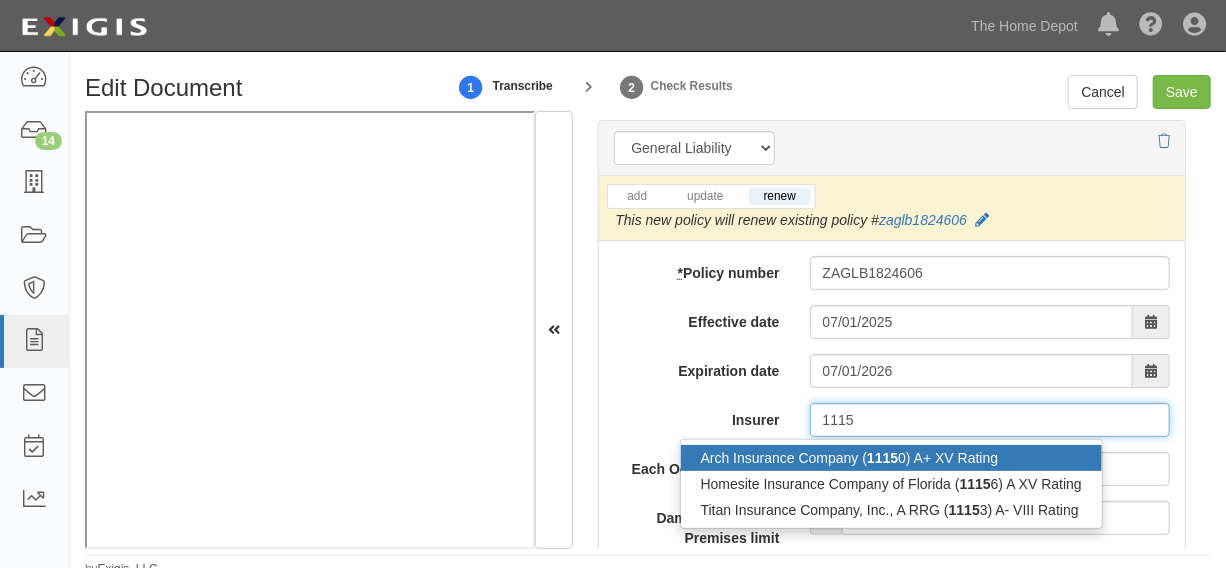 click on "Arch Insurance Company ( 1115 0) A+ XV Rating" at bounding box center (891, 458) 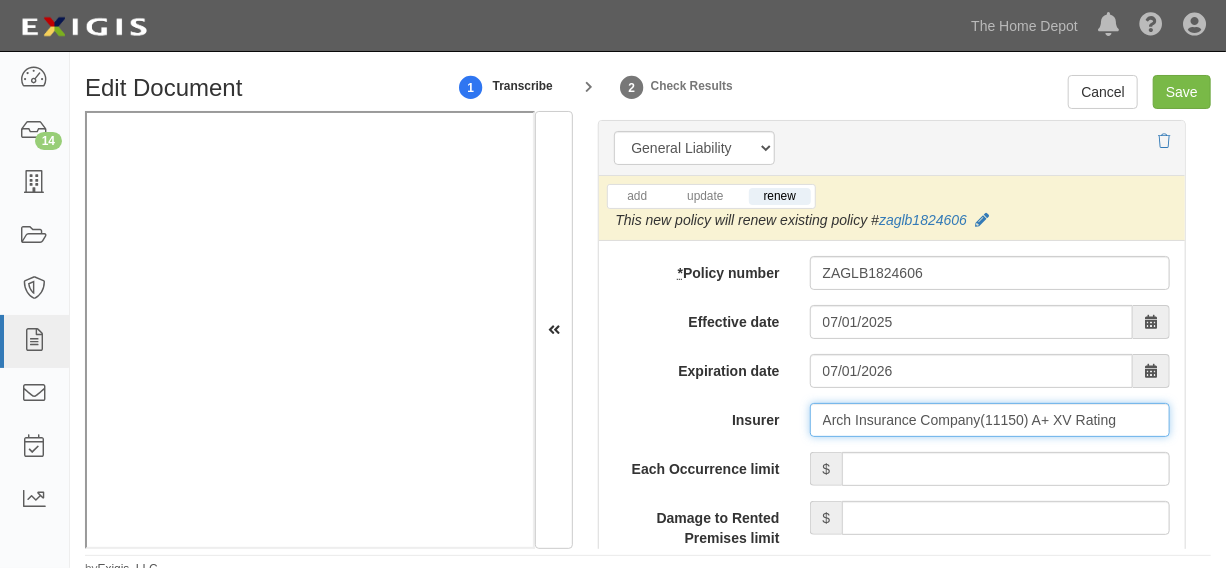 scroll, scrollTop: 1818, scrollLeft: 0, axis: vertical 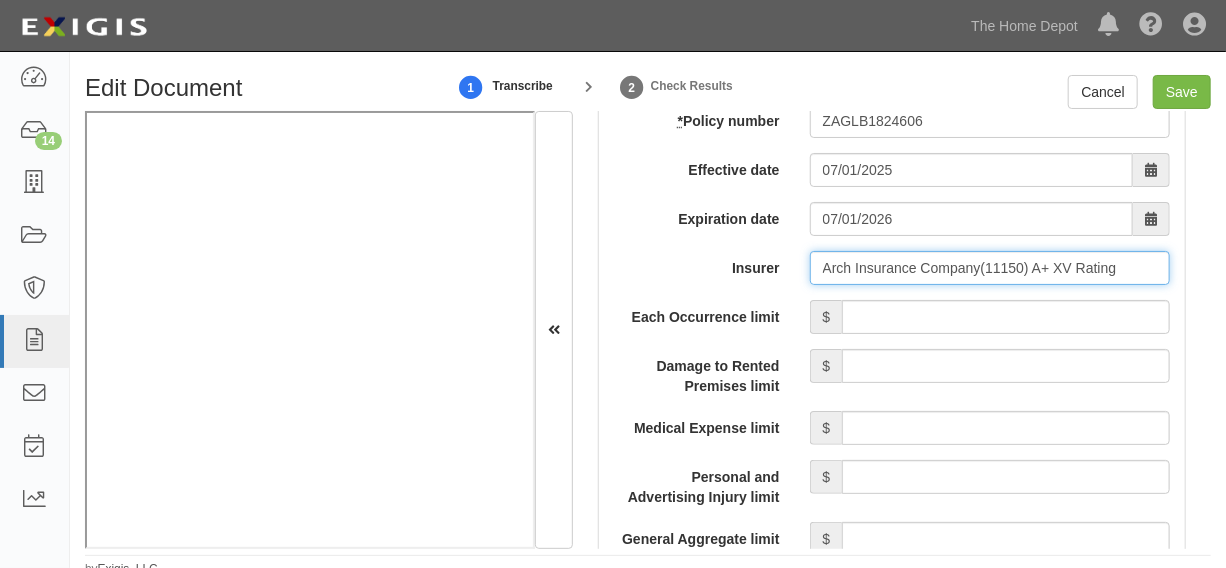 type on "Arch Insurance Company (11150) A+ XV Rating" 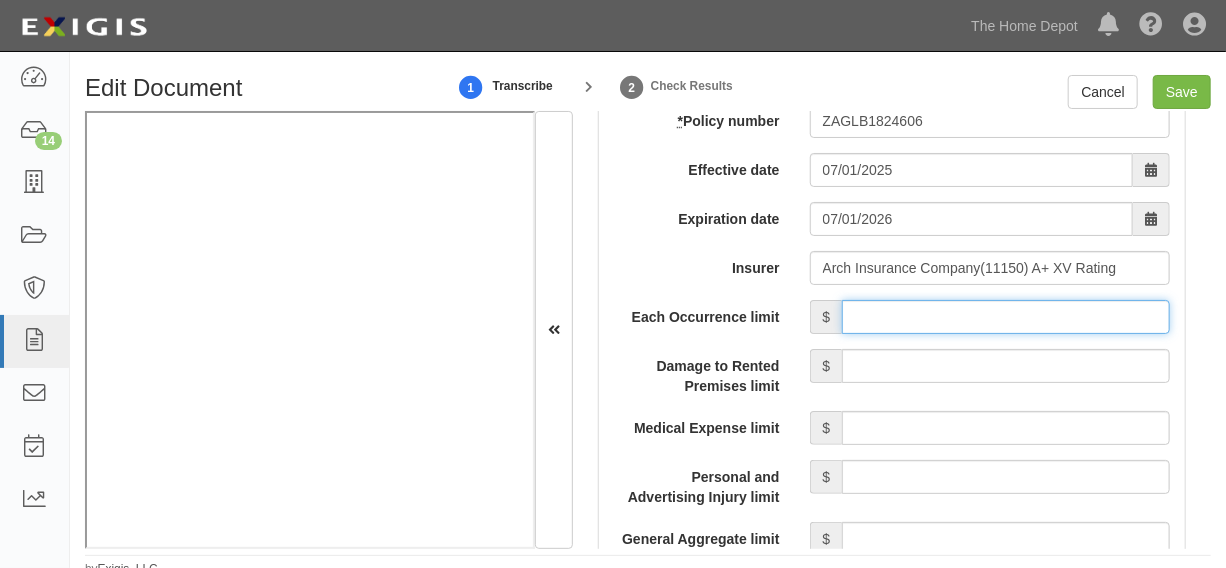 click on "Each Occurrence limit" at bounding box center (1006, 317) 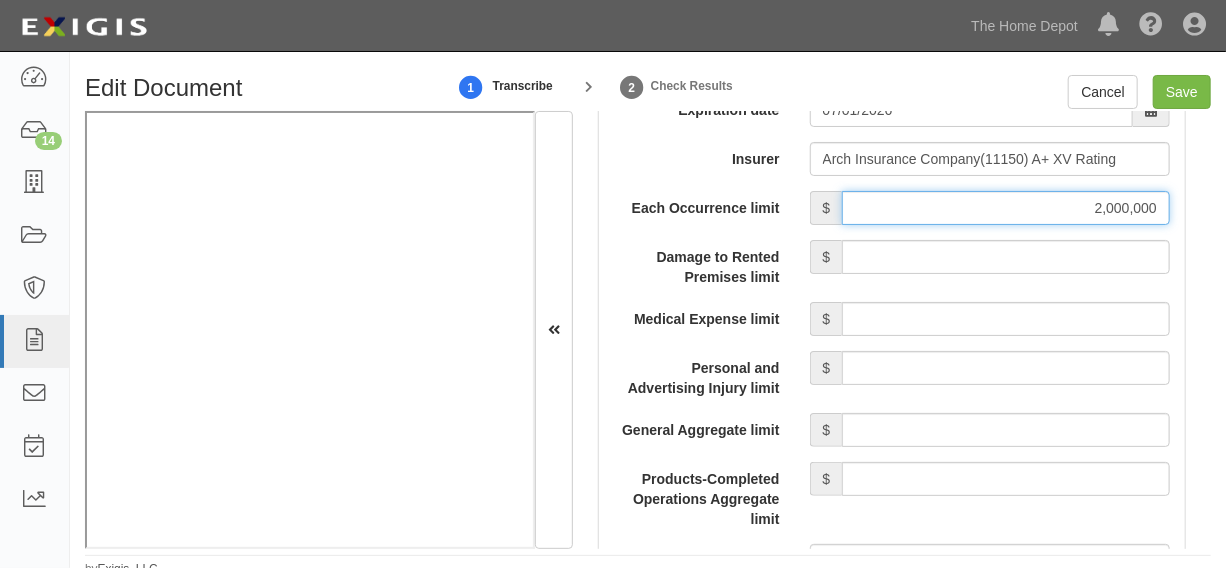 scroll, scrollTop: 1970, scrollLeft: 0, axis: vertical 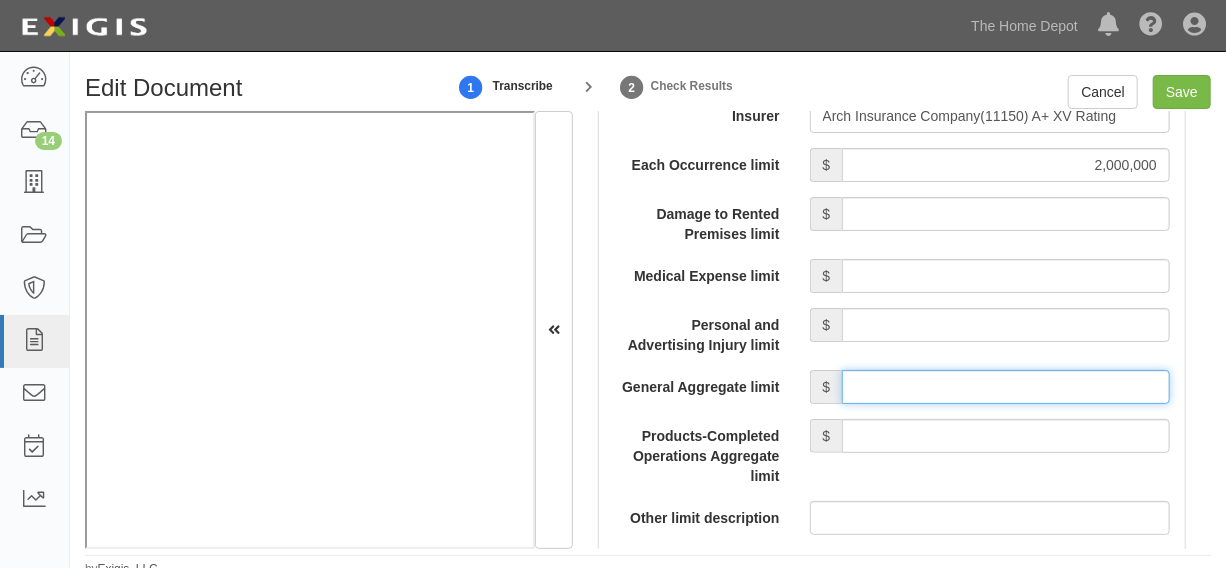 click on "General Aggregate limit" at bounding box center [1006, 387] 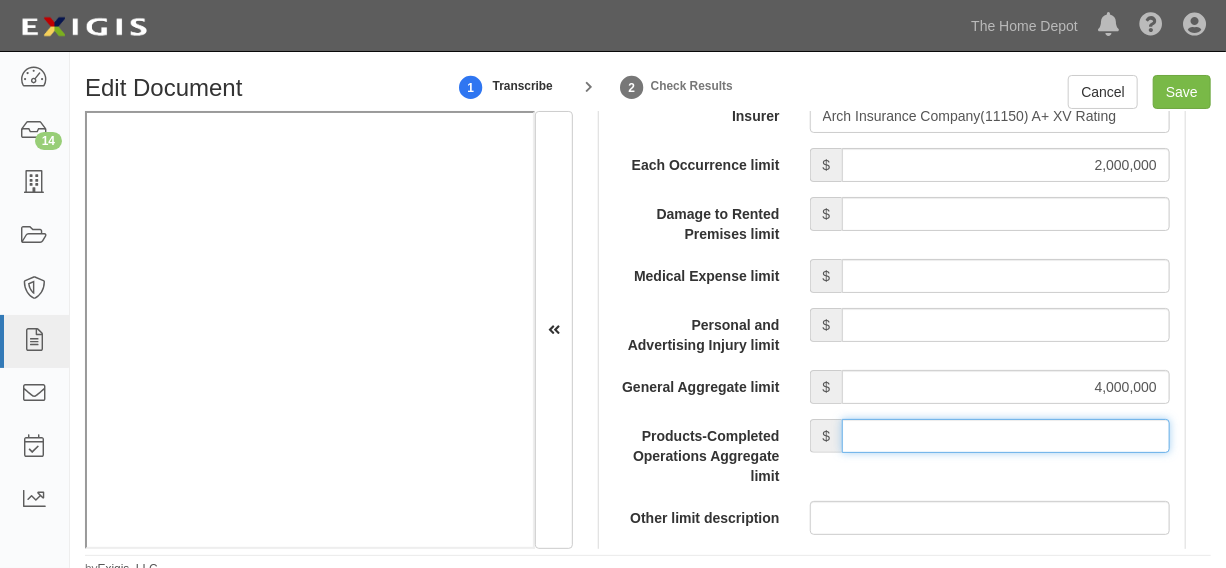 click on "Products-Completed Operations Aggregate limit" at bounding box center (1006, 436) 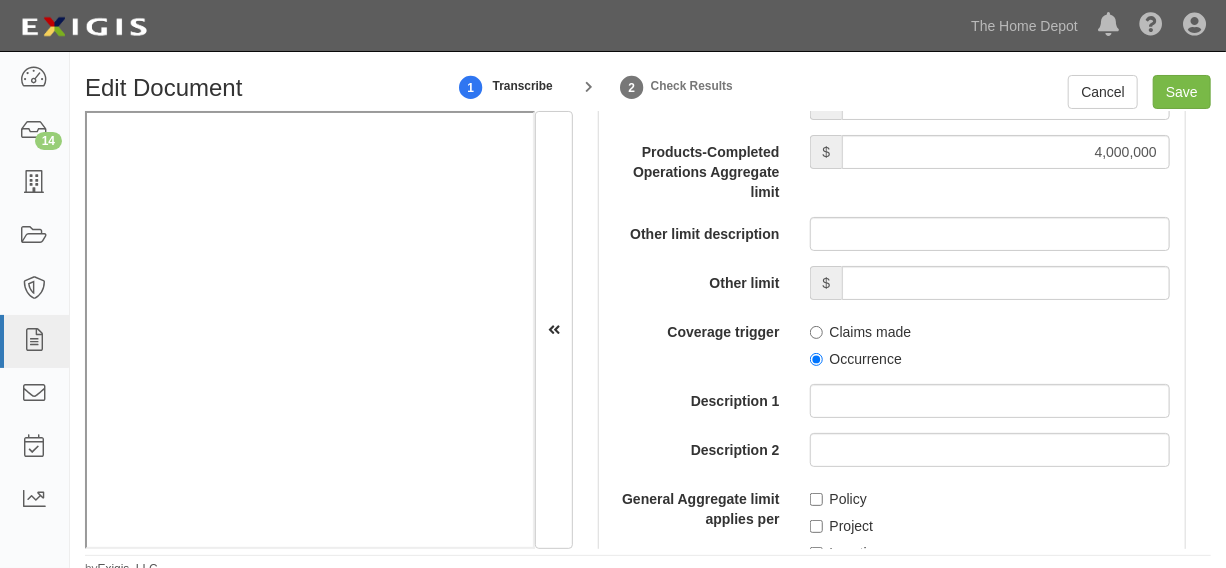 scroll, scrollTop: 2272, scrollLeft: 0, axis: vertical 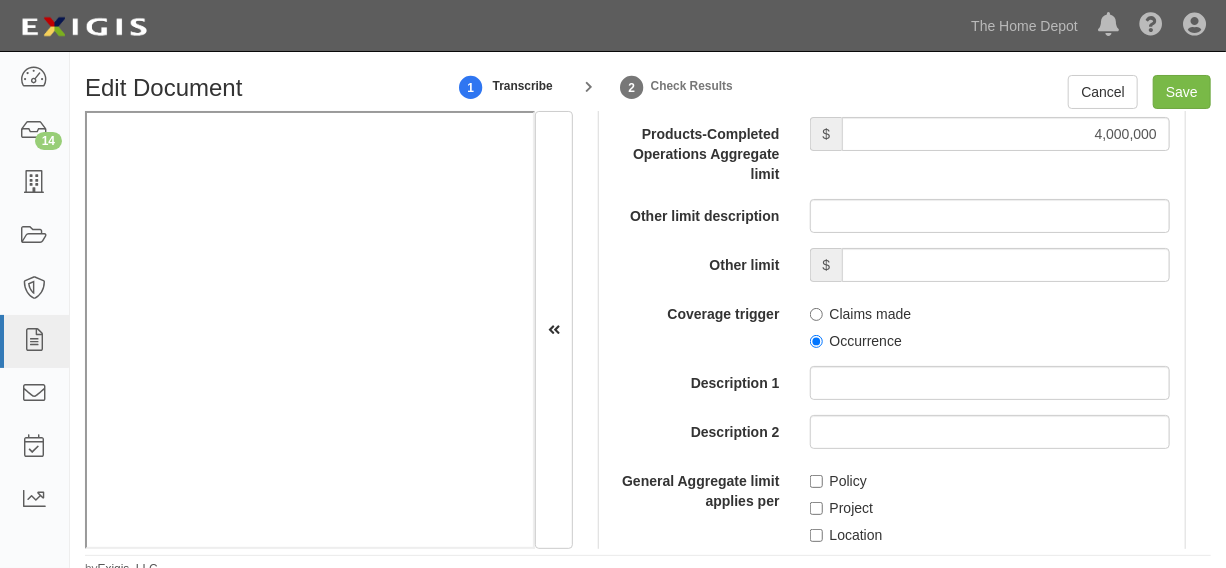 click on "Occurrence" at bounding box center (856, 341) 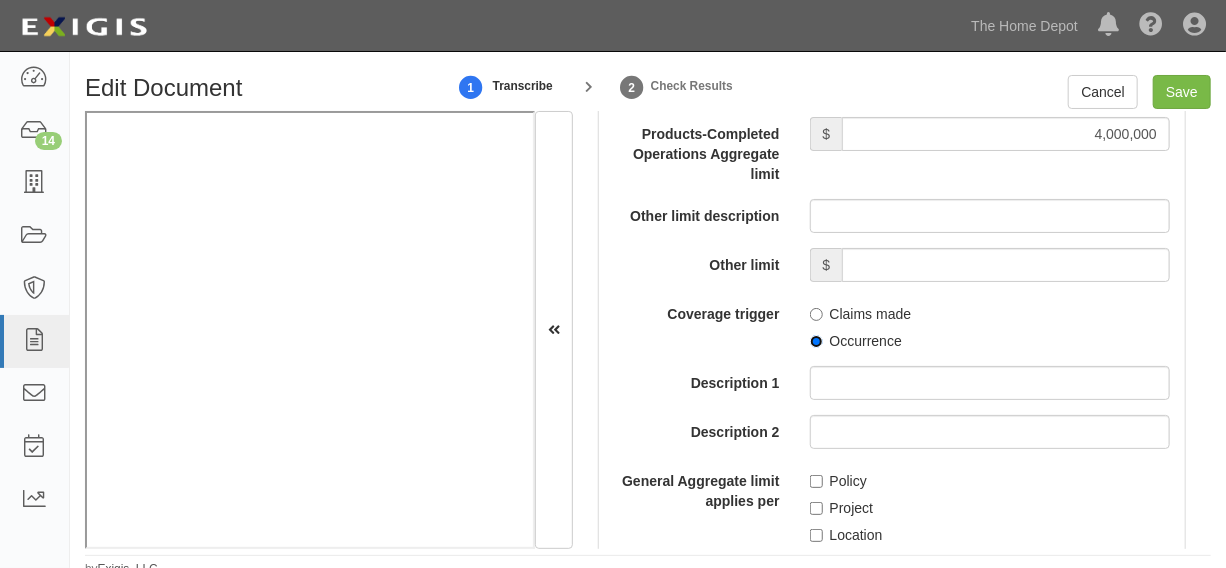 click on "Occurrence" at bounding box center [816, 341] 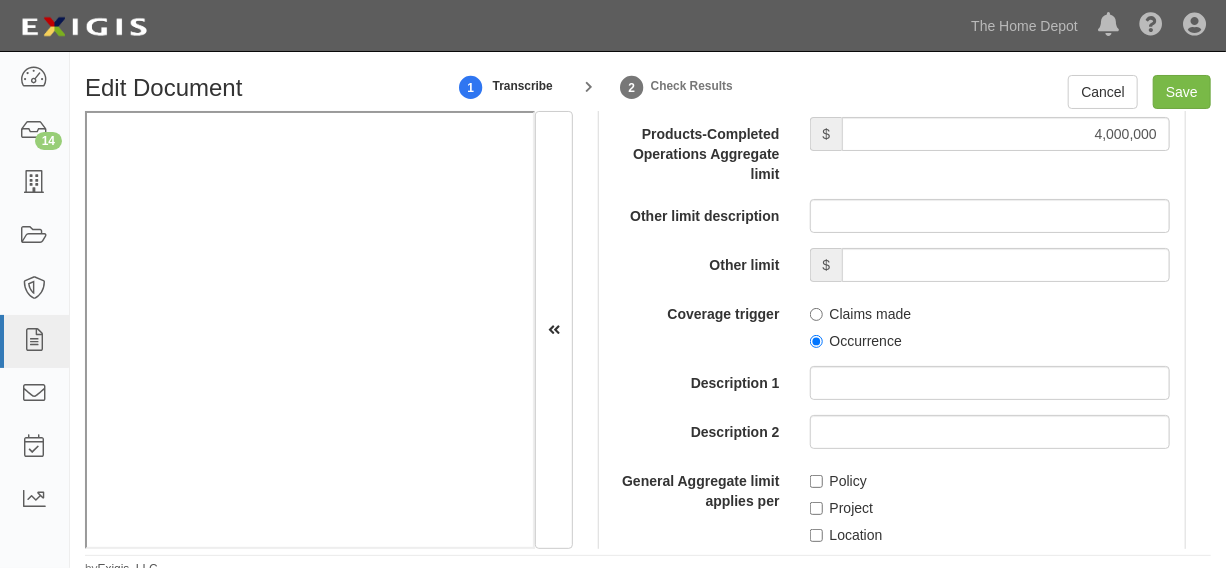 click on "Location" at bounding box center (846, 535) 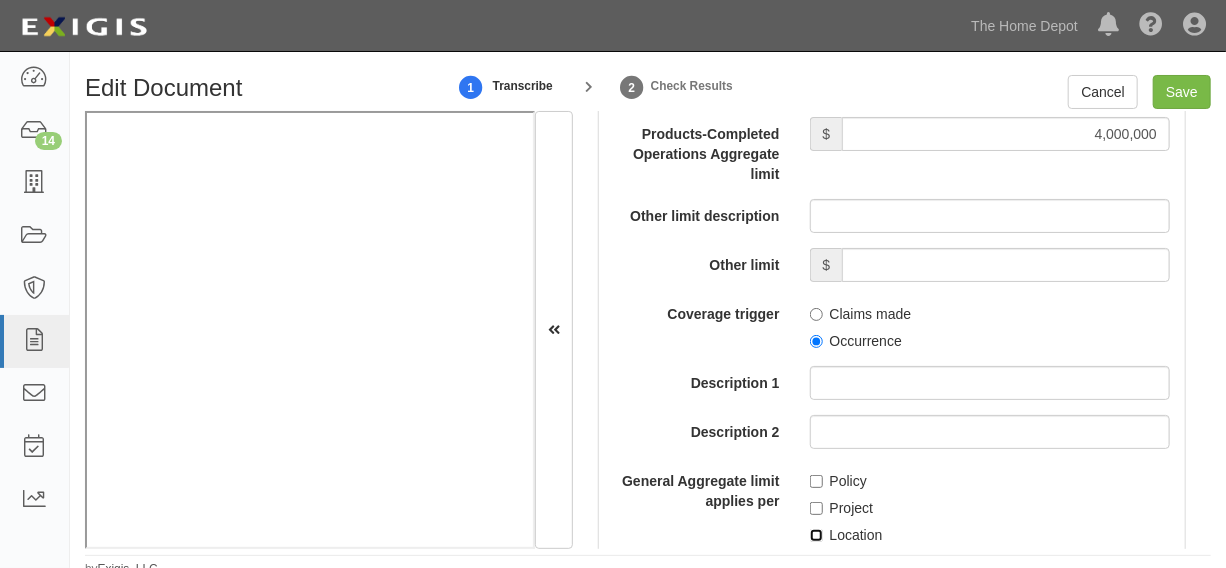 click on "Location" at bounding box center [816, 535] 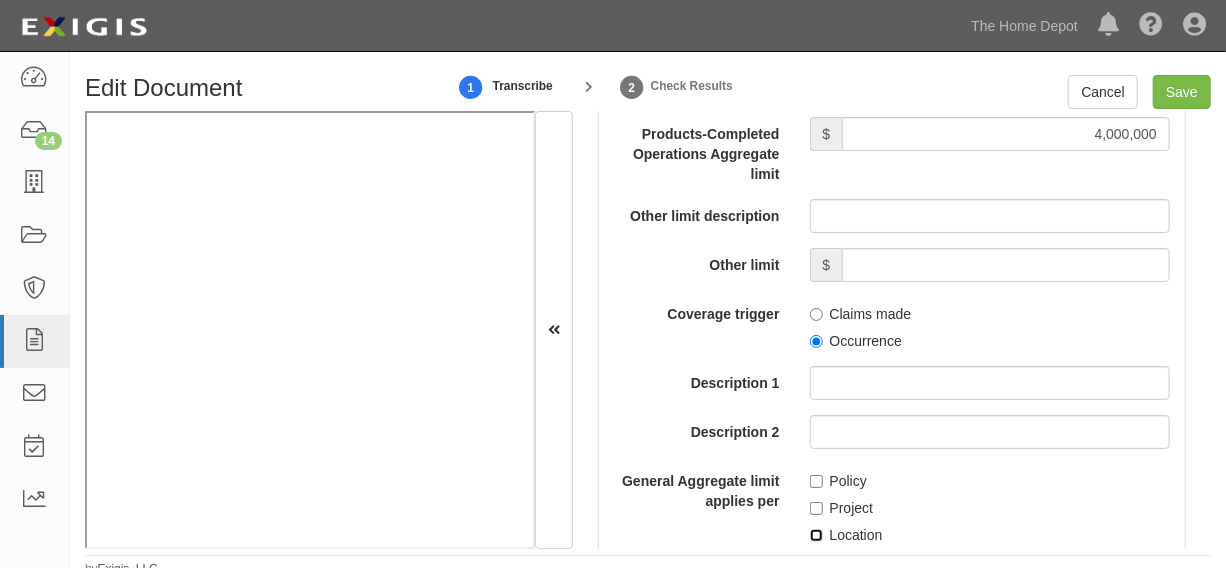checkbox on "true" 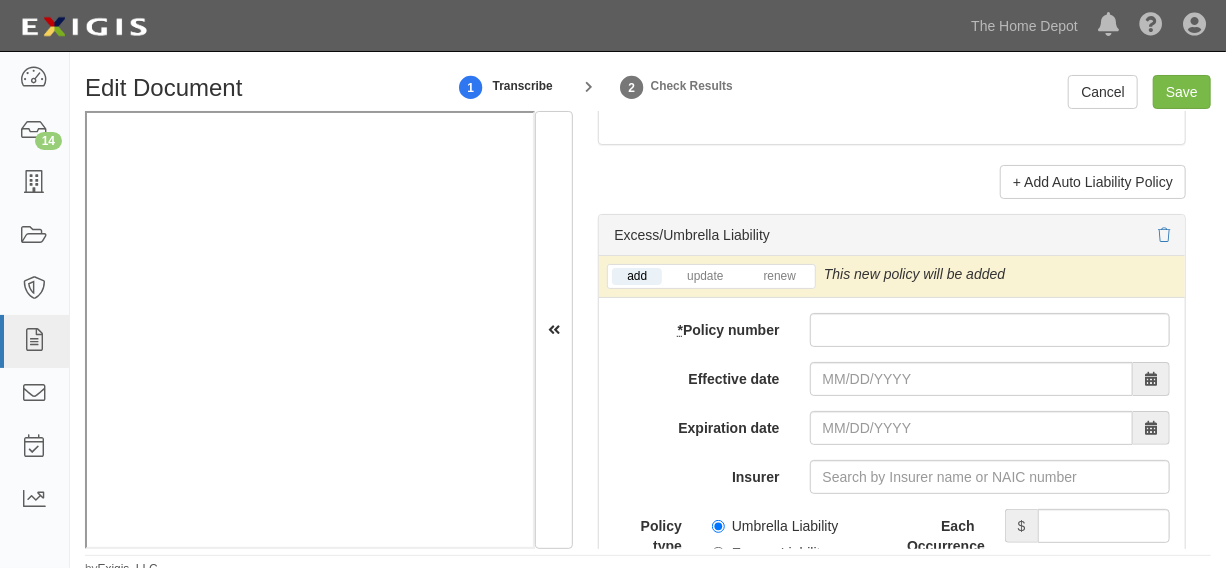 scroll, scrollTop: 4242, scrollLeft: 0, axis: vertical 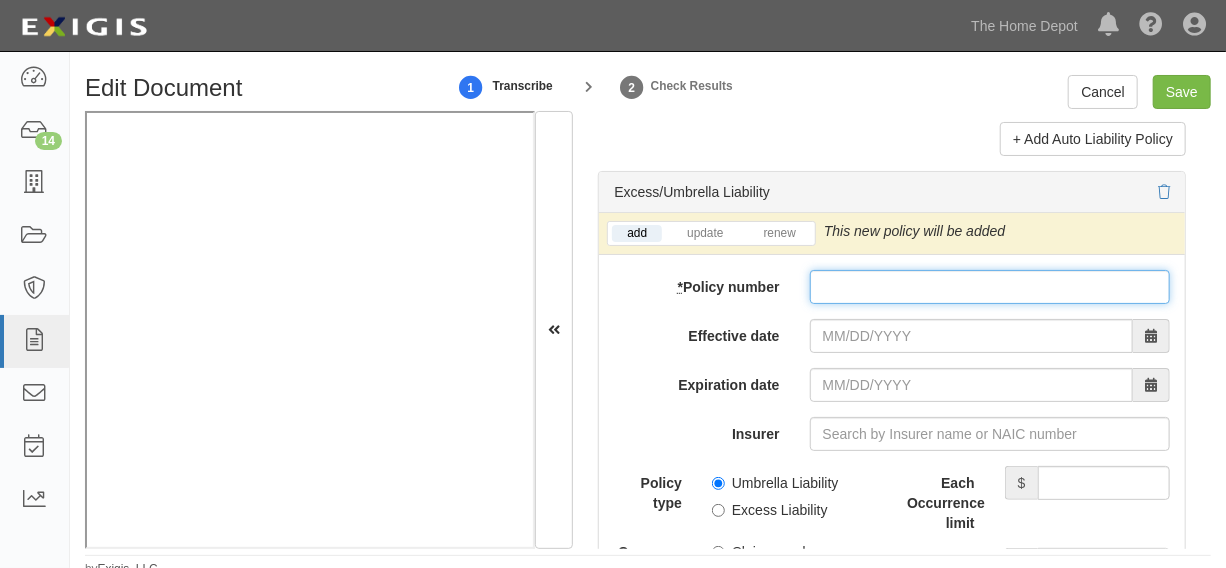 click on "*  Policy number" at bounding box center [990, 287] 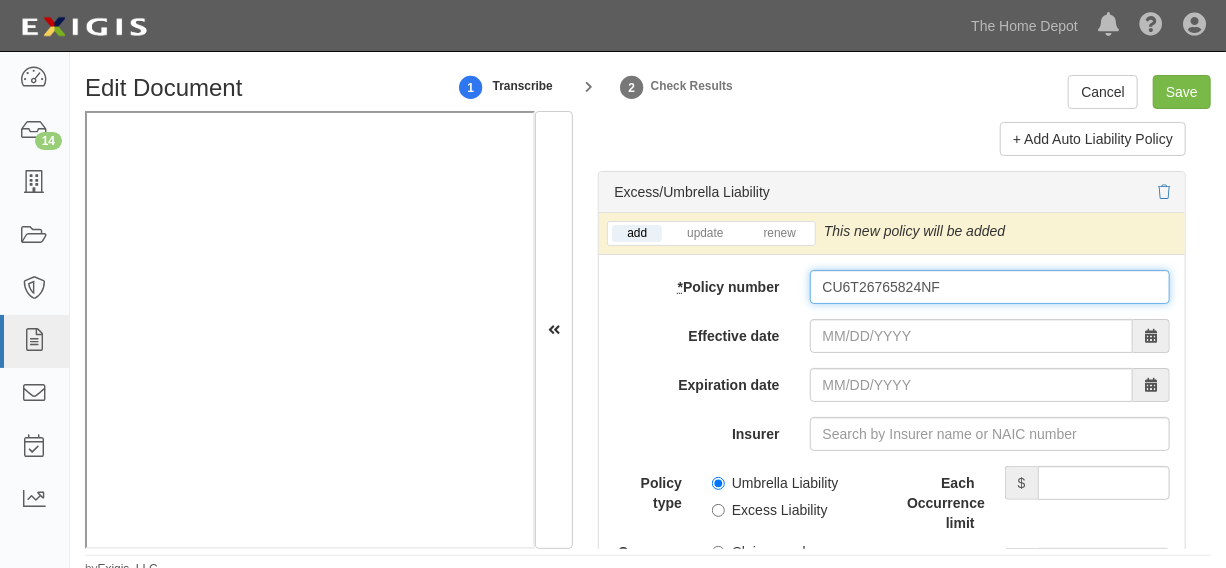 type on "CU6T26765824NF" 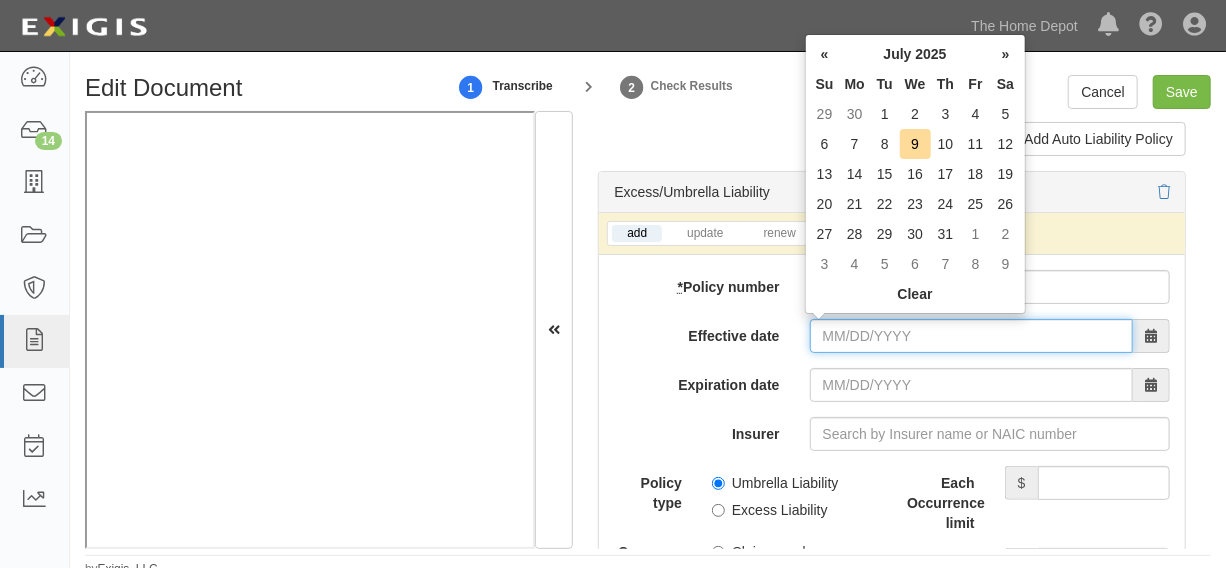 click on "Effective date" at bounding box center (971, 336) 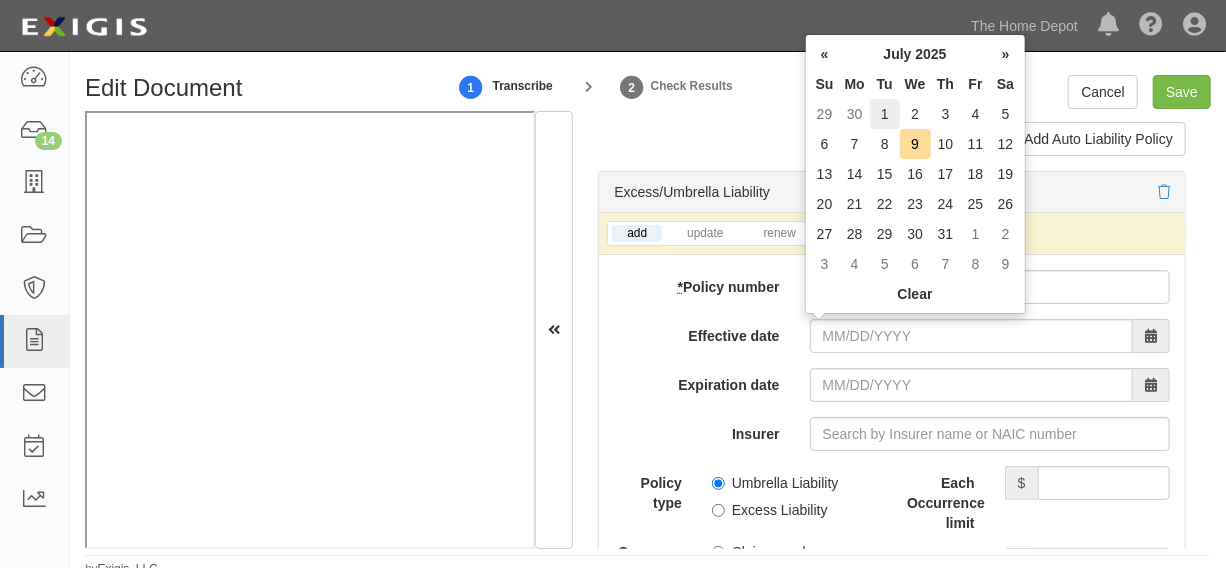 click on "1" at bounding box center [885, 114] 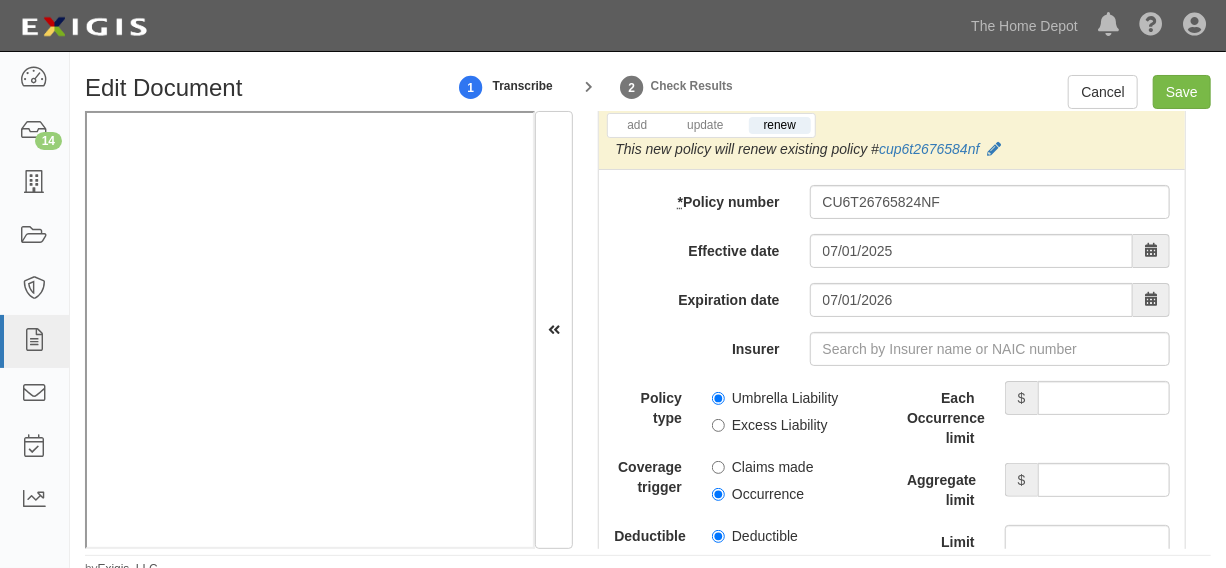 scroll, scrollTop: 4393, scrollLeft: 0, axis: vertical 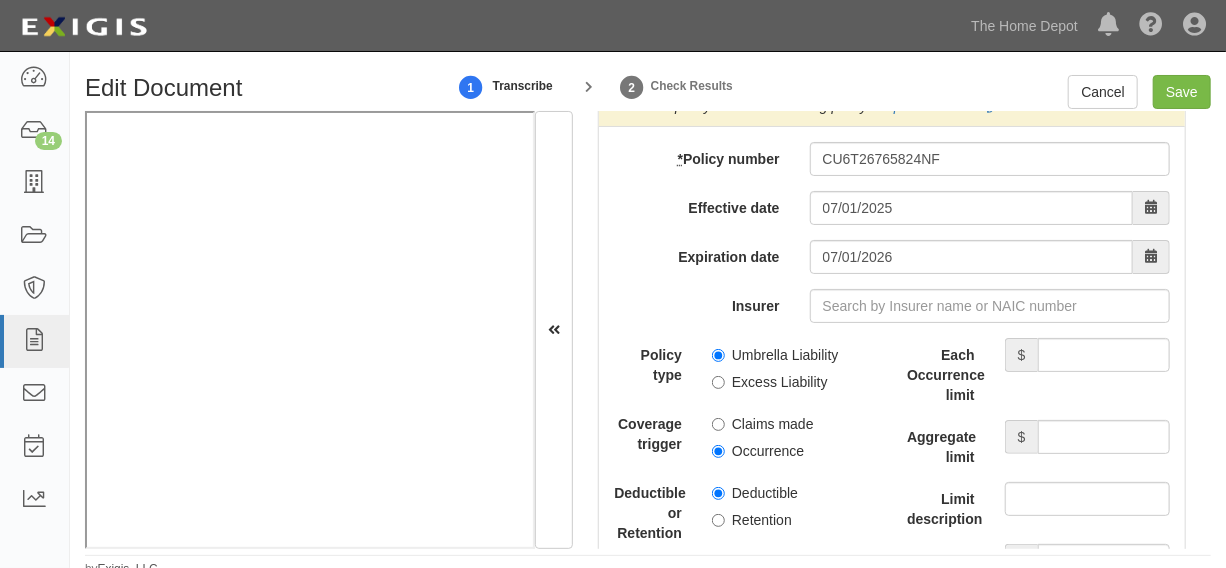 click on "Umbrella Liability" at bounding box center [775, 355] 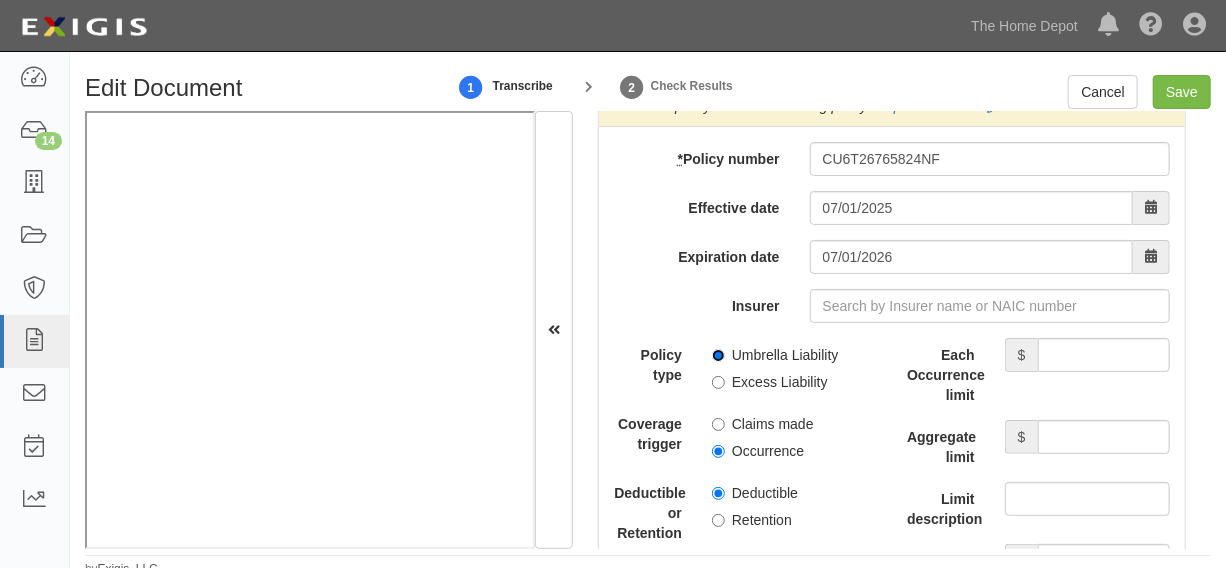 click on "Umbrella Liability" at bounding box center [718, 355] 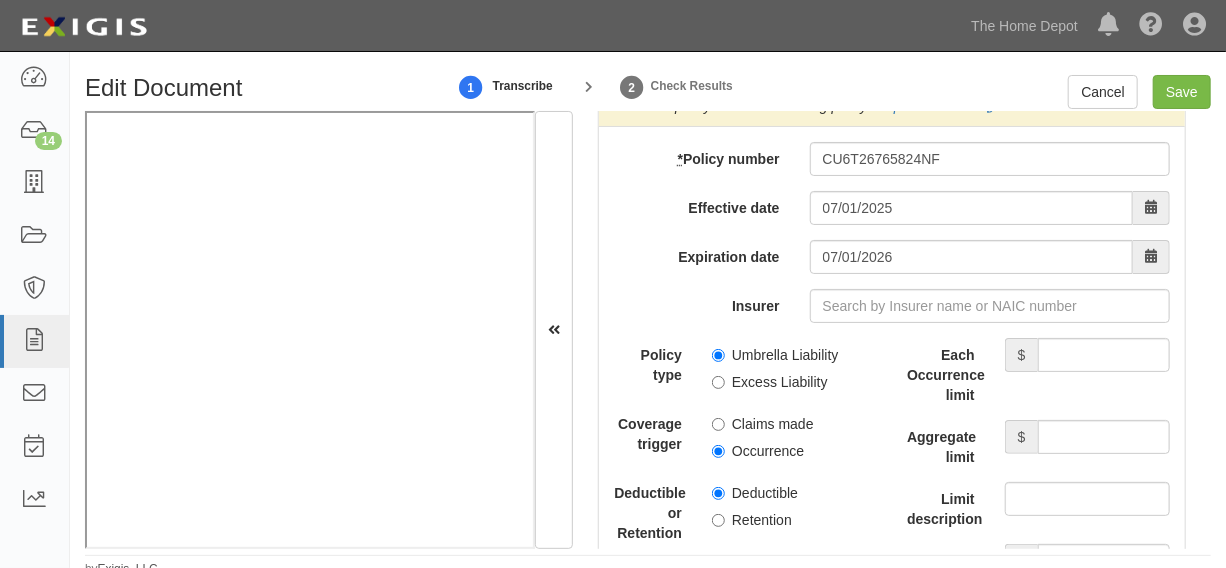 click on "Occurrence" at bounding box center [758, 451] 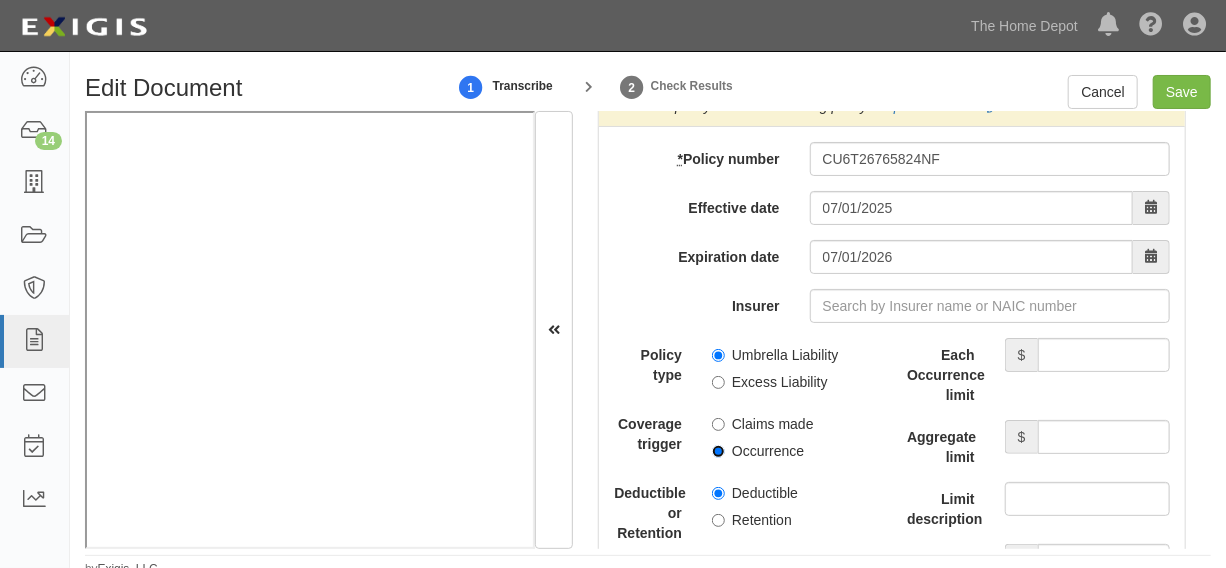 click on "Occurrence" at bounding box center [718, 451] 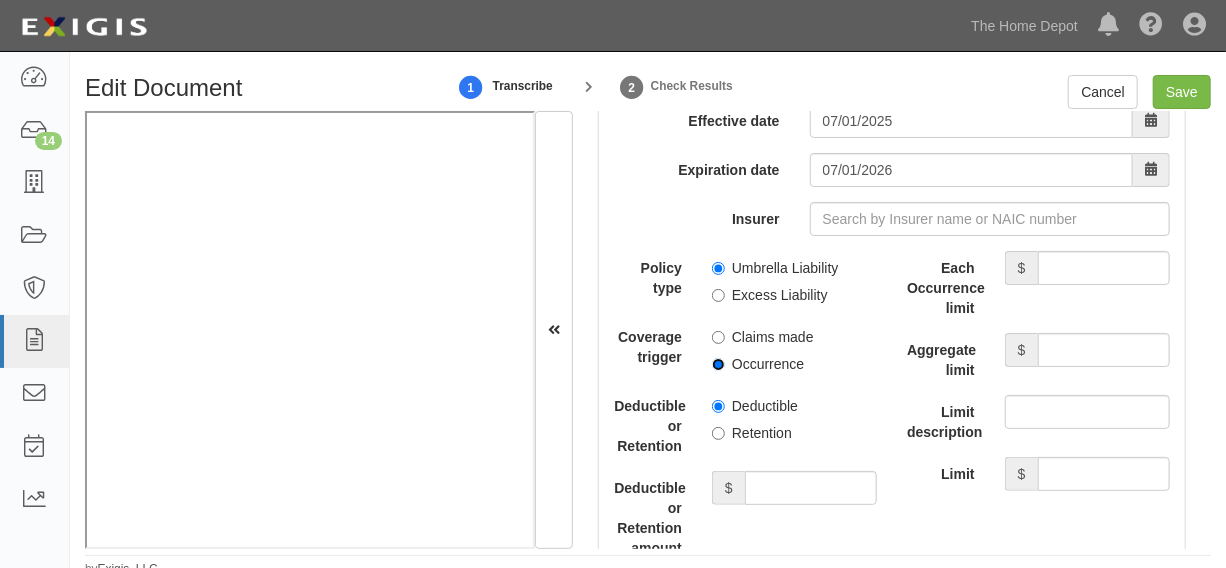 scroll, scrollTop: 4545, scrollLeft: 0, axis: vertical 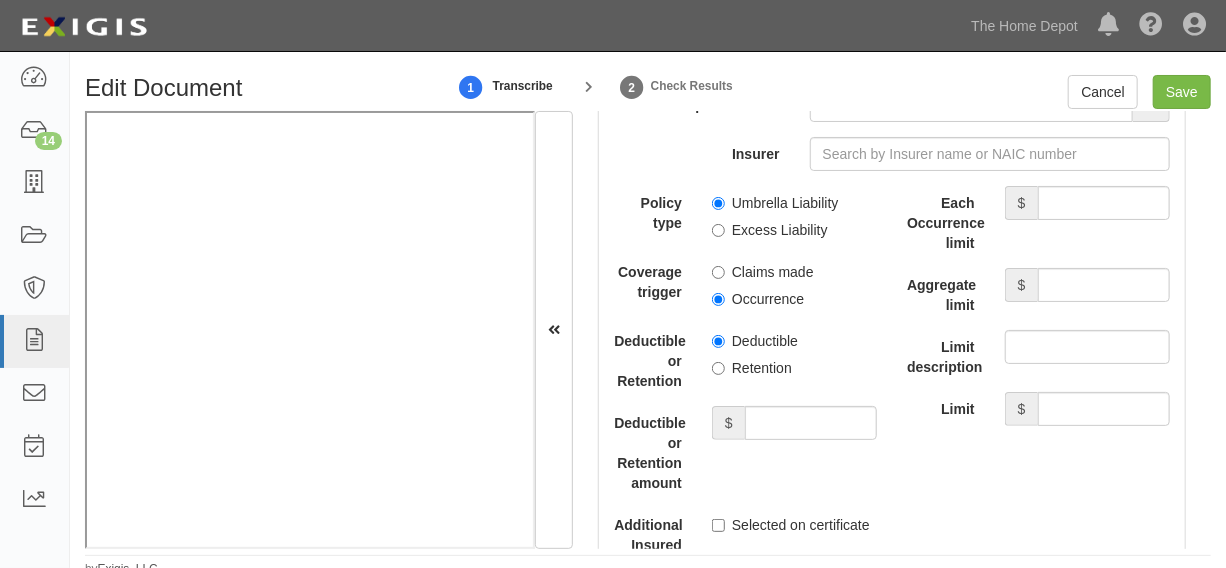 click on "Retention" at bounding box center (752, 368) 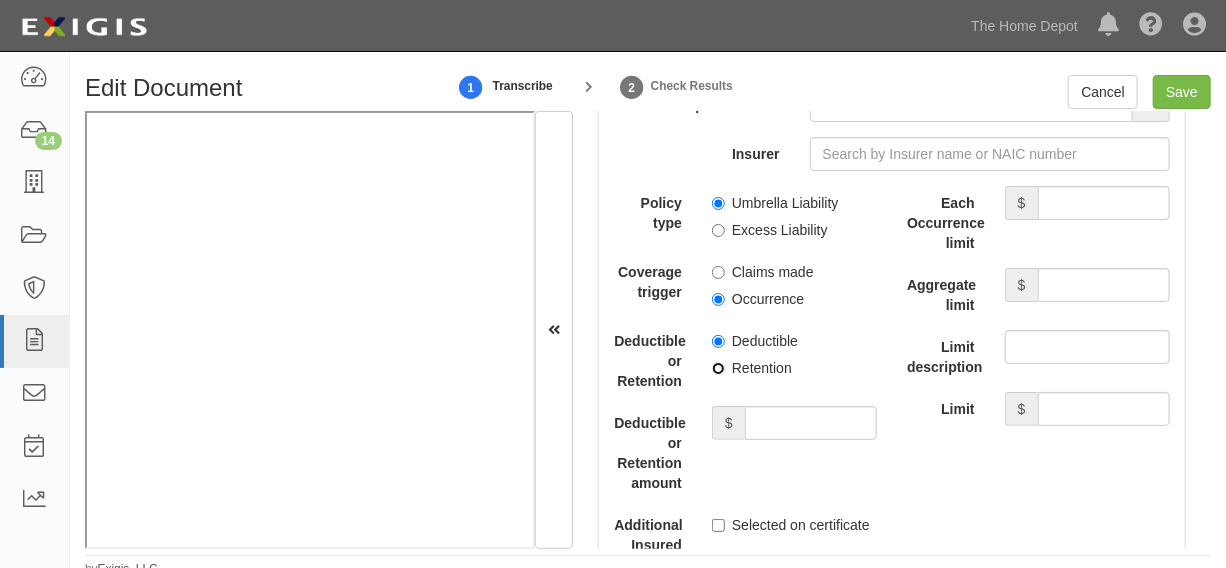 click on "Retention" at bounding box center [718, 368] 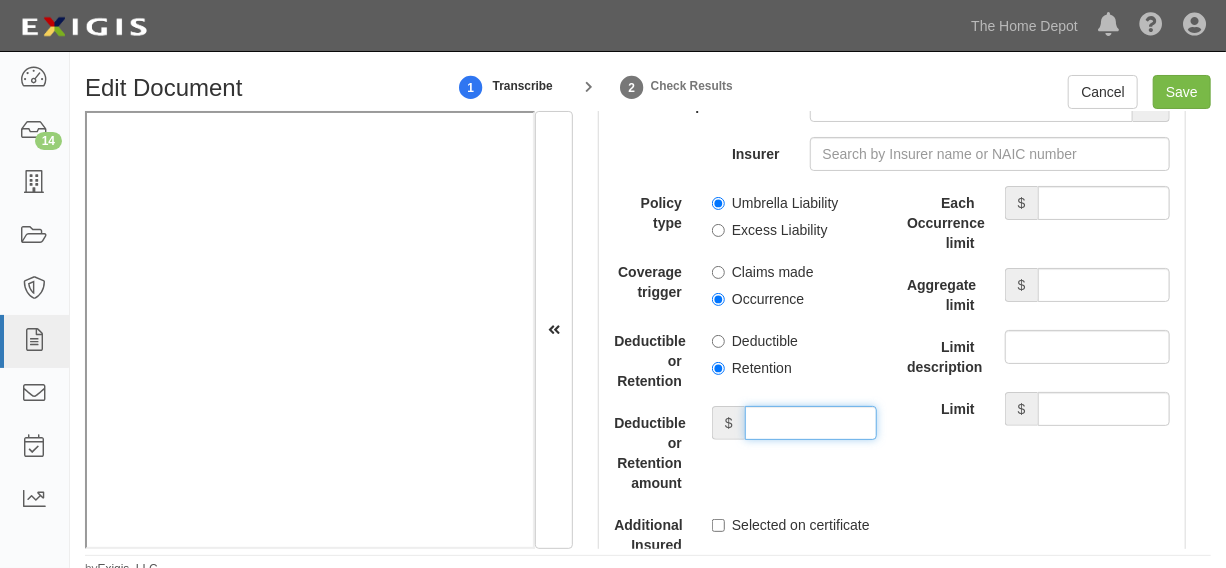 click on "Deductible or Retention amount" at bounding box center [811, 423] 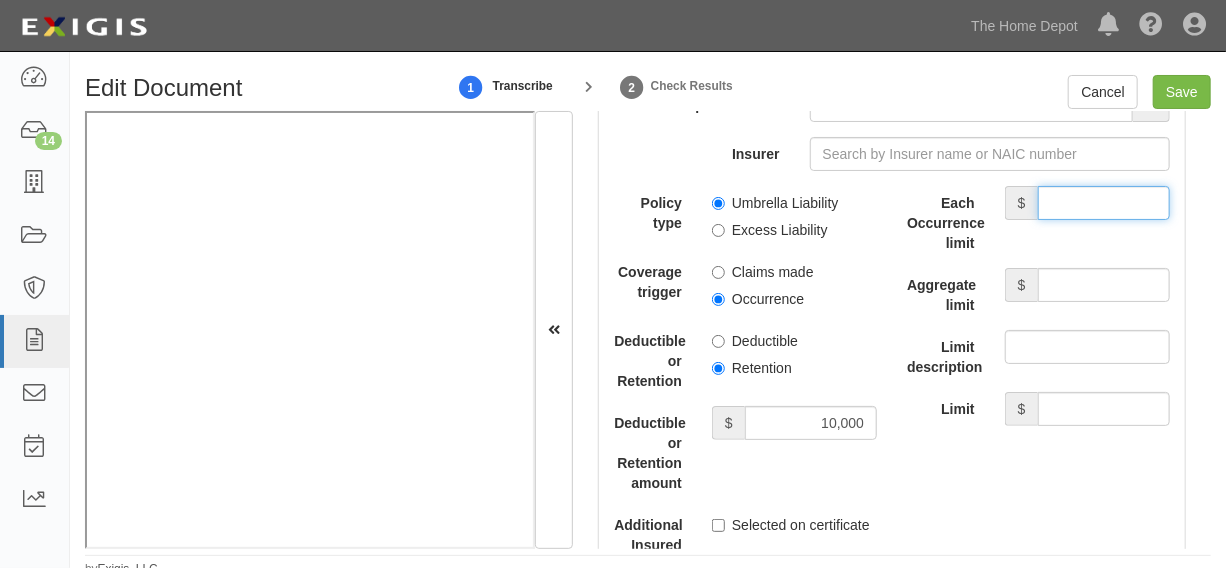 click on "Each Occurrence limit" at bounding box center (1104, 203) 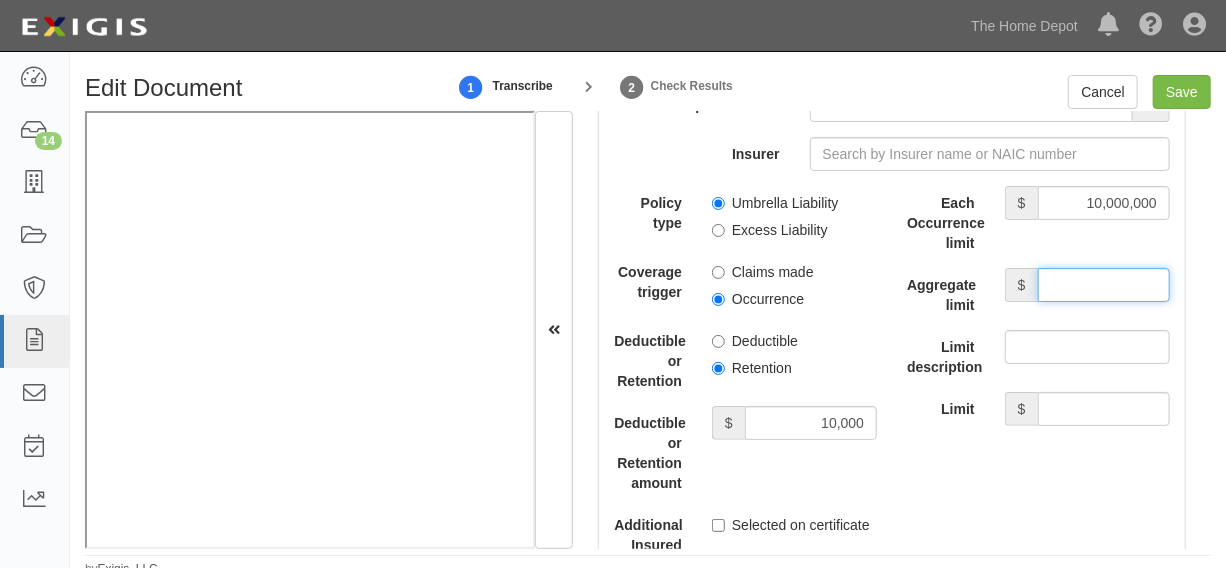 click on "Aggregate limit" at bounding box center (1104, 285) 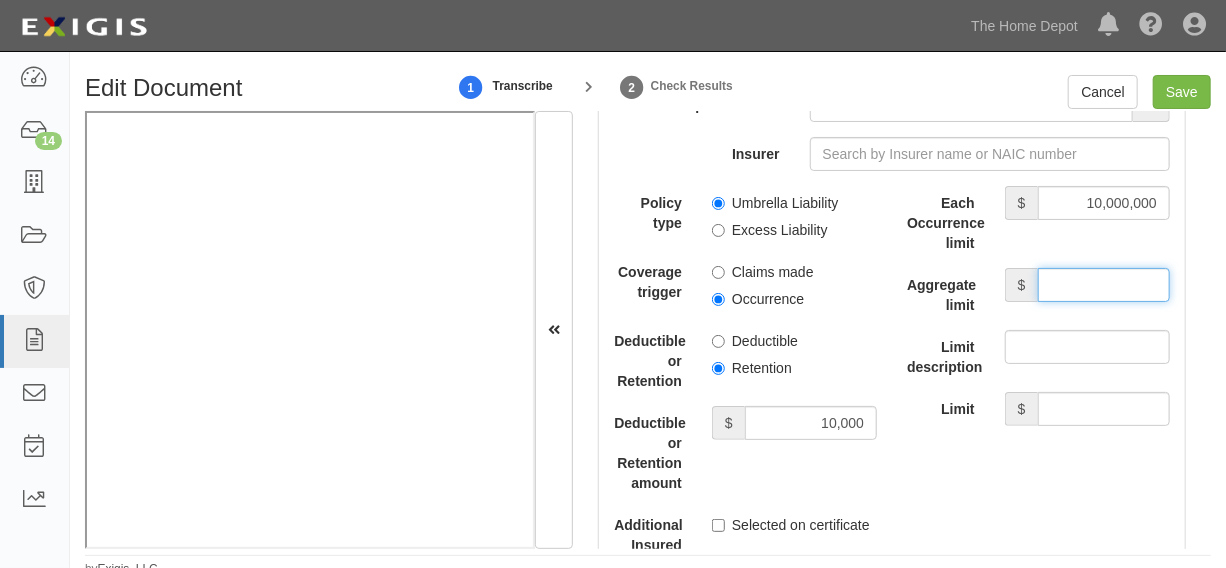 type on "10,000,000" 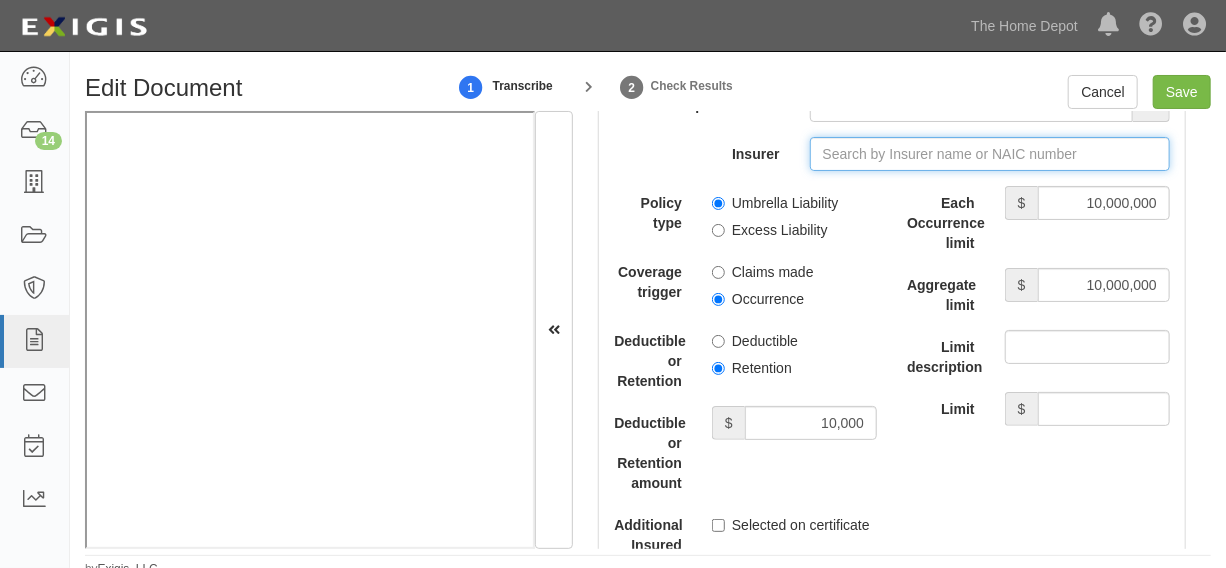 click on "Insurer" at bounding box center [990, 154] 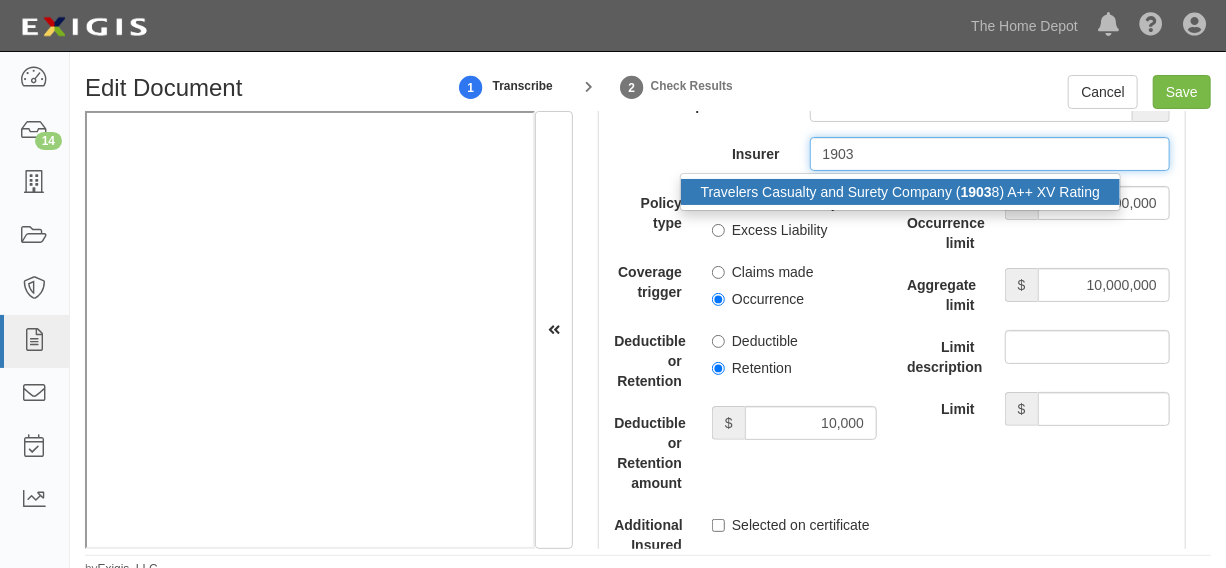 click on "Travelers Casualty and Surety Company ( 1903 8) A++ XV Rating" at bounding box center (901, 192) 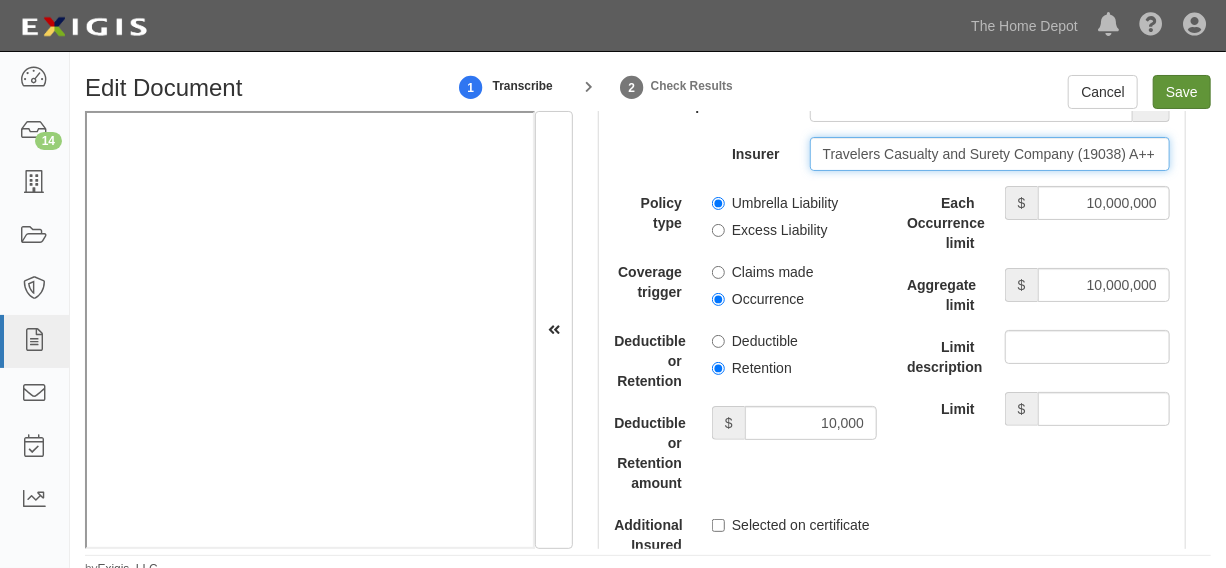 type on "Travelers Casualty and Surety Company (19038) A++ XV Rating" 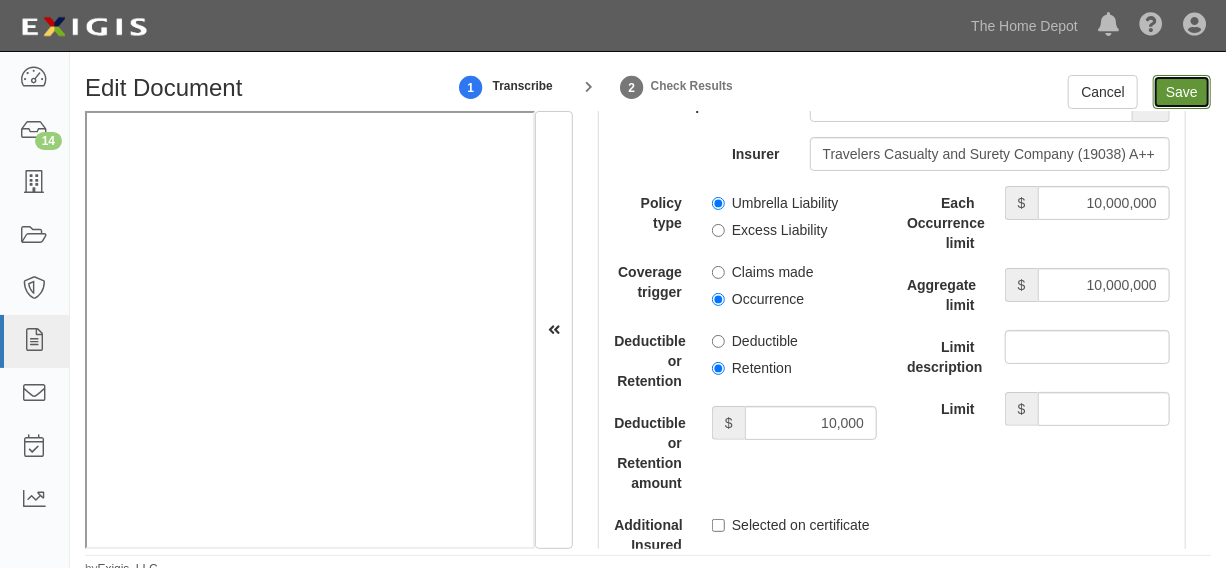 click on "Save" at bounding box center [1182, 92] 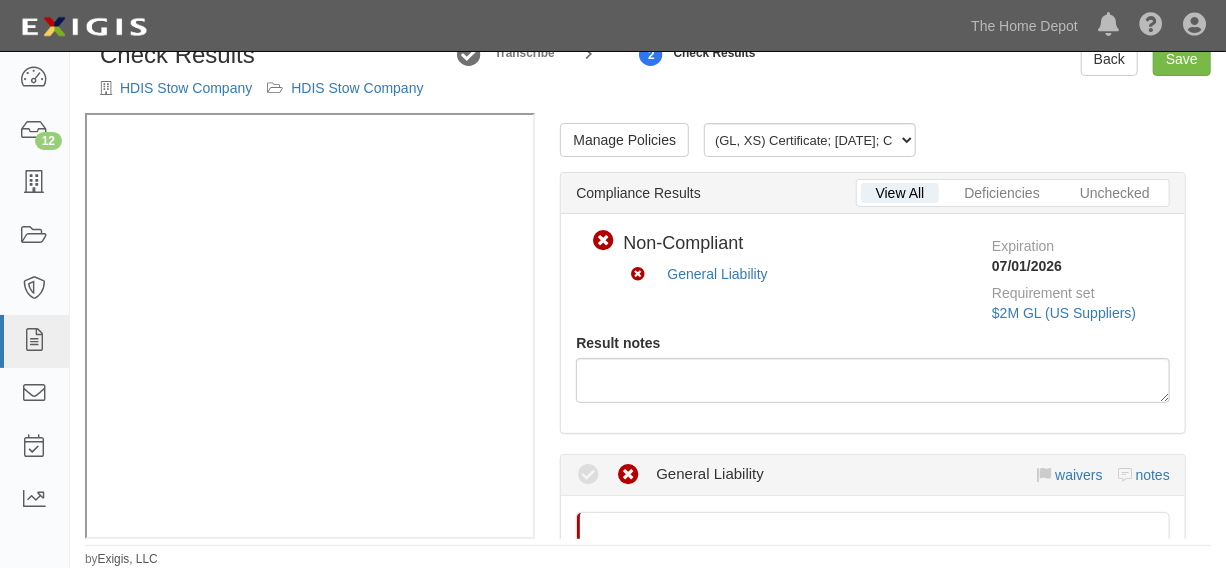 scroll, scrollTop: 33, scrollLeft: 0, axis: vertical 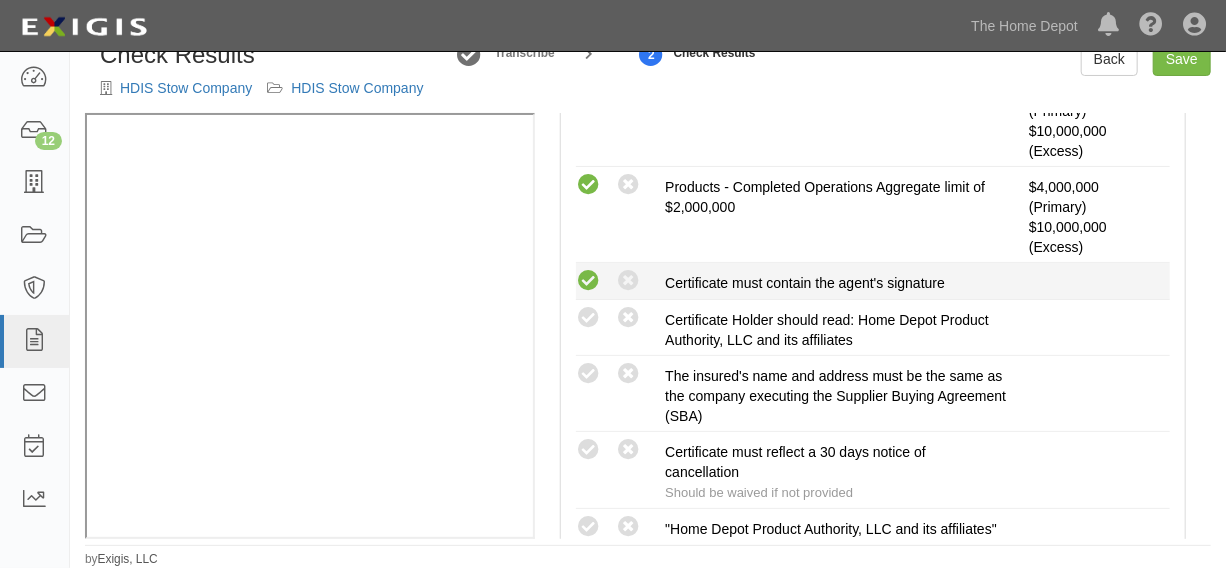 click at bounding box center [588, 281] 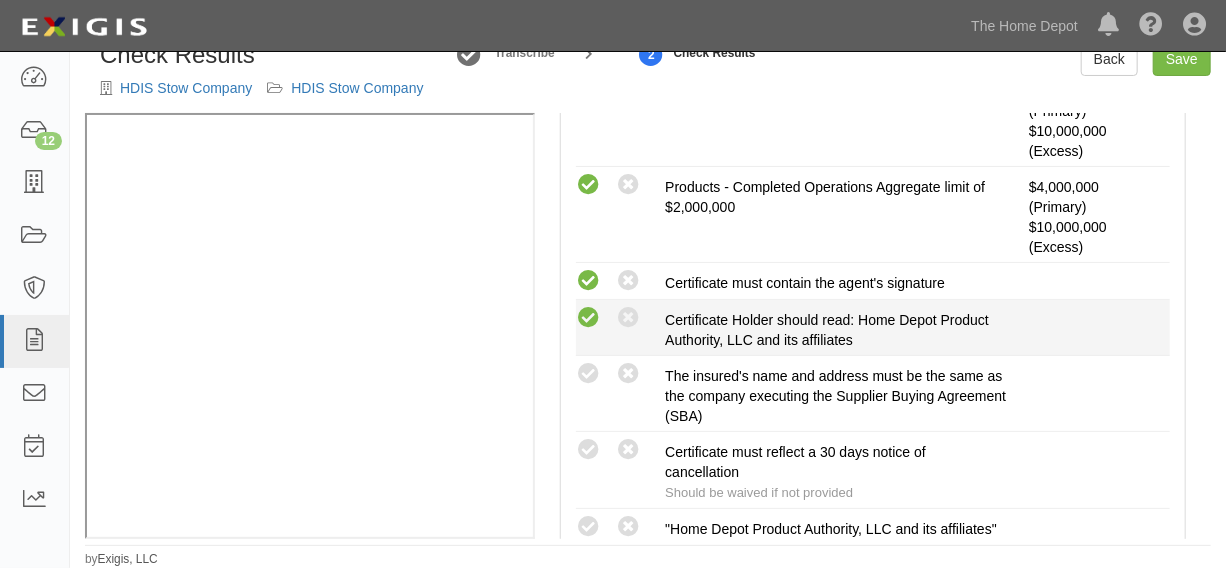 click at bounding box center [588, 281] 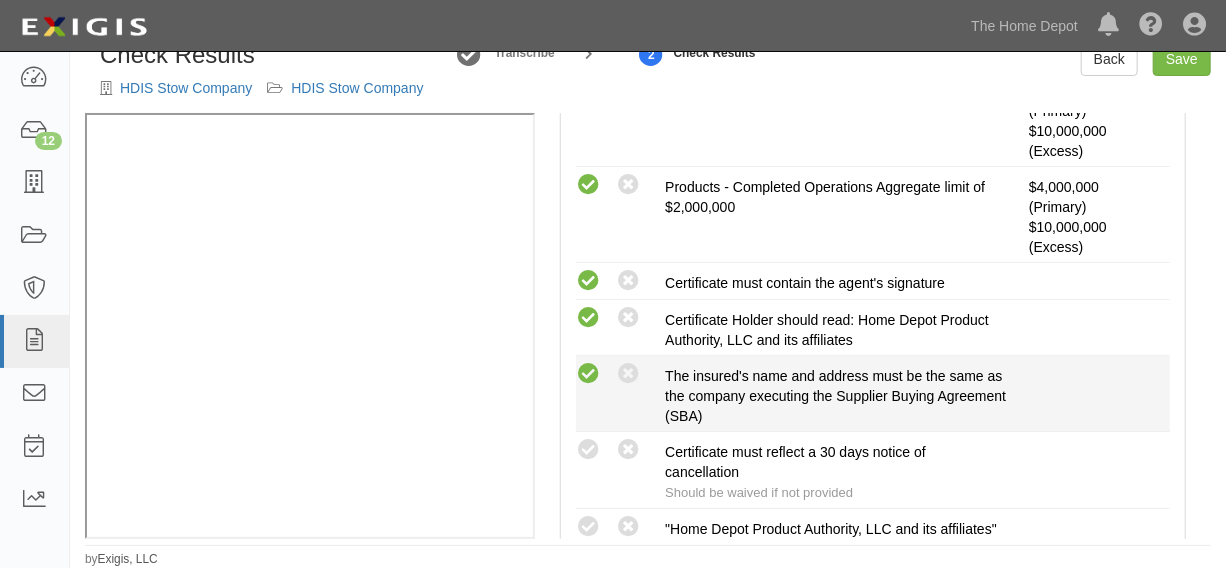 click at bounding box center [588, 281] 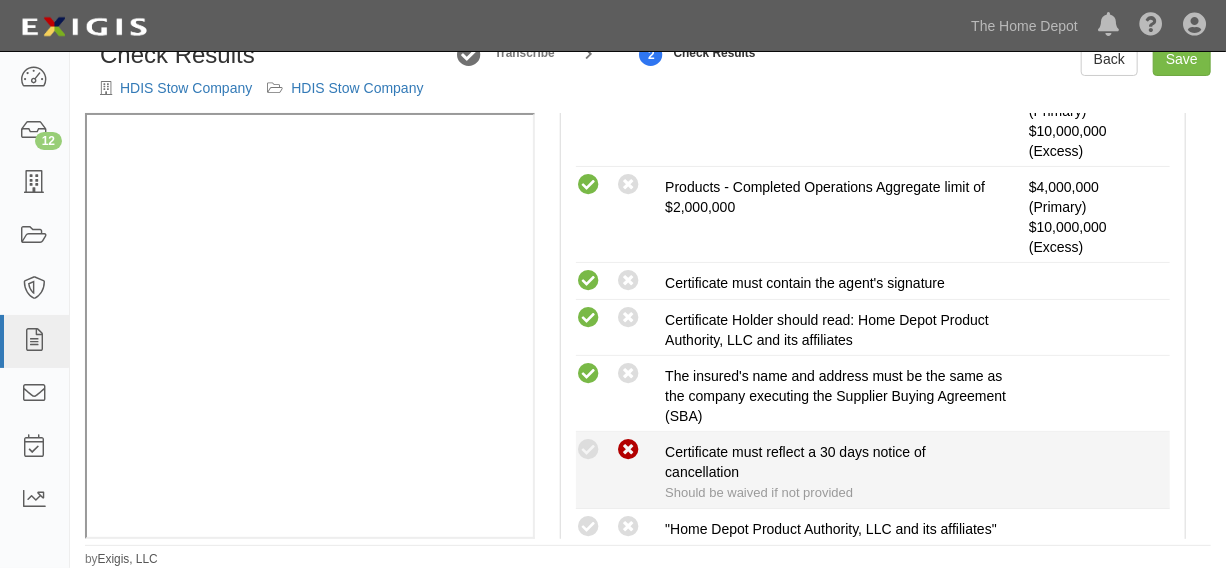 click at bounding box center (628, 281) 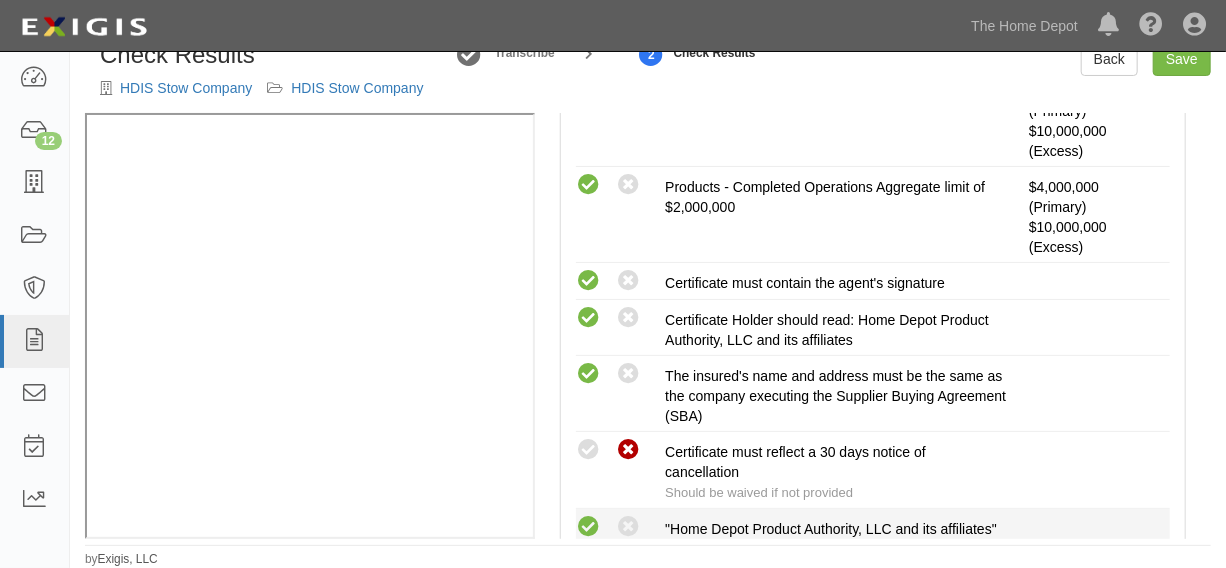 click at bounding box center [588, 281] 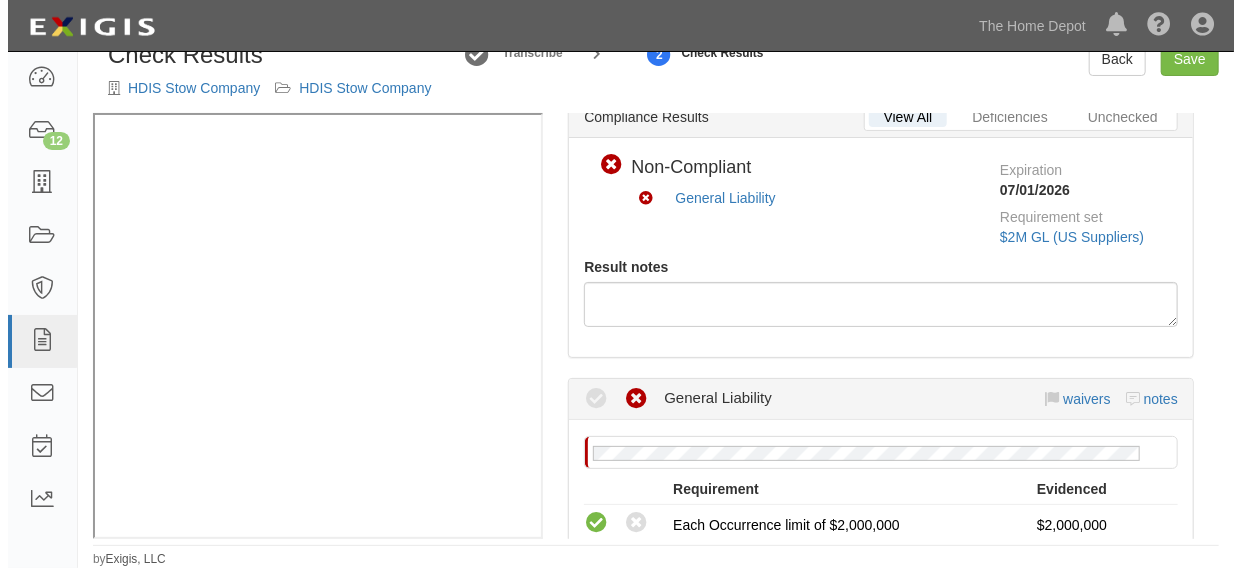 scroll, scrollTop: 0, scrollLeft: 0, axis: both 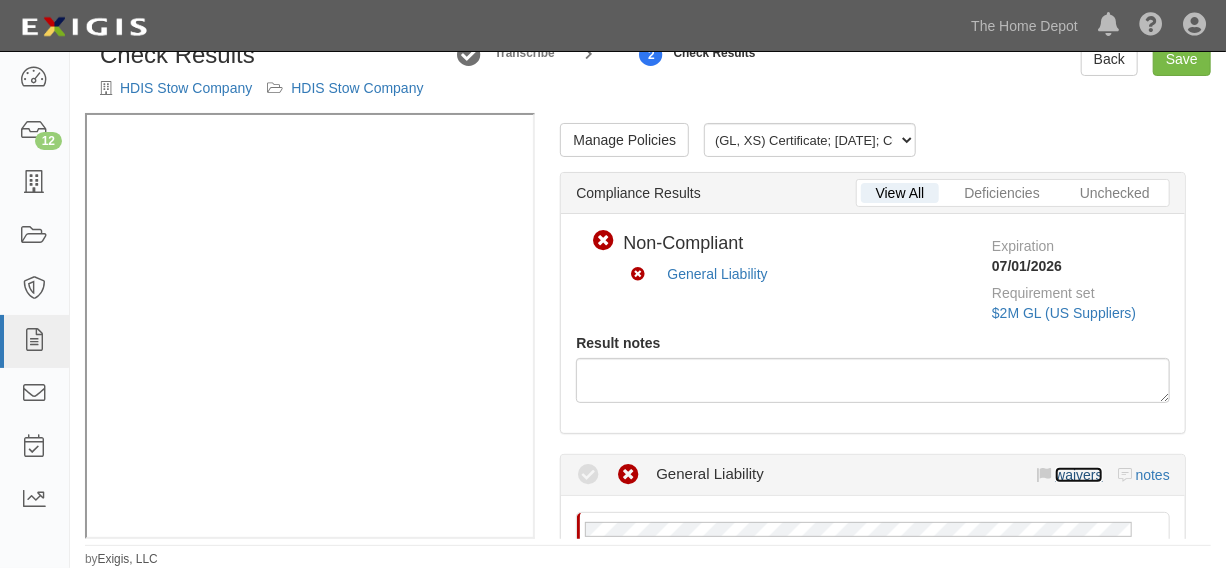 click on "waivers" at bounding box center [1078, 475] 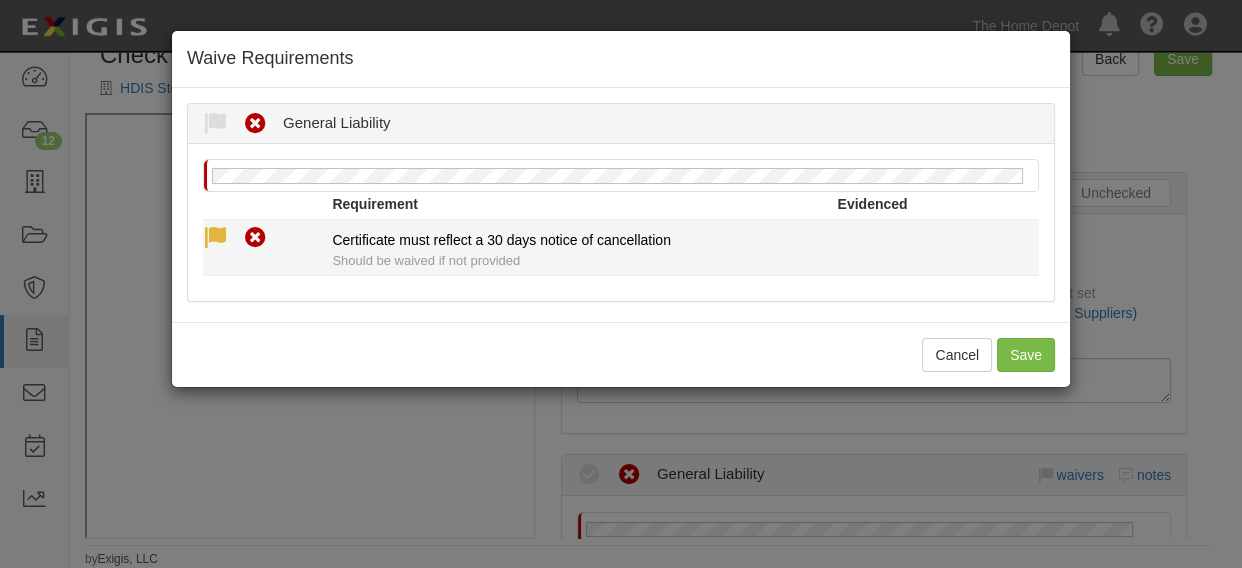 click at bounding box center (0, 0) 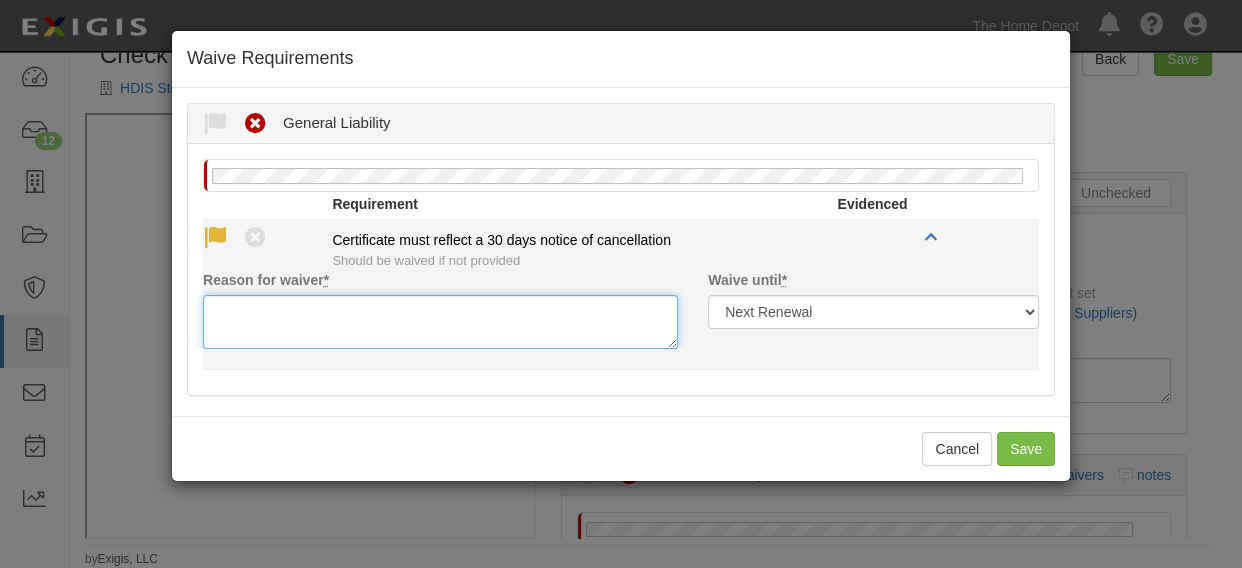 click on "Reason for waiver  *" at bounding box center (440, 322) 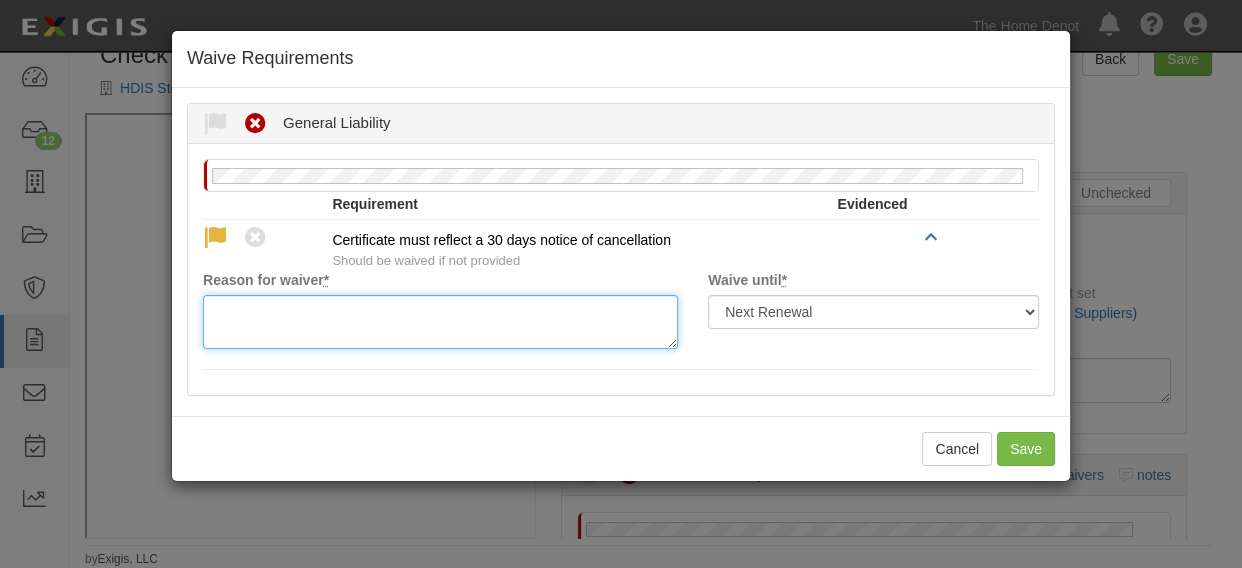 paste on "waived per client" 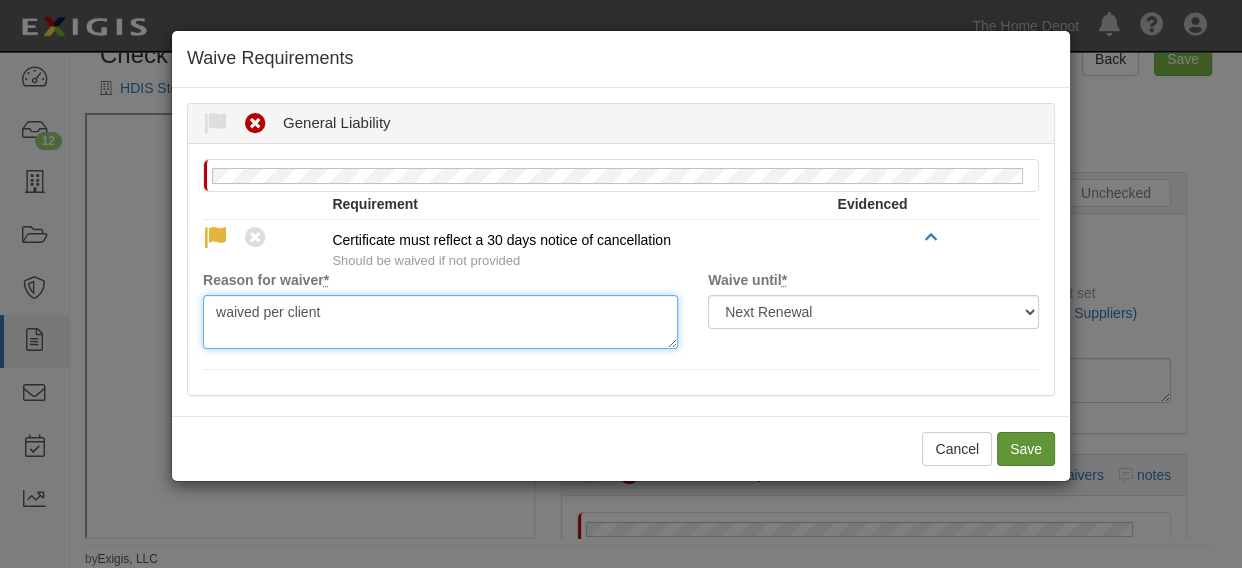 type on "waived per client" 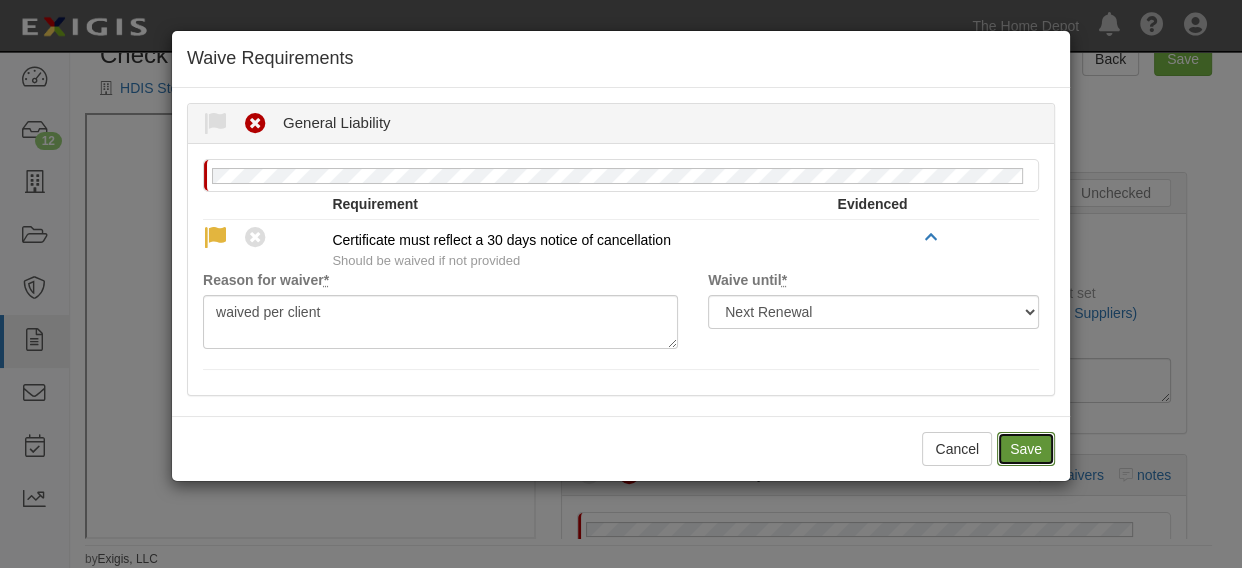 click on "Save" at bounding box center (1026, 449) 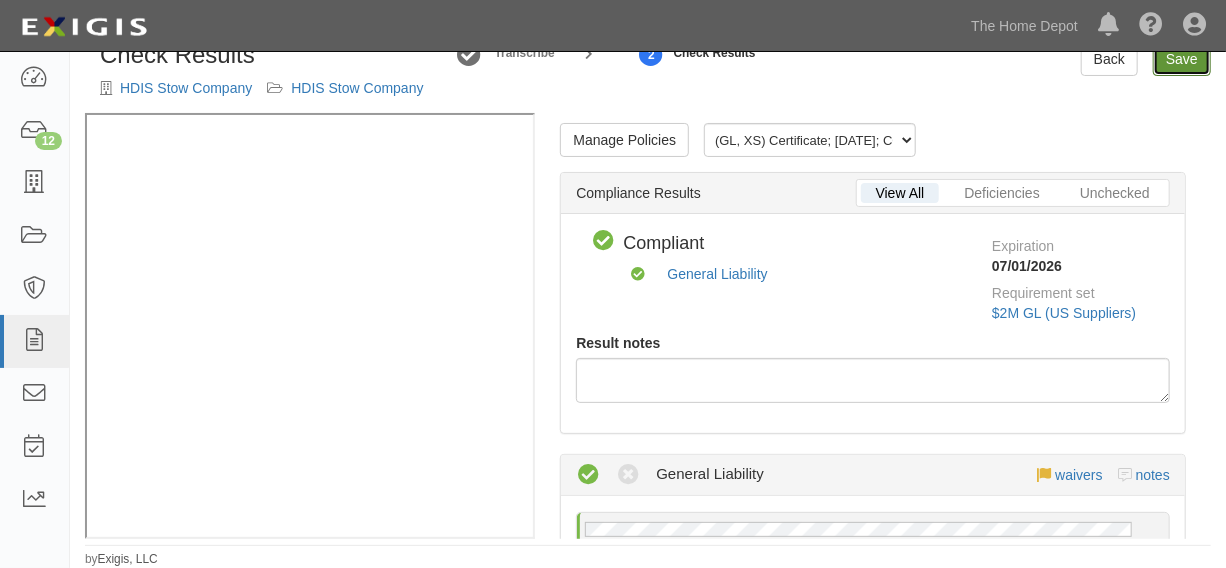 click on "Save" at bounding box center [1182, 59] 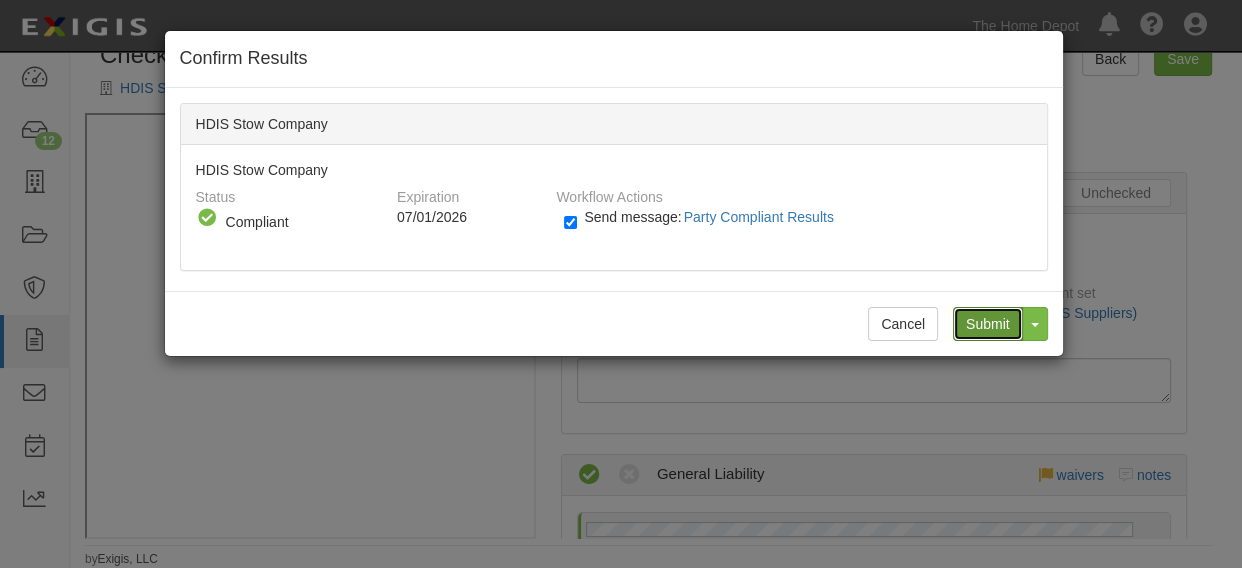 click on "Submit" at bounding box center [988, 324] 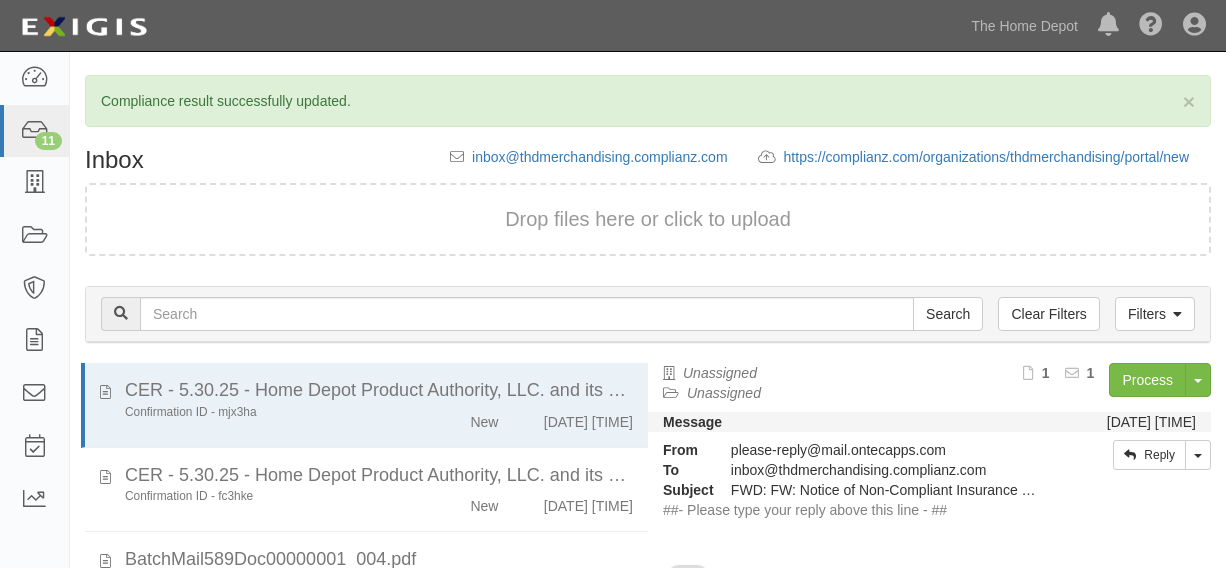 scroll, scrollTop: 0, scrollLeft: 0, axis: both 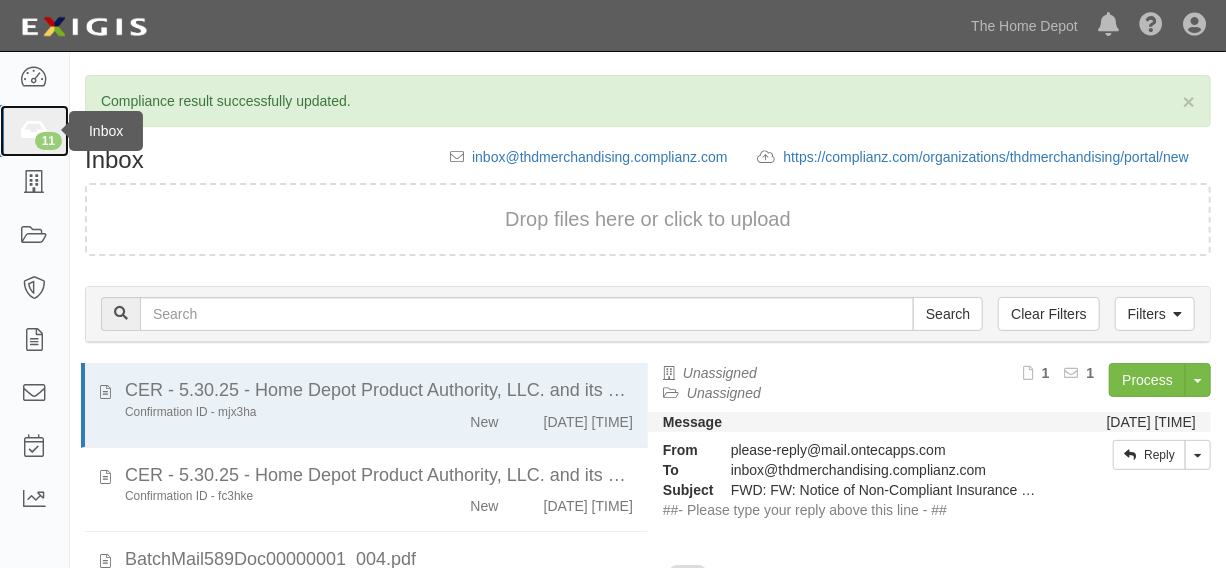 click on "11" at bounding box center [48, 141] 